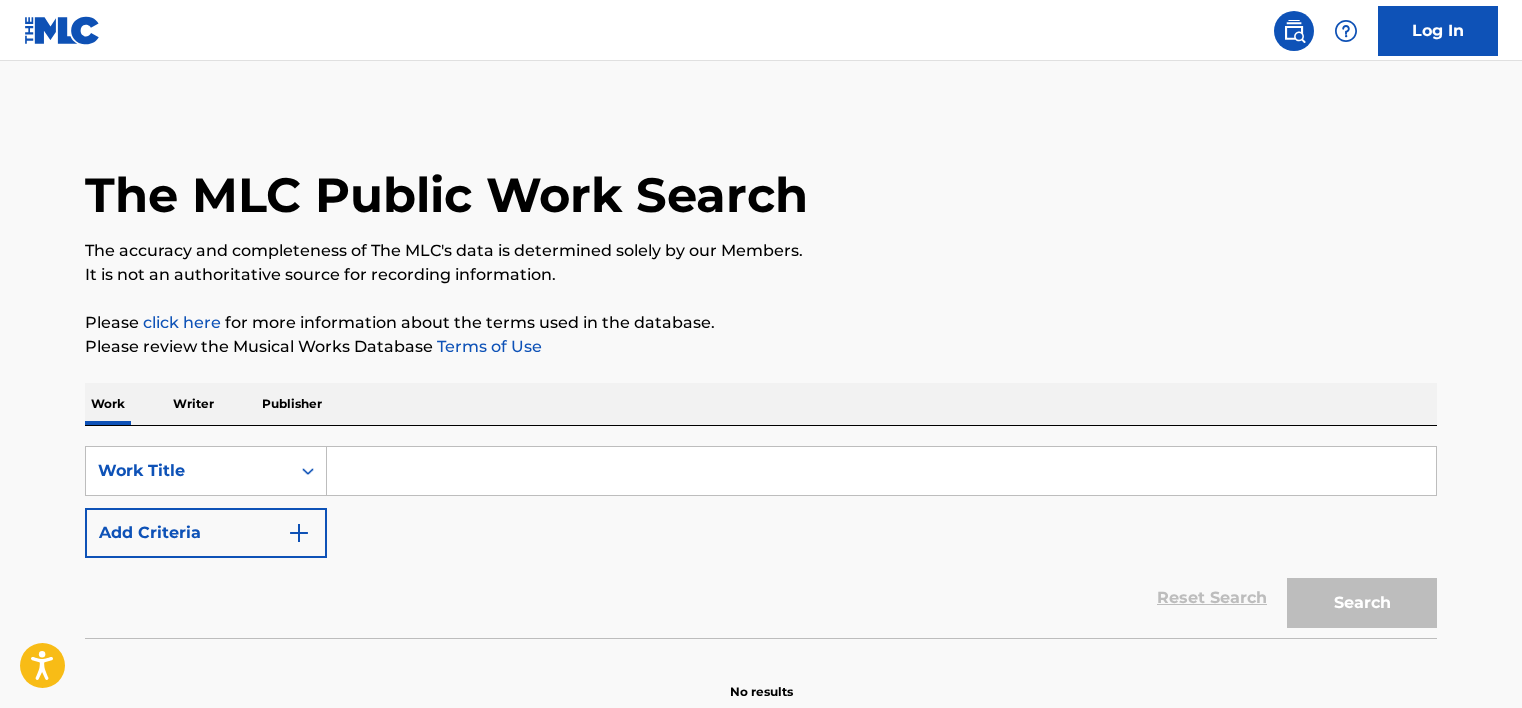 scroll, scrollTop: 0, scrollLeft: 0, axis: both 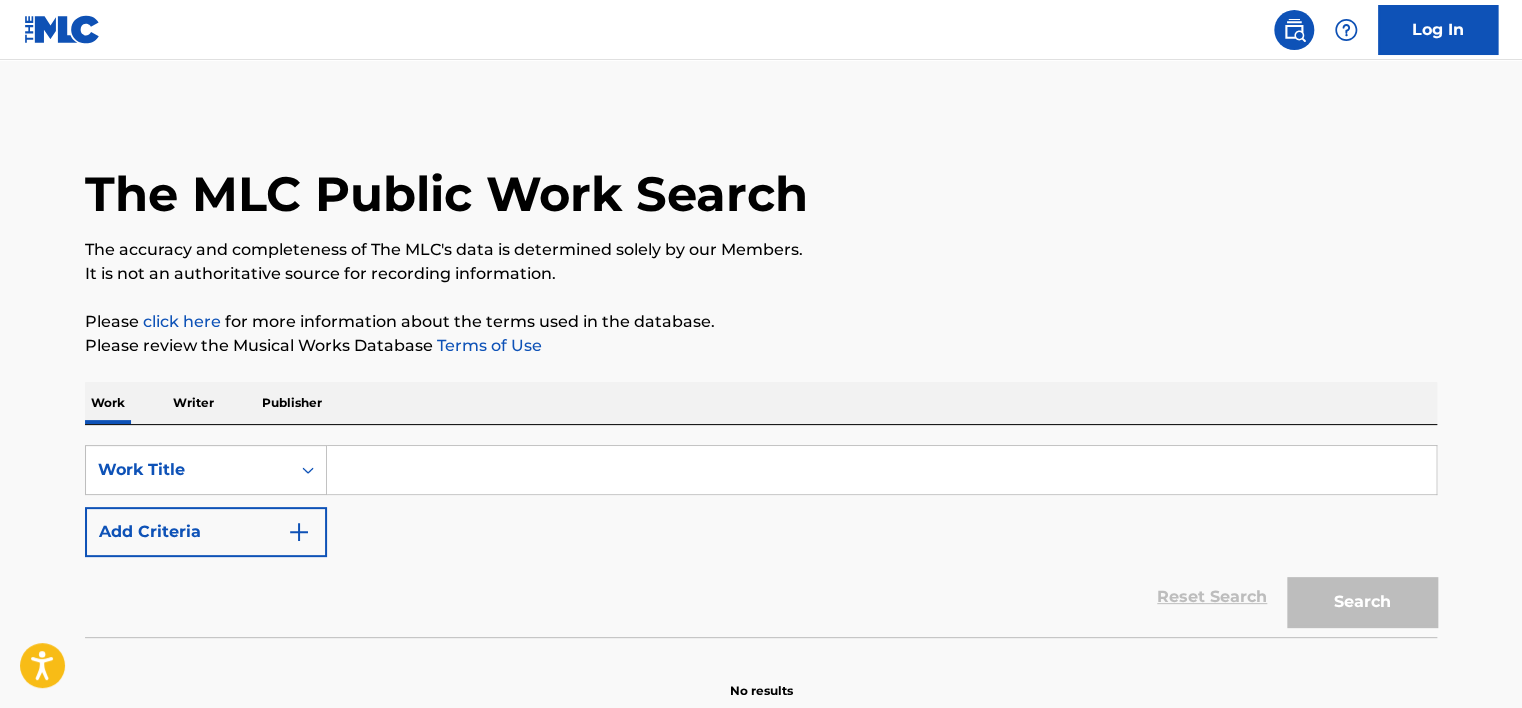 click at bounding box center (881, 470) 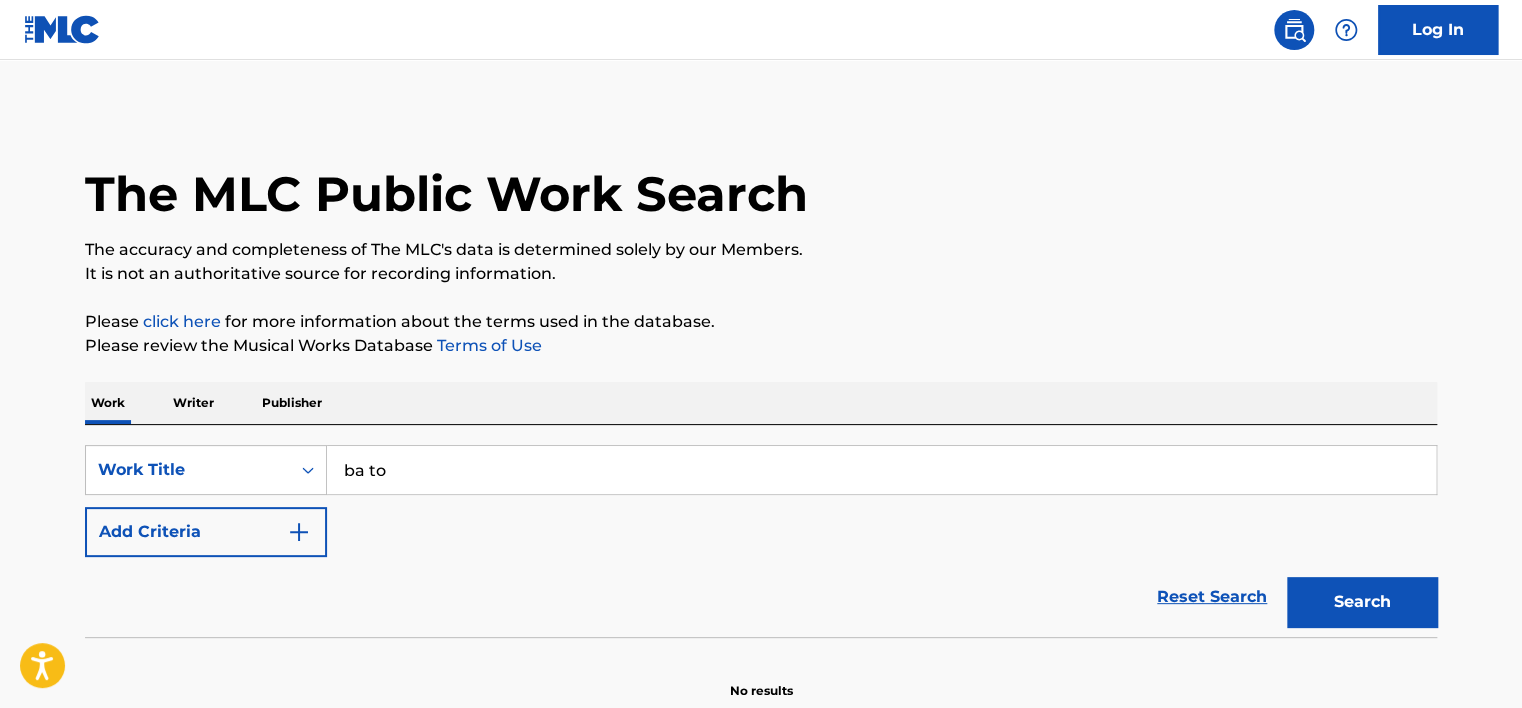 type on "ba to" 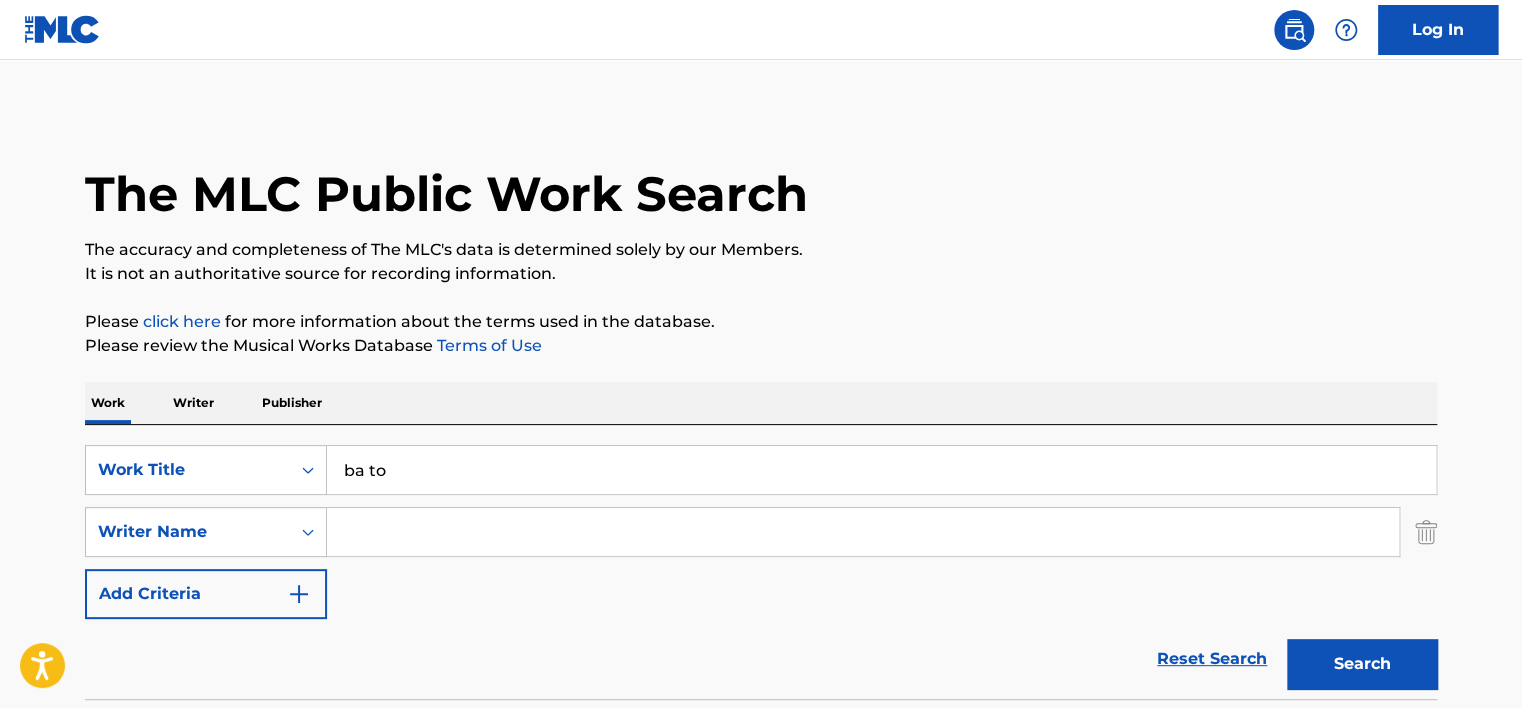 click at bounding box center [863, 532] 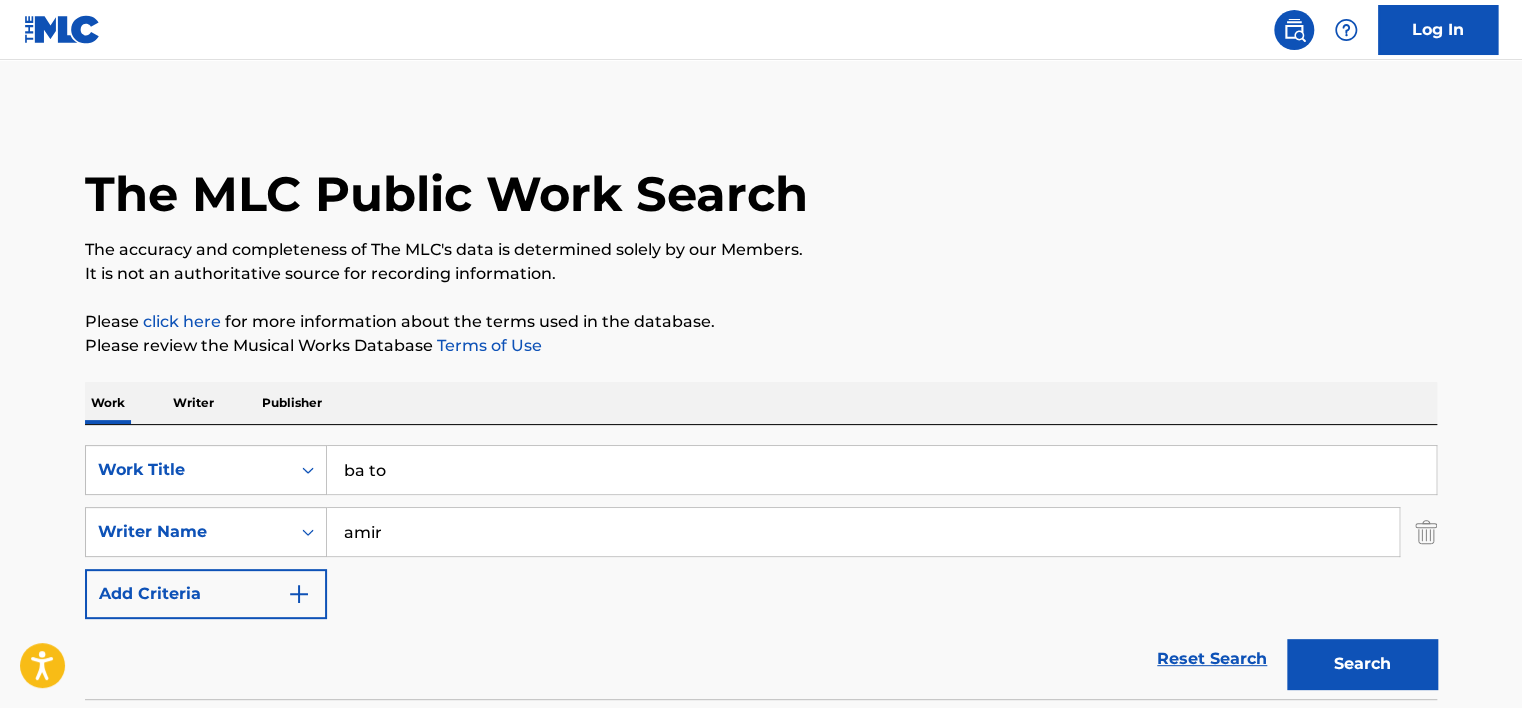 type on "amir" 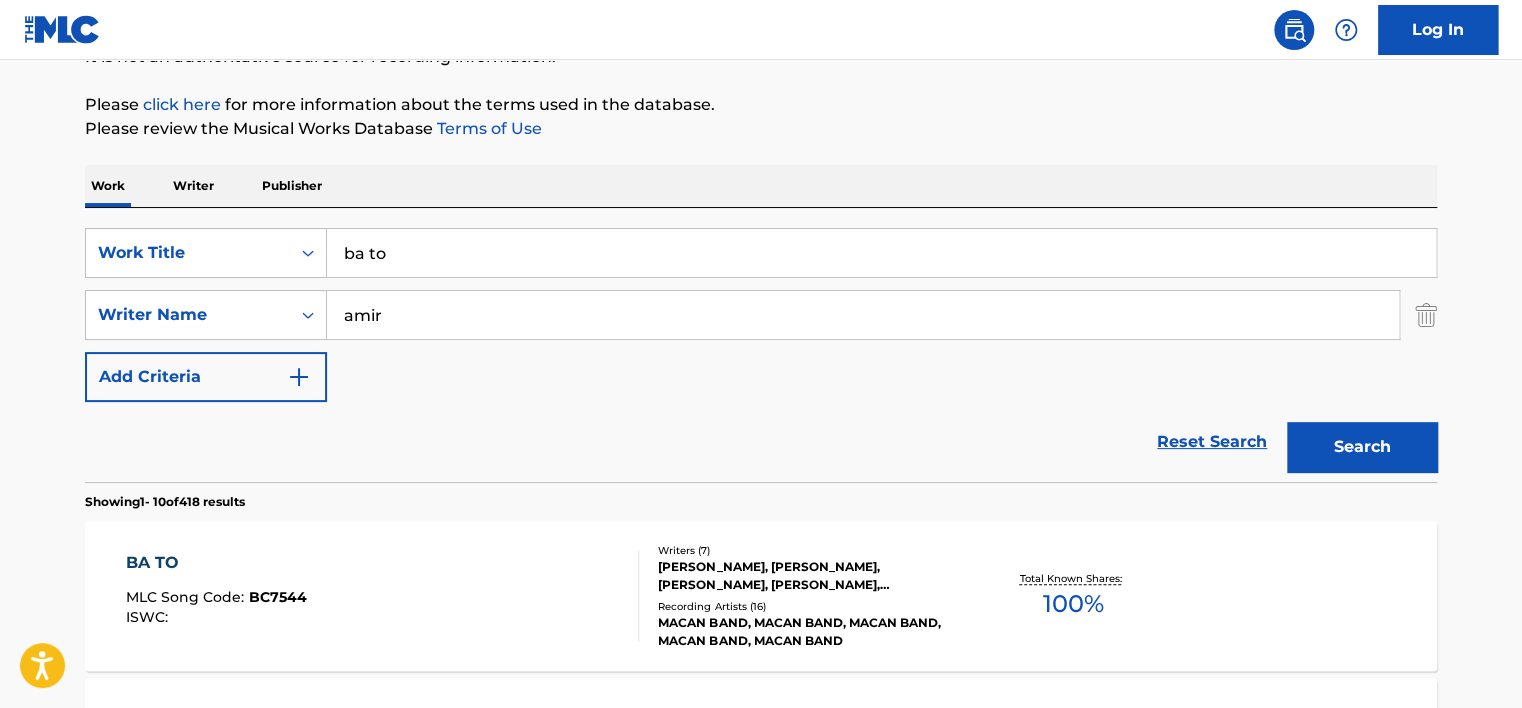 scroll, scrollTop: 224, scrollLeft: 0, axis: vertical 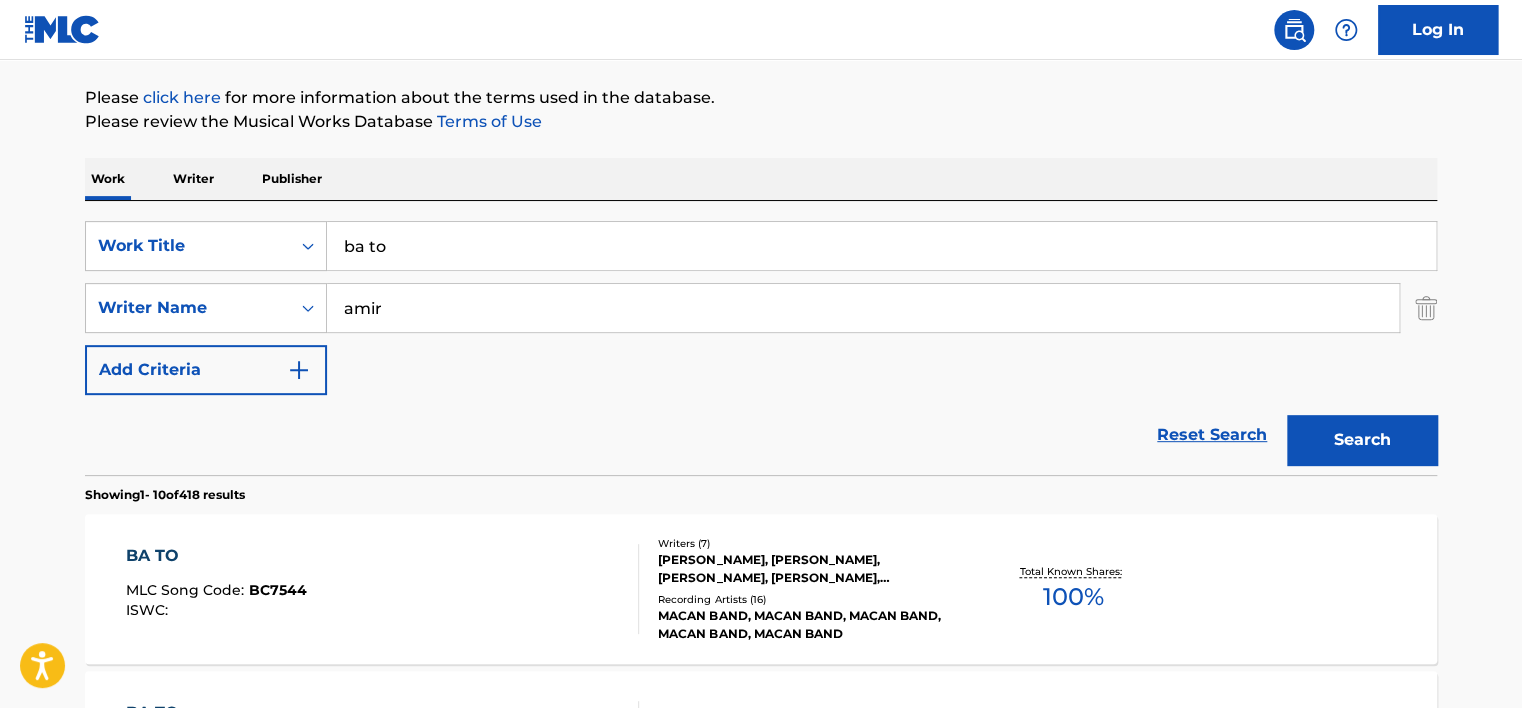 click on "BA TO MLC Song Code : BC7544 ISWC :" at bounding box center [383, 589] 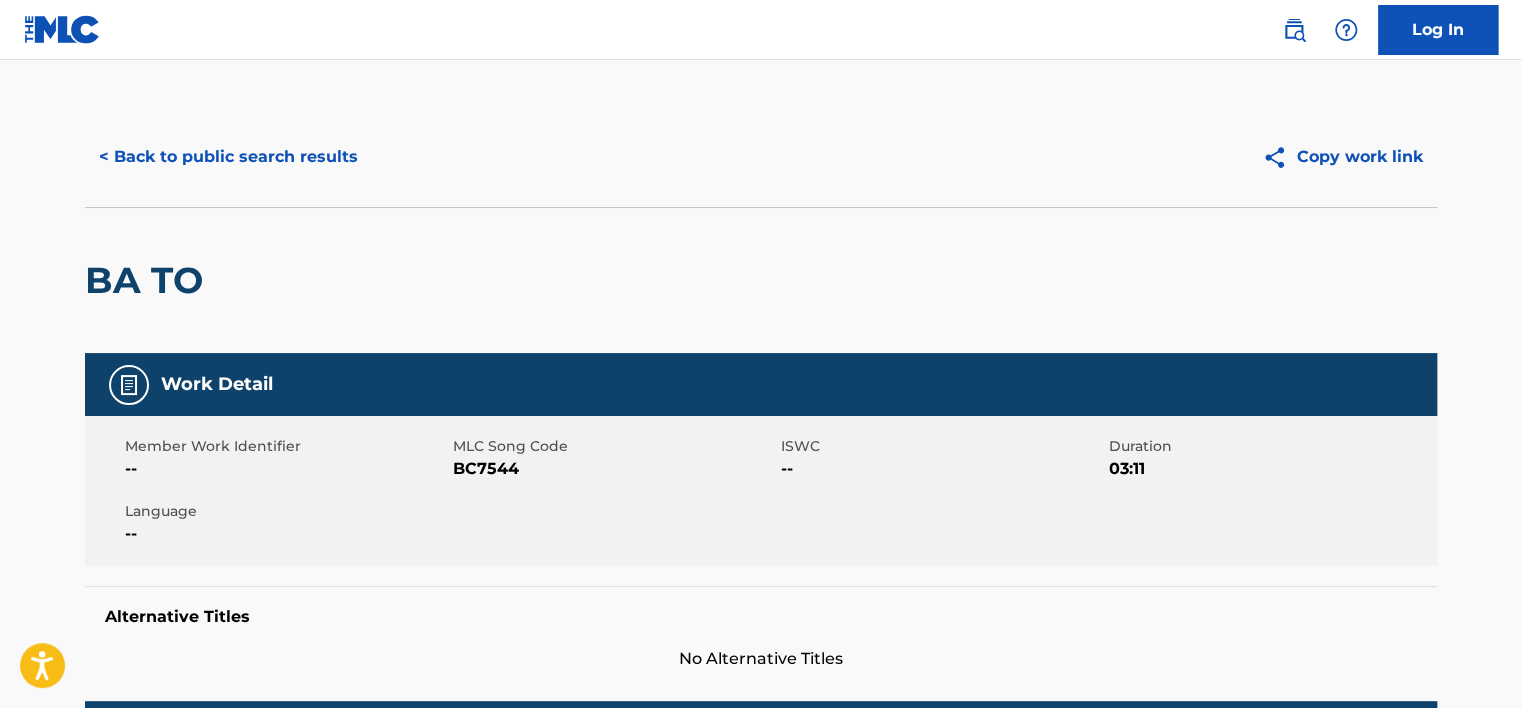 scroll, scrollTop: 0, scrollLeft: 0, axis: both 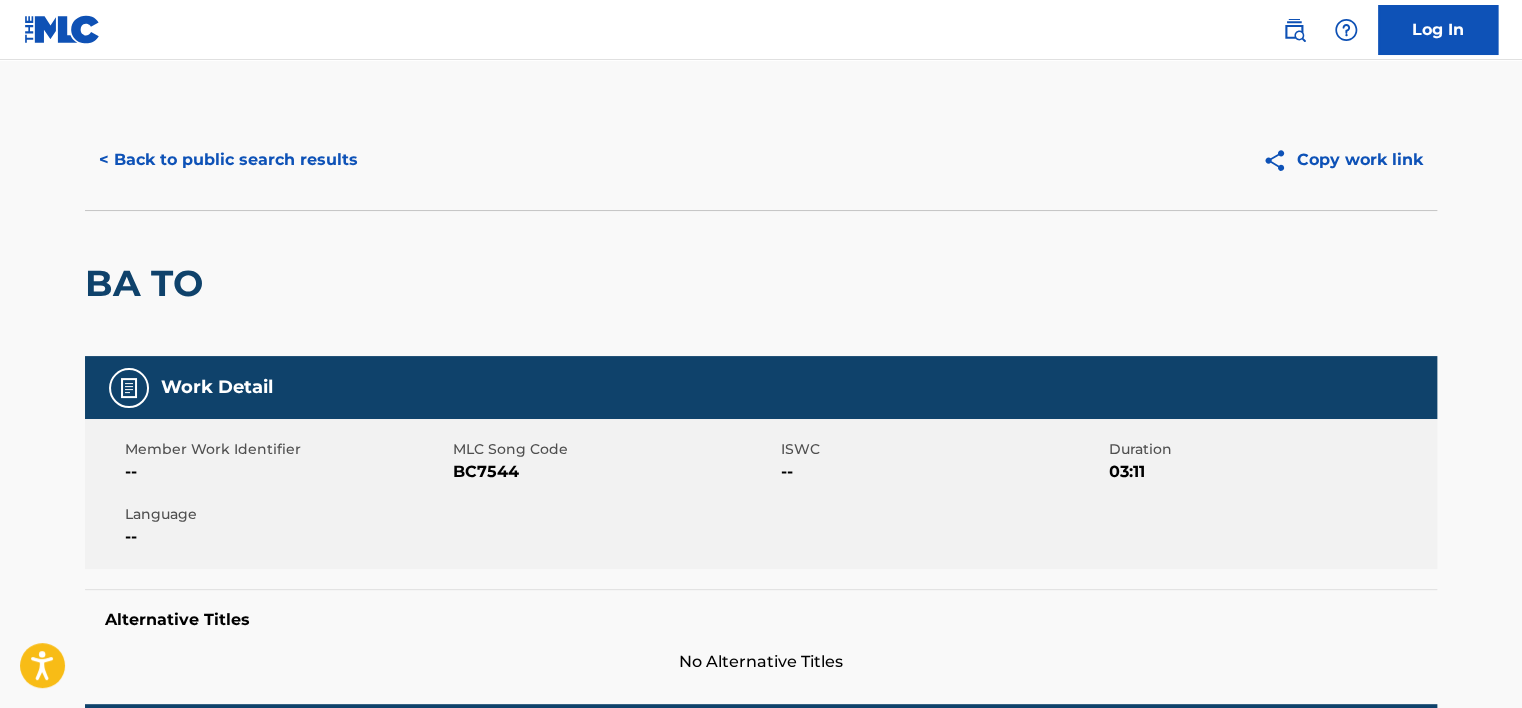 click on "< Back to public search results" at bounding box center [228, 160] 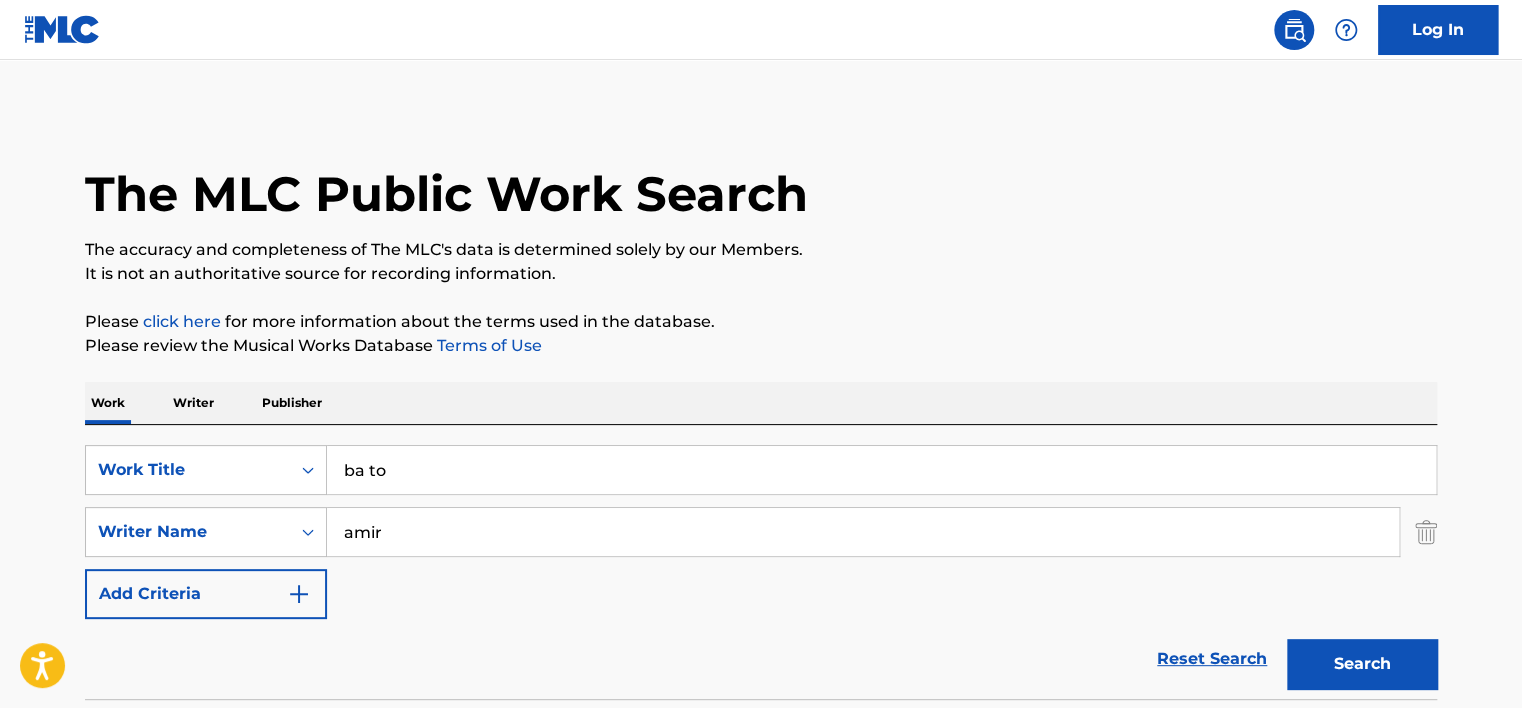 scroll, scrollTop: 224, scrollLeft: 0, axis: vertical 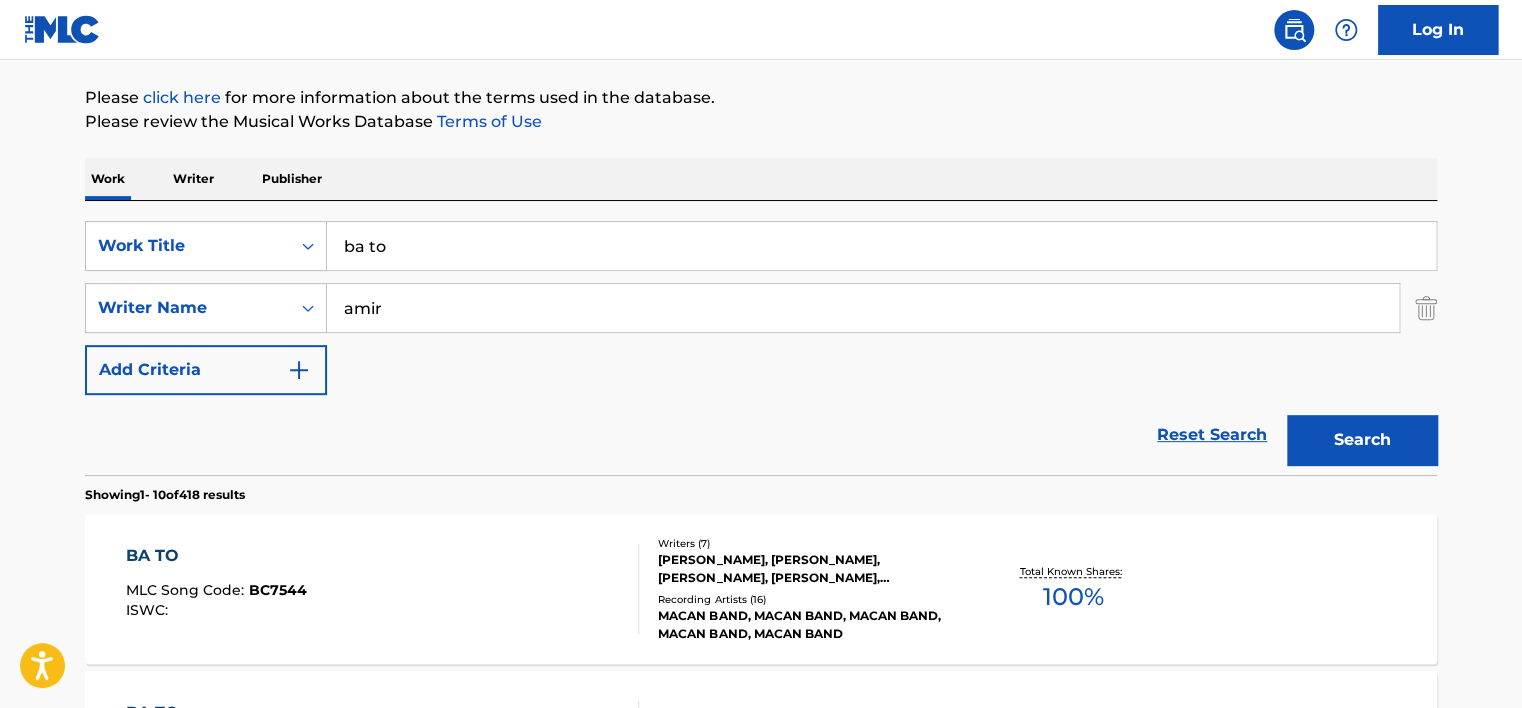 click on "ba to" at bounding box center [881, 246] 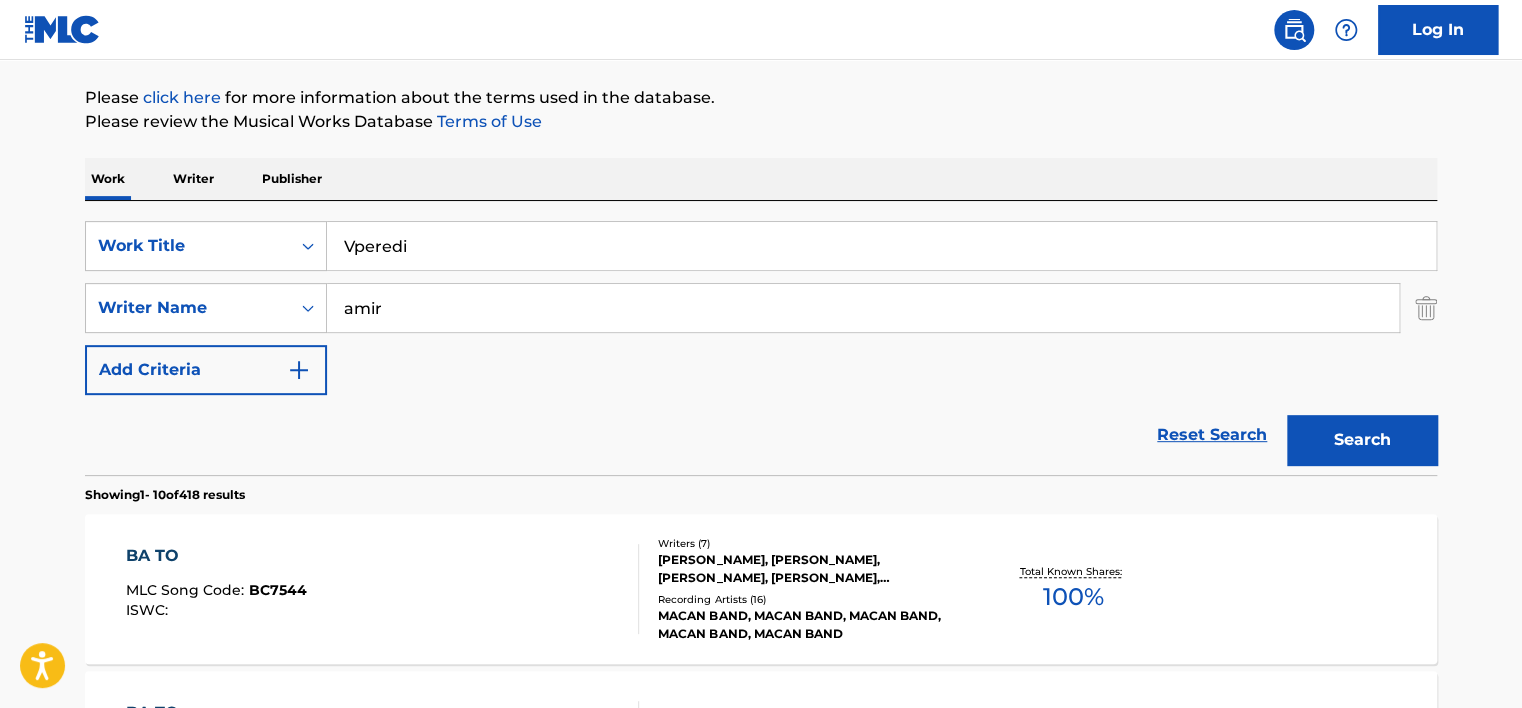 type on "Vperedi" 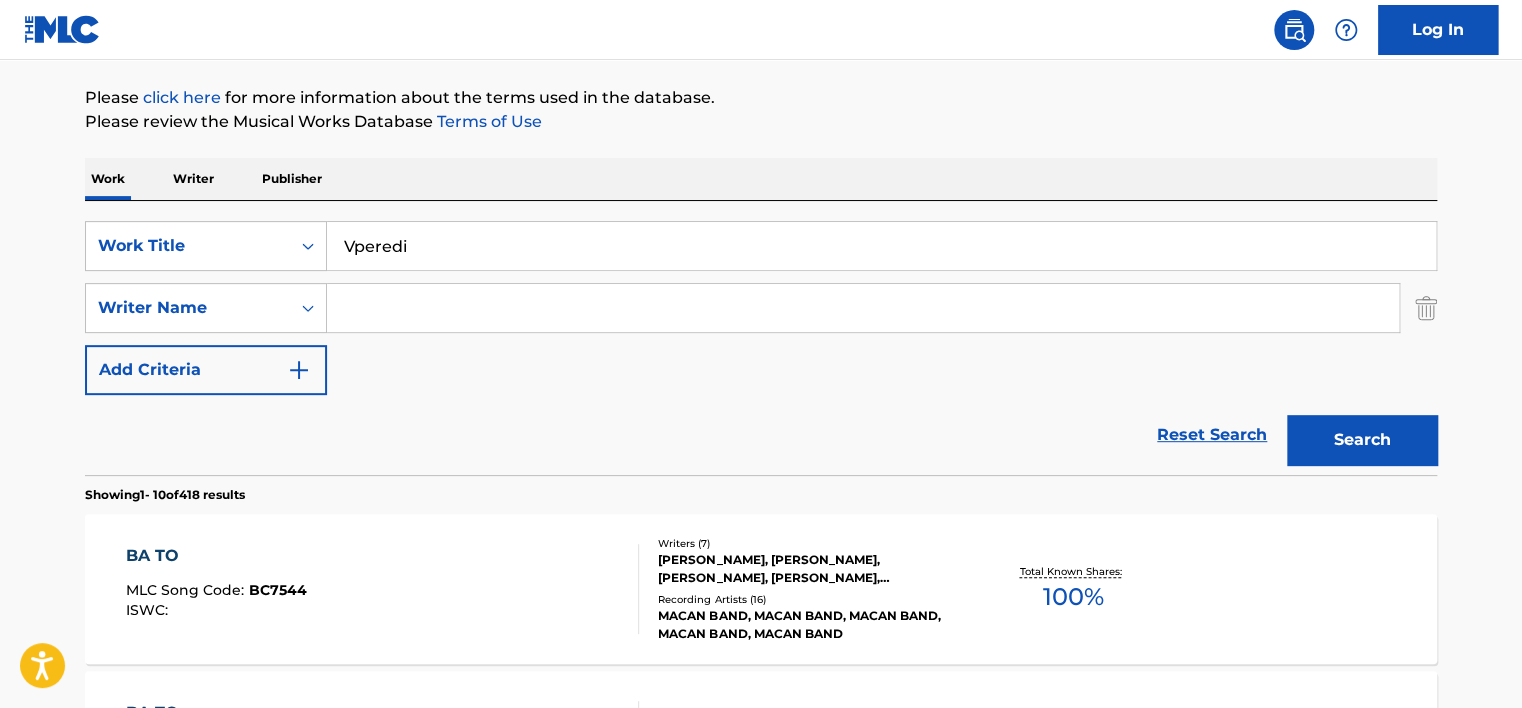 type 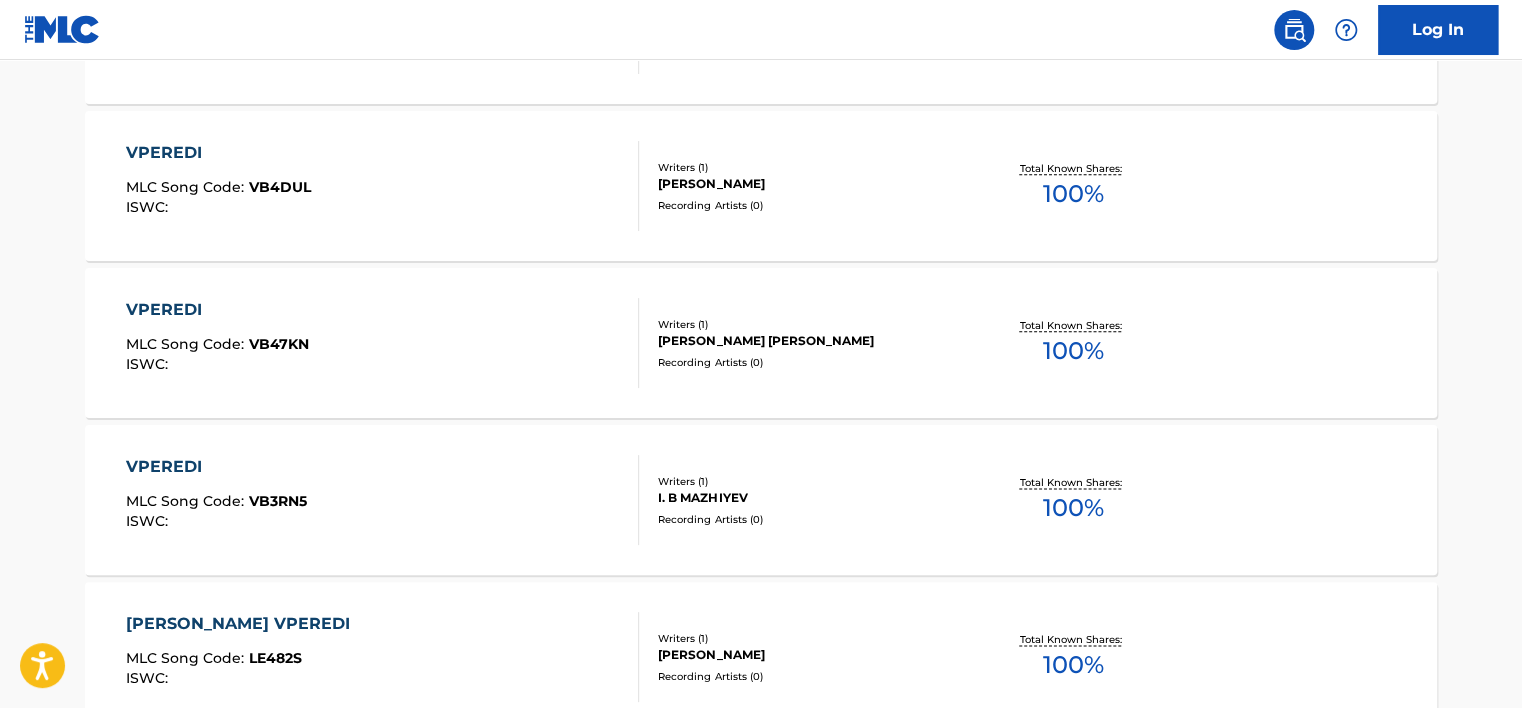 scroll, scrollTop: 824, scrollLeft: 0, axis: vertical 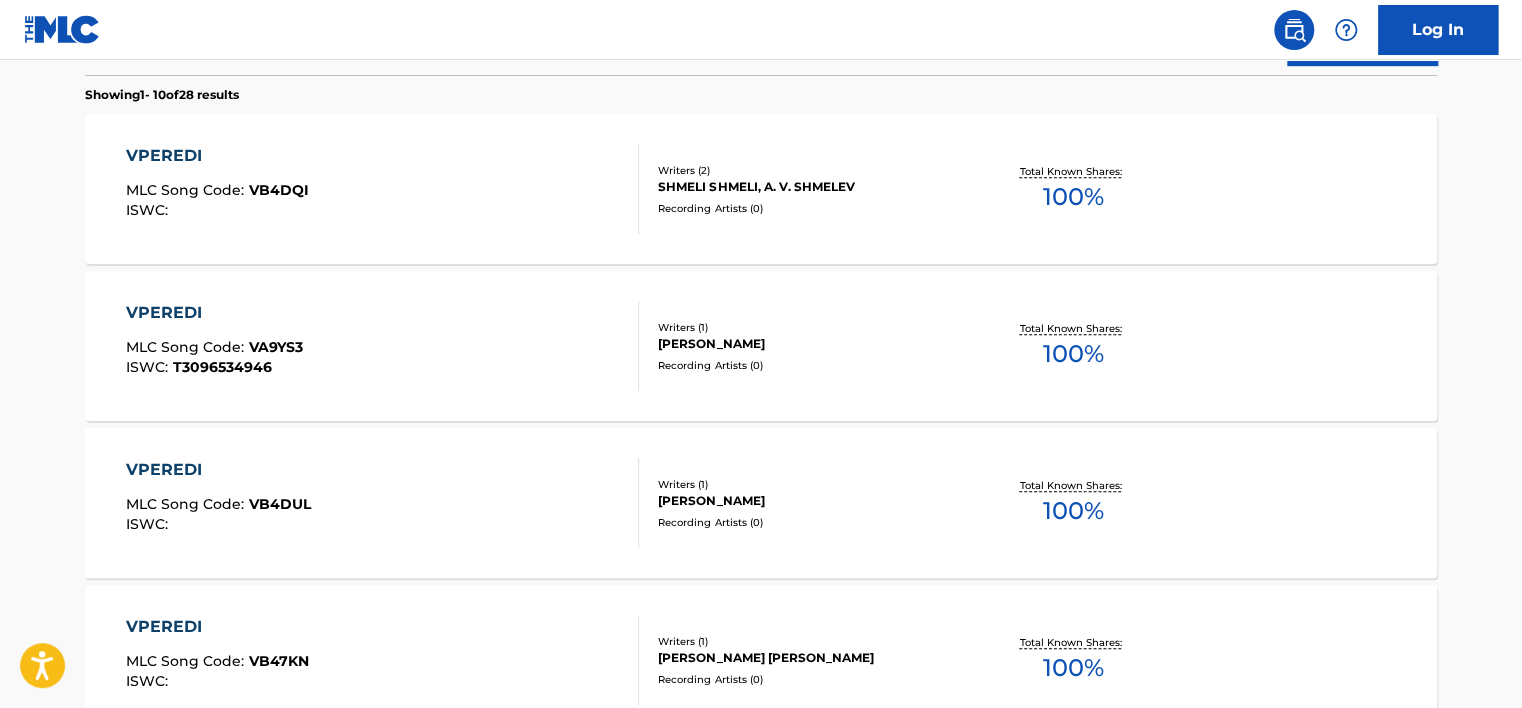 click on "VPEREDI" at bounding box center [214, 313] 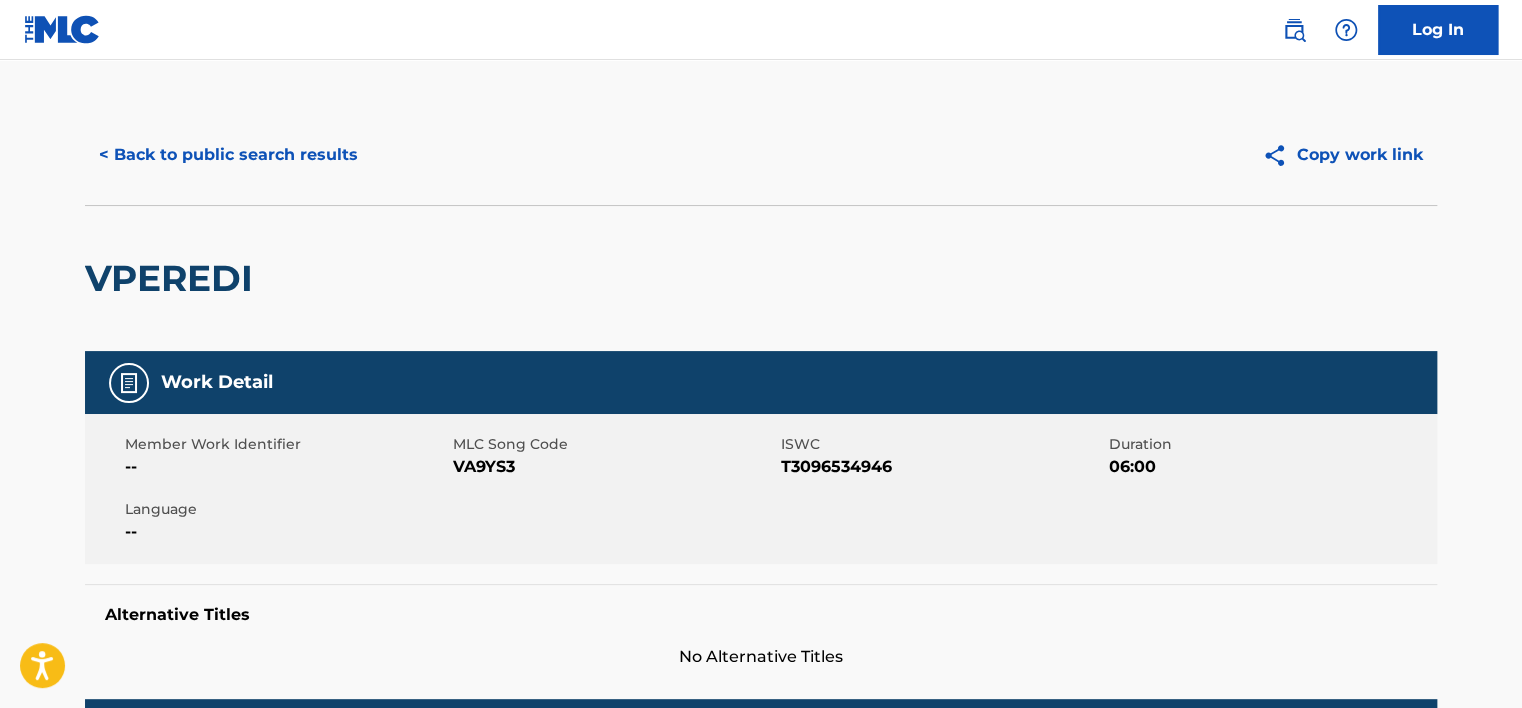 scroll, scrollTop: 0, scrollLeft: 0, axis: both 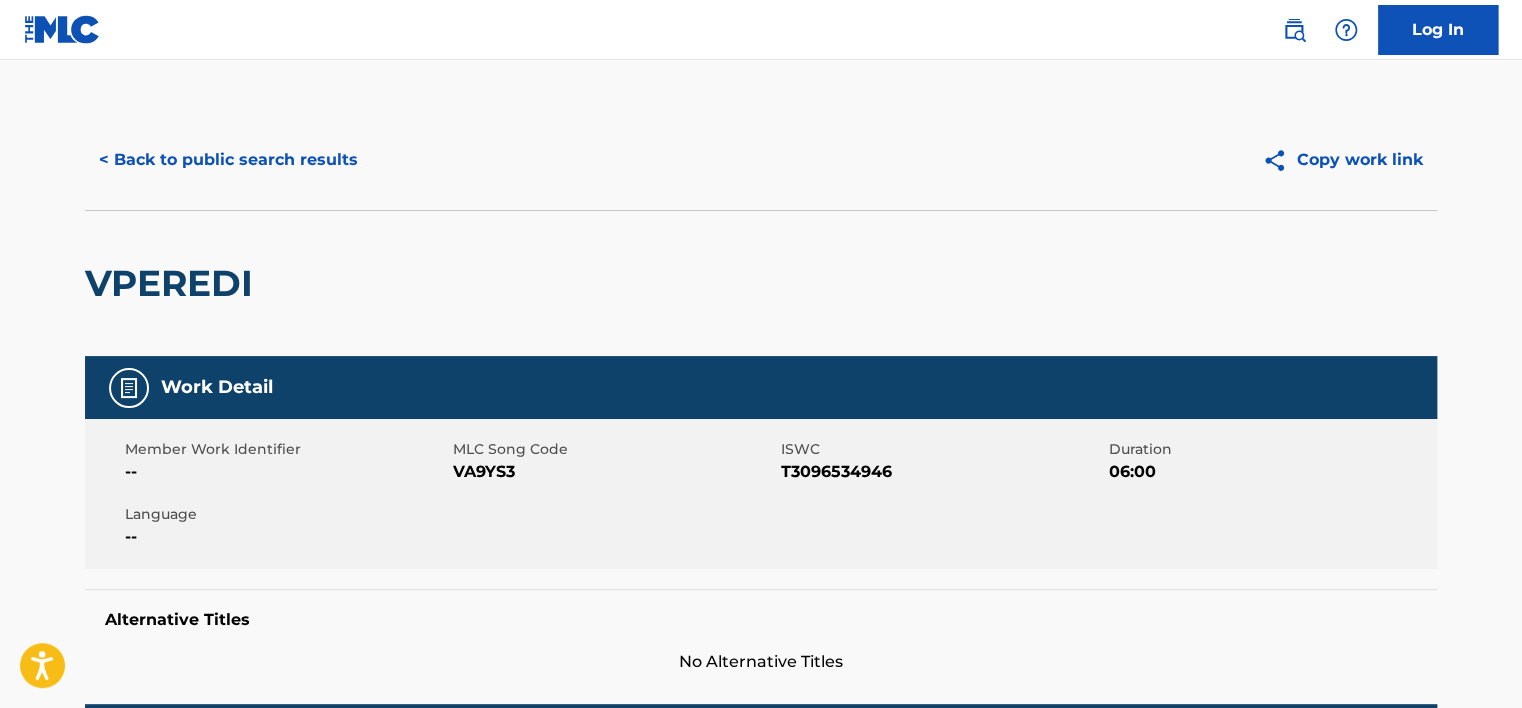 click on "< Back to public search results" at bounding box center [228, 160] 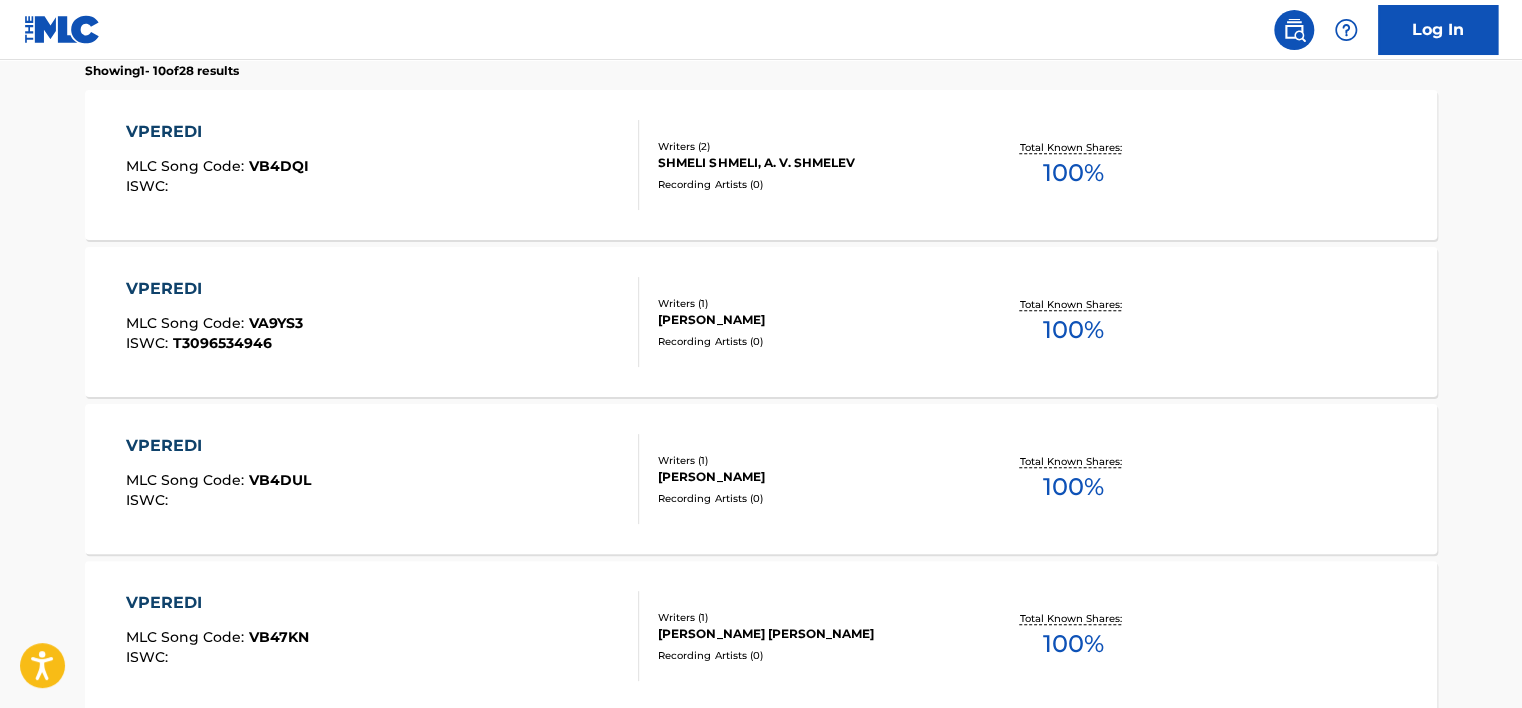 scroll, scrollTop: 639, scrollLeft: 0, axis: vertical 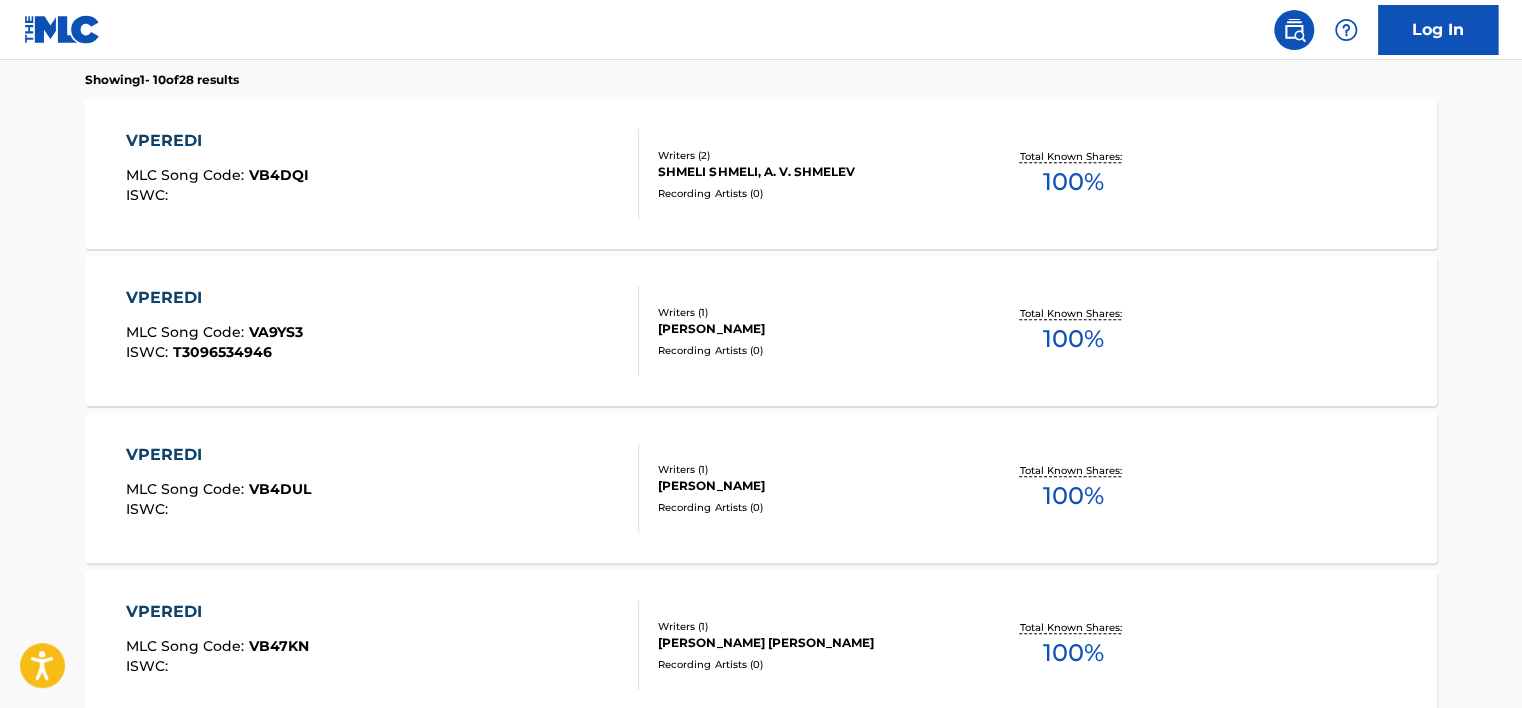 click on "VPEREDI MLC Song Code : VB4DQI ISWC :" at bounding box center [383, 174] 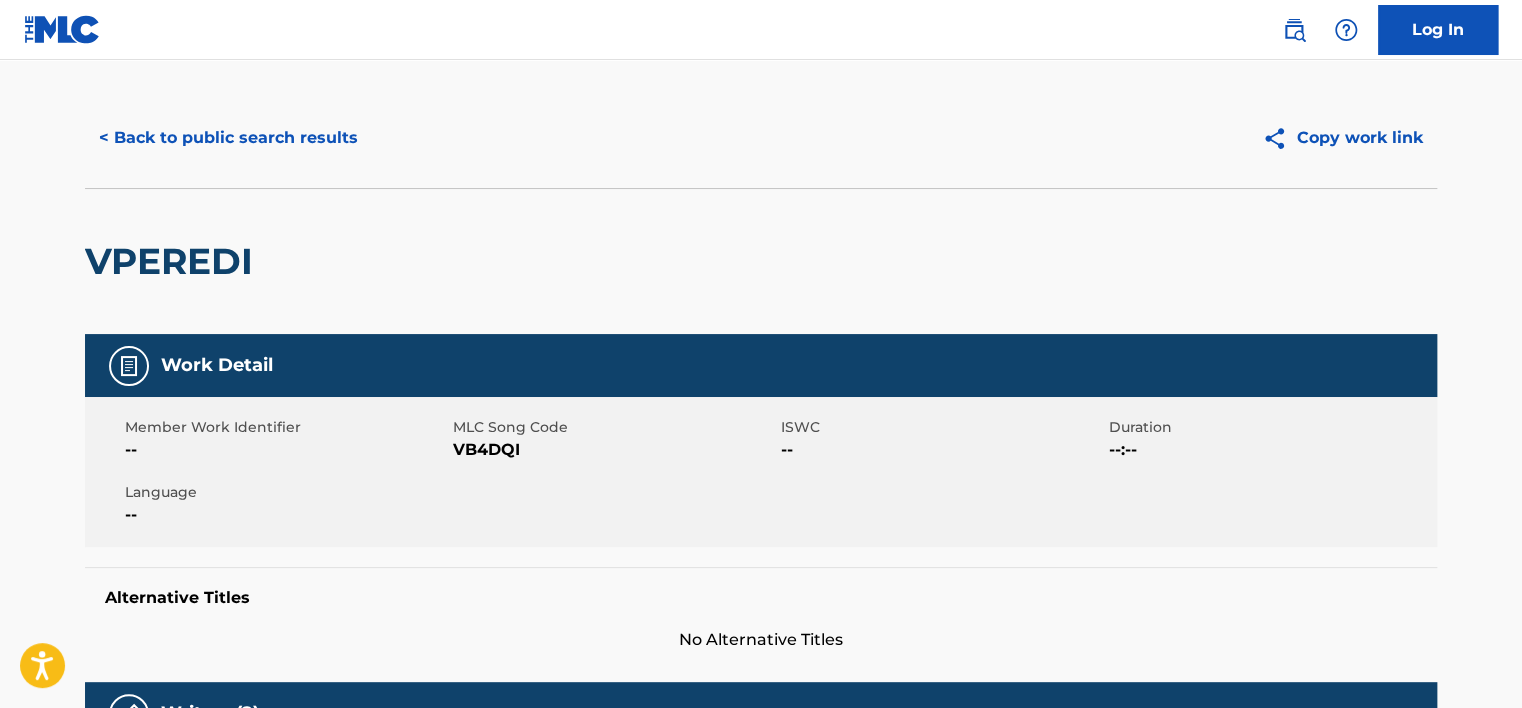 scroll, scrollTop: 0, scrollLeft: 0, axis: both 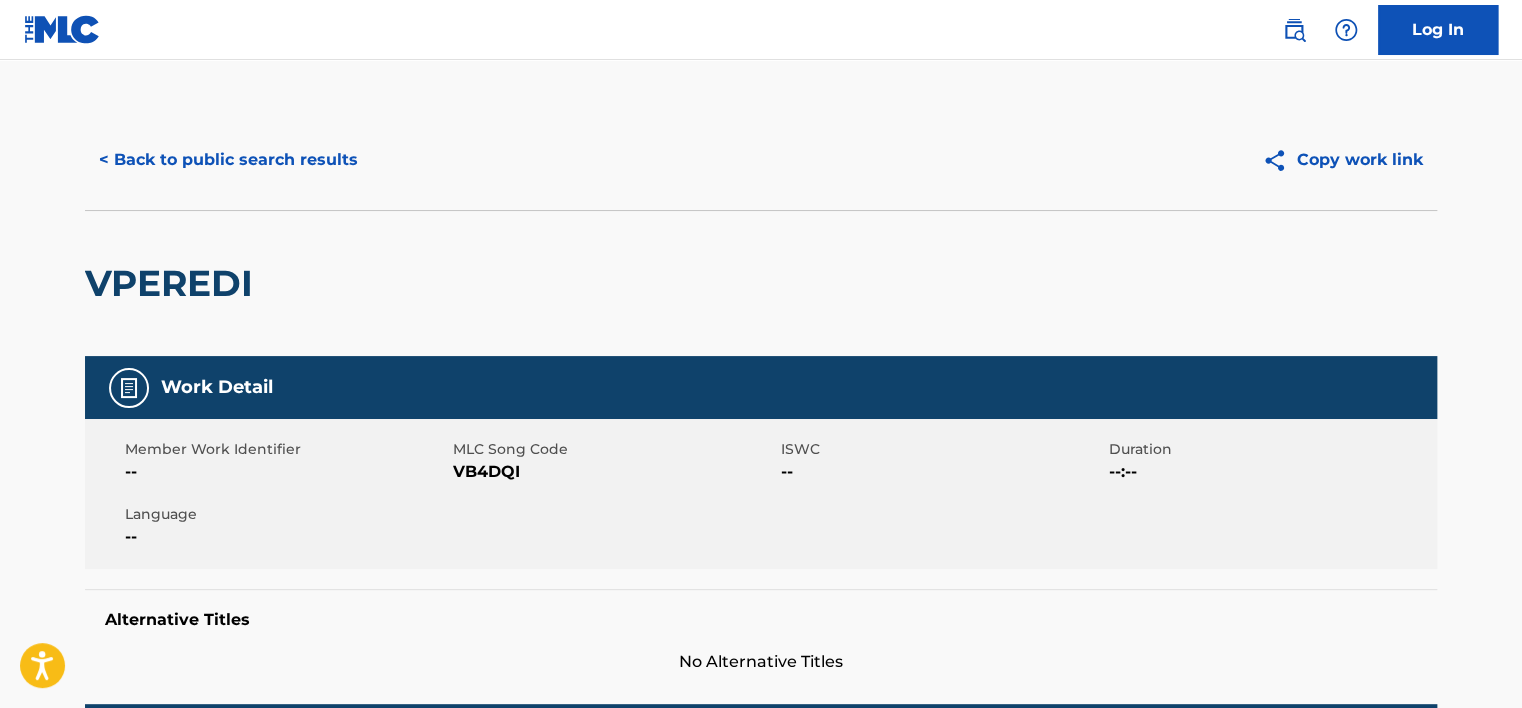 click on "< Back to public search results" at bounding box center [228, 160] 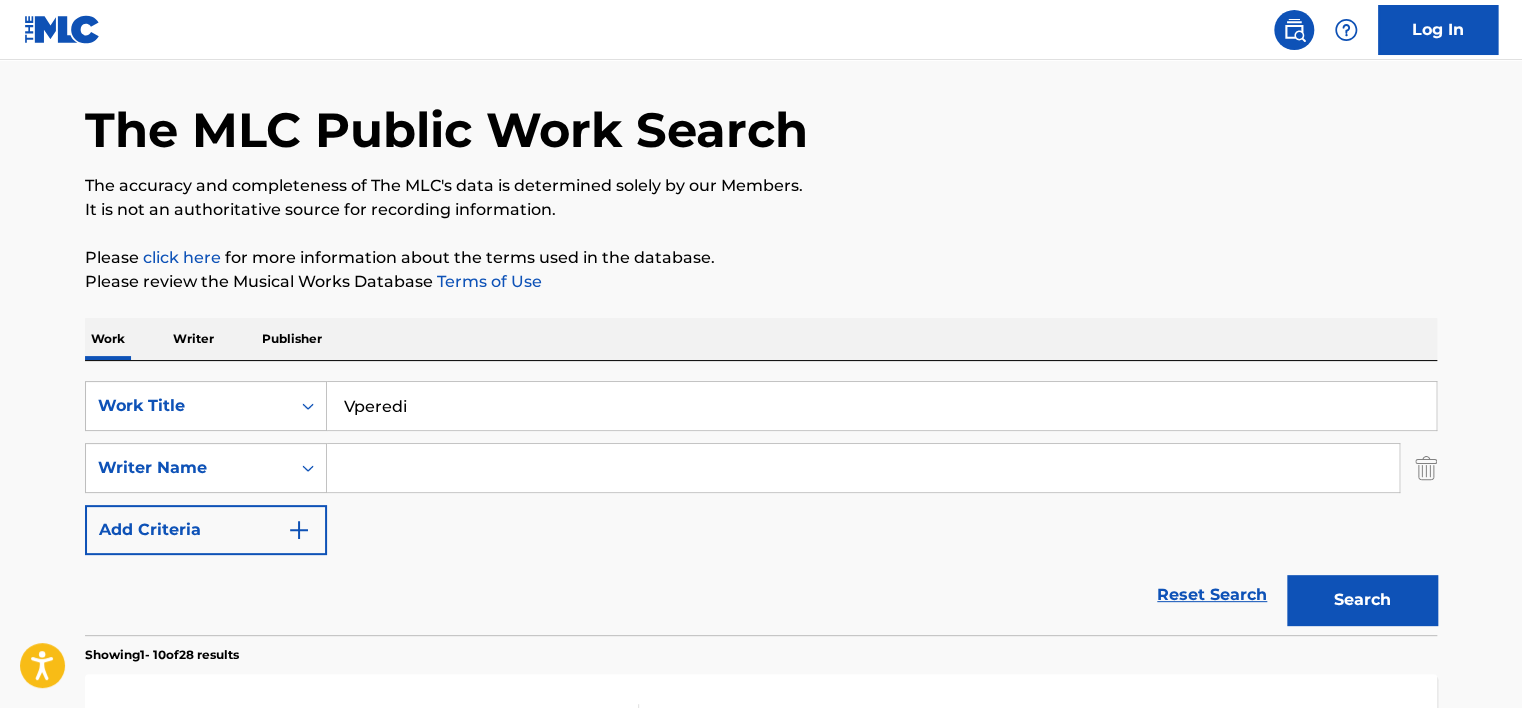 scroll, scrollTop: 53, scrollLeft: 0, axis: vertical 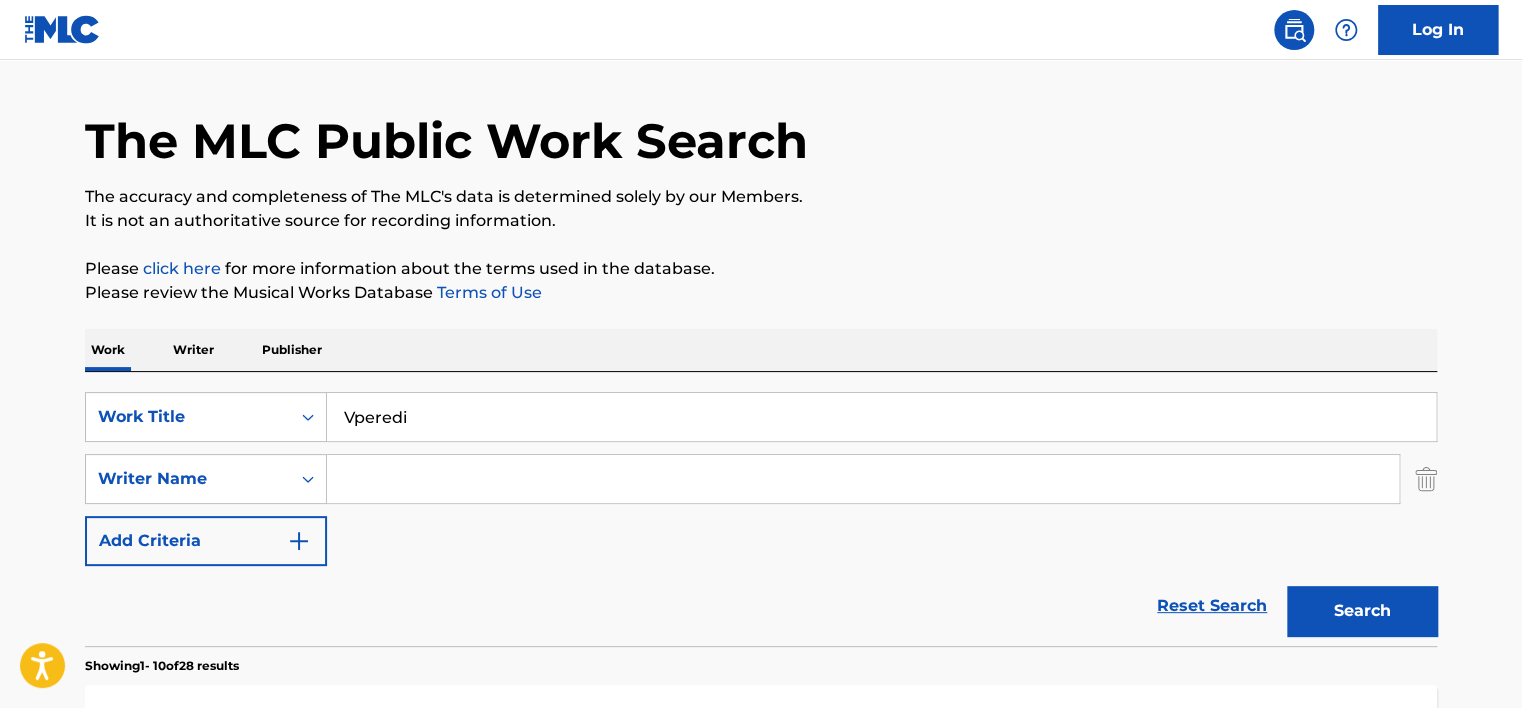 click on "Vperedi" at bounding box center [881, 417] 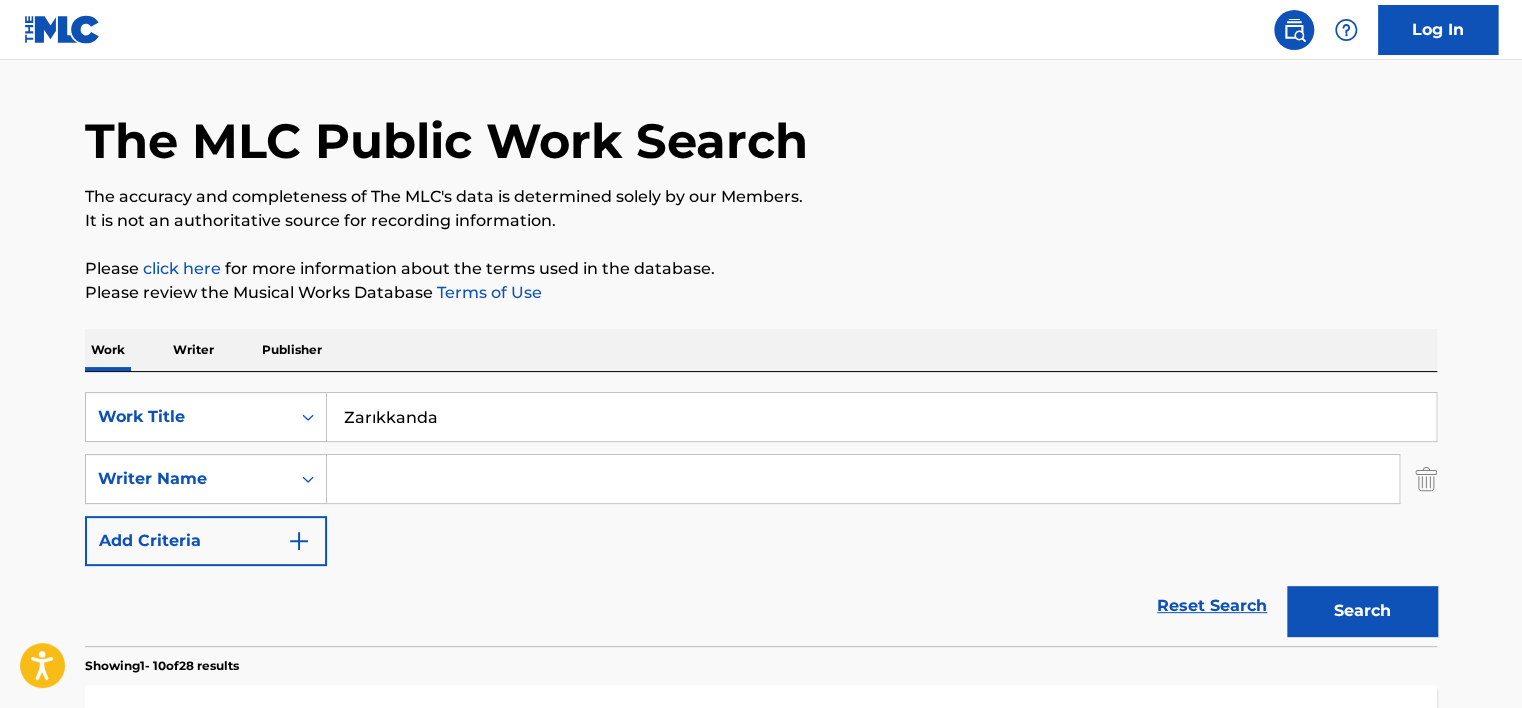 click on "Please review the Musical Works Database   Terms of Use" at bounding box center (761, 293) 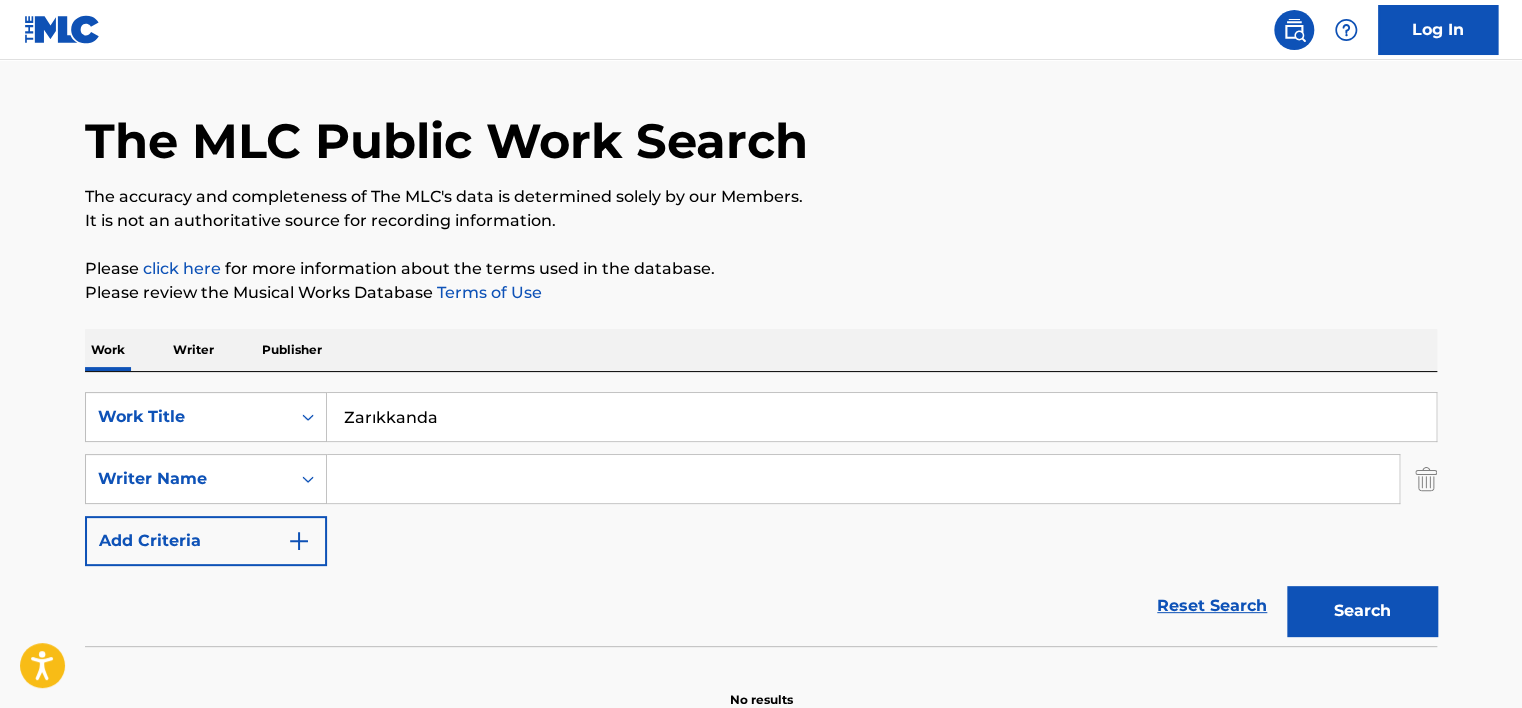 click on "Zarıkkanda" at bounding box center [881, 417] 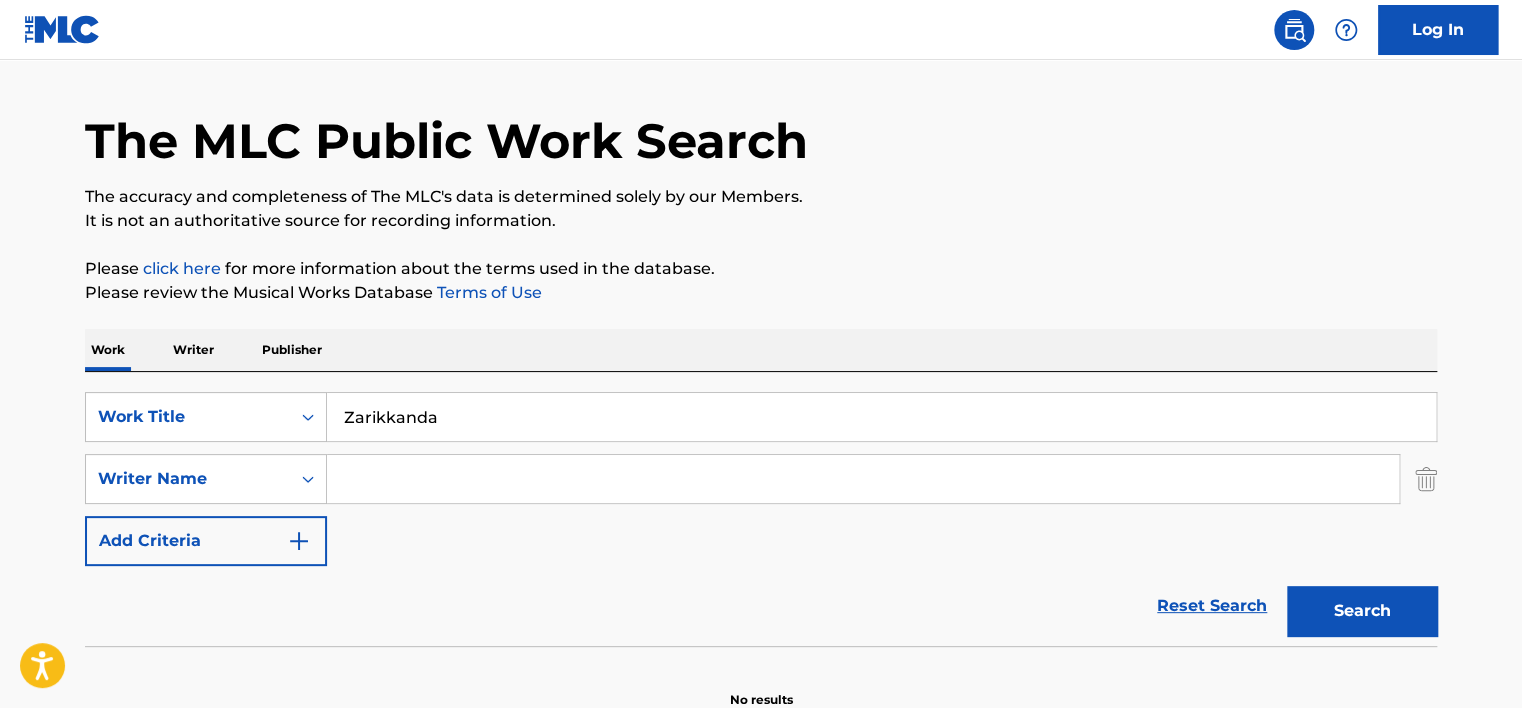 click on "Work Writer Publisher" at bounding box center (761, 350) 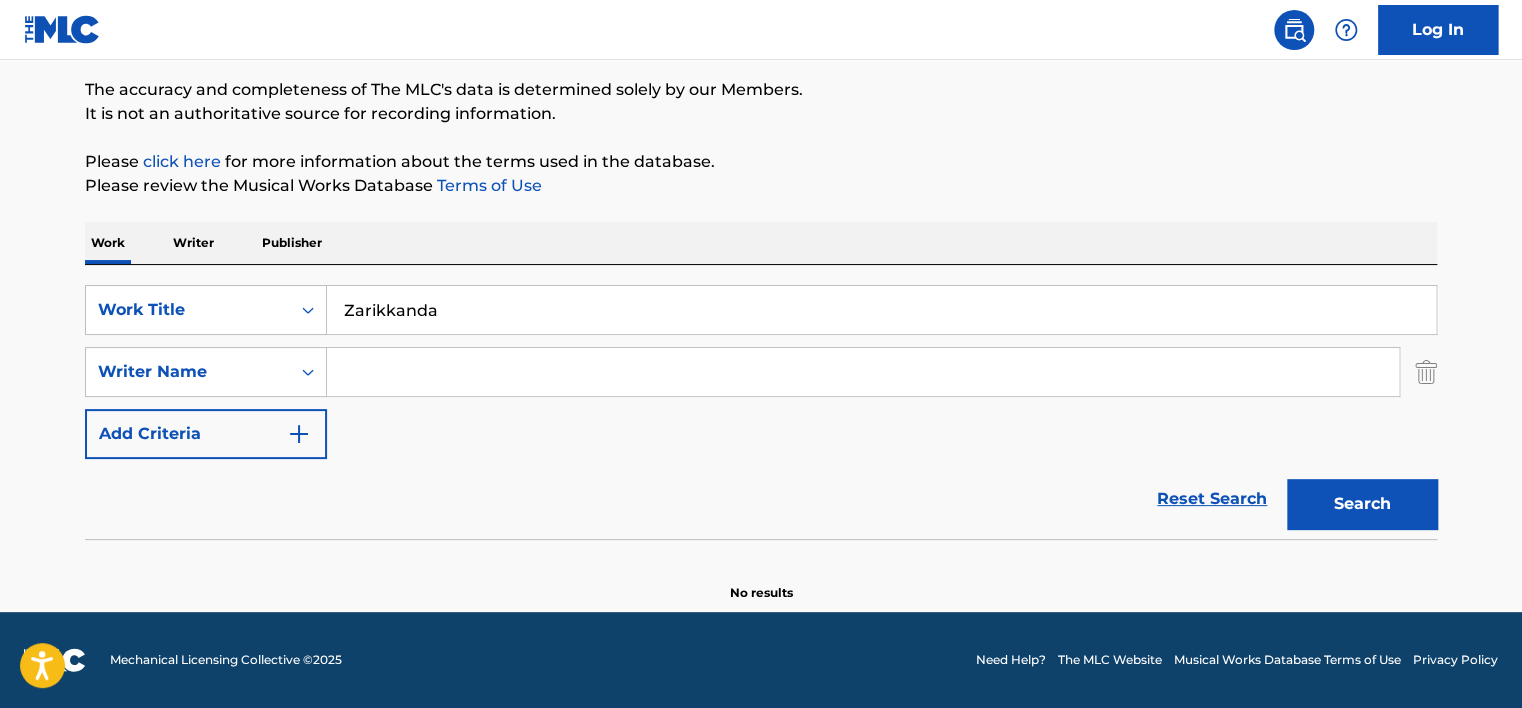 scroll, scrollTop: 160, scrollLeft: 0, axis: vertical 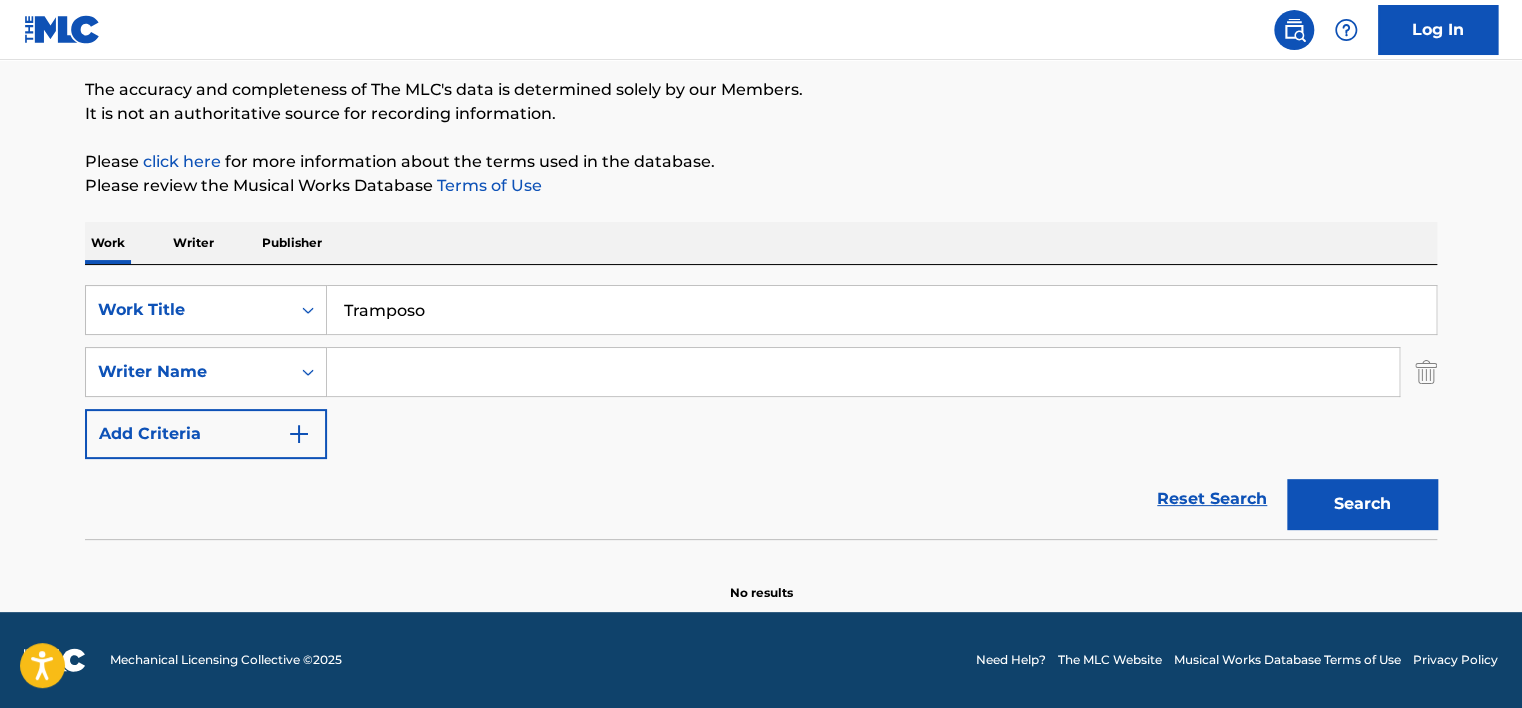 type on "Tramposo" 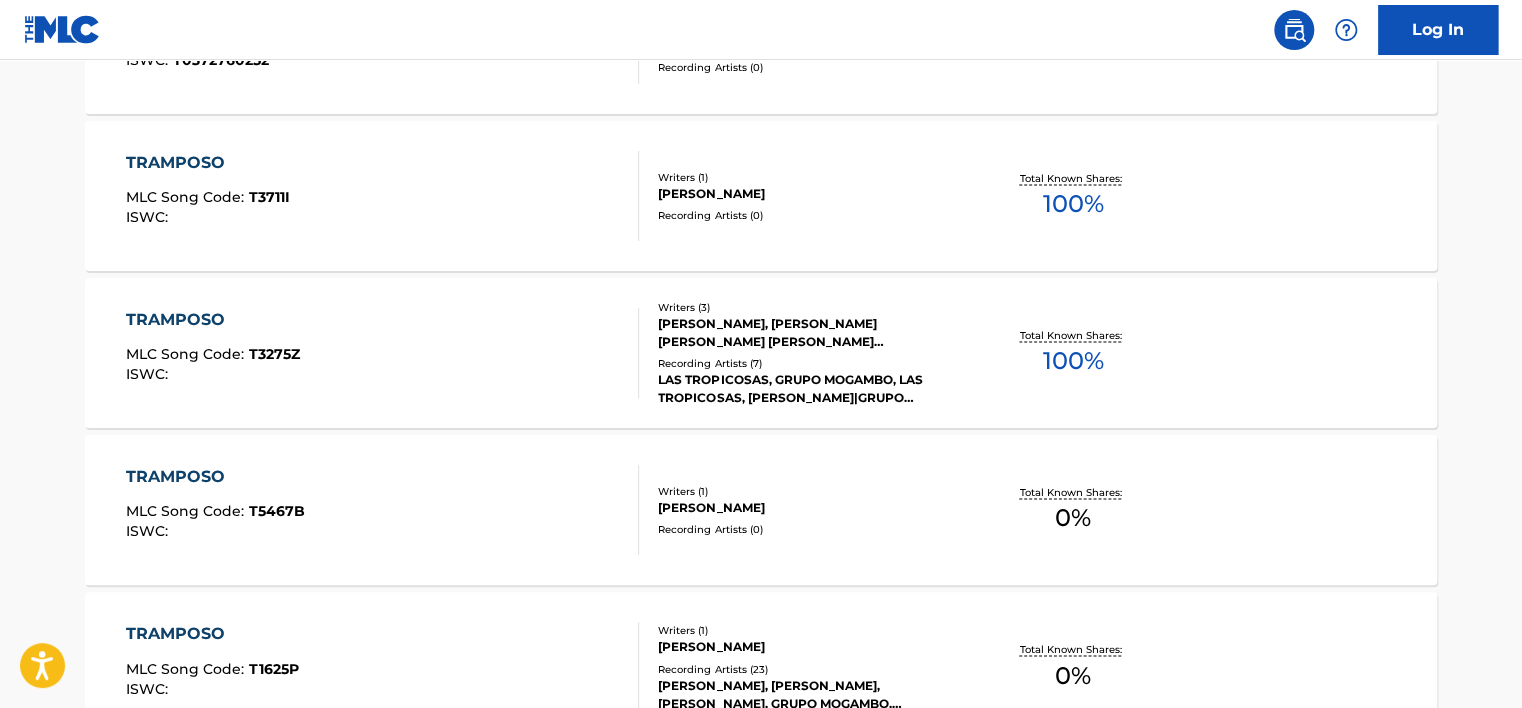 scroll, scrollTop: 1201, scrollLeft: 0, axis: vertical 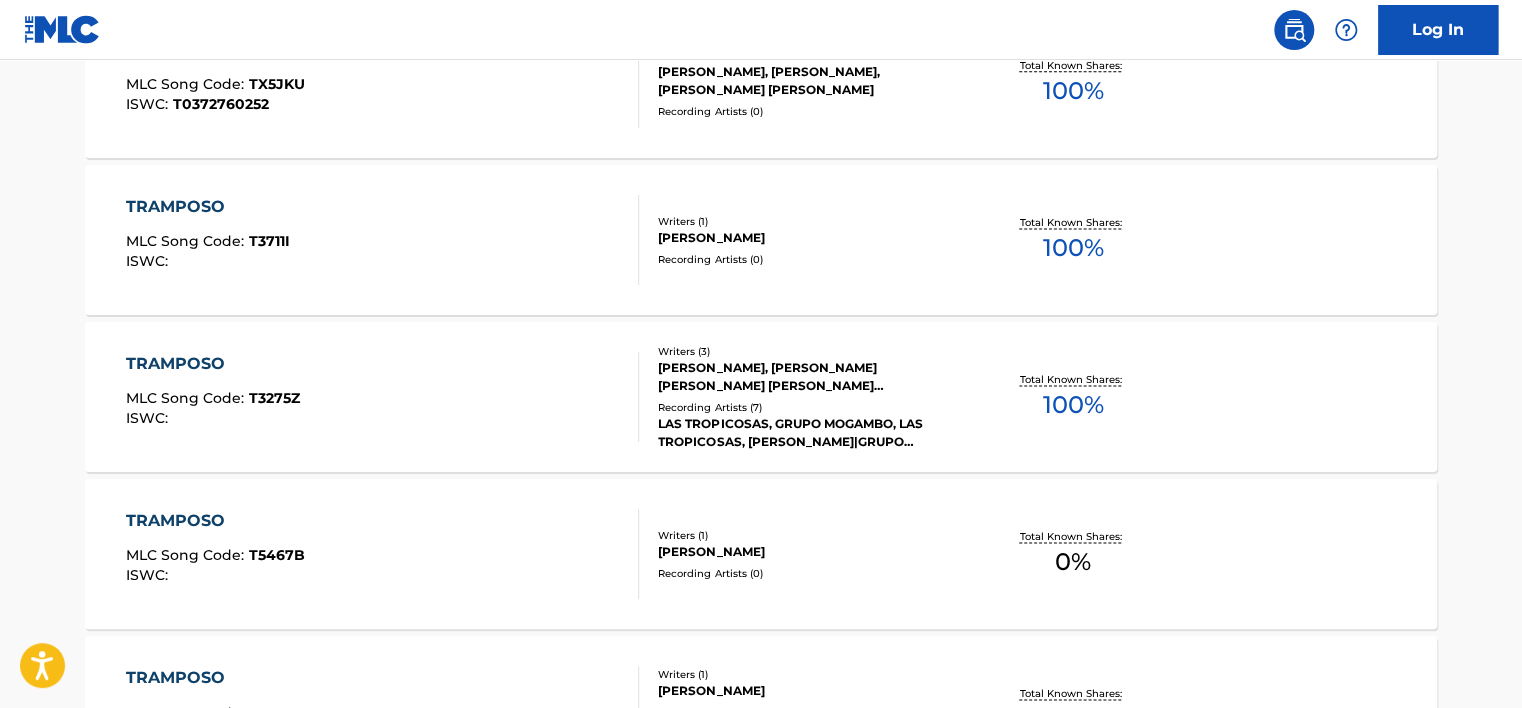click on "TRAMPOSO MLC Song Code : T3275Z ISWC :" at bounding box center (383, 397) 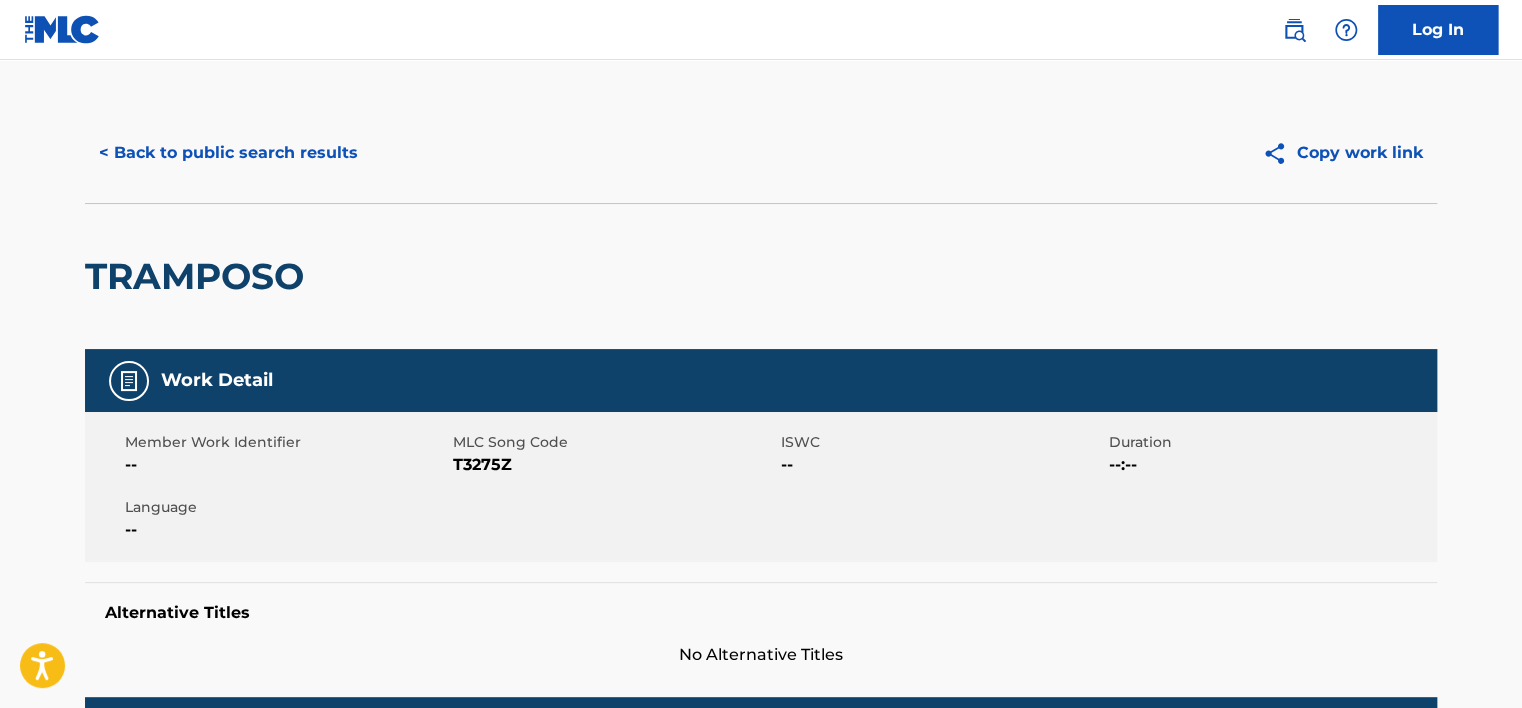 scroll, scrollTop: 0, scrollLeft: 0, axis: both 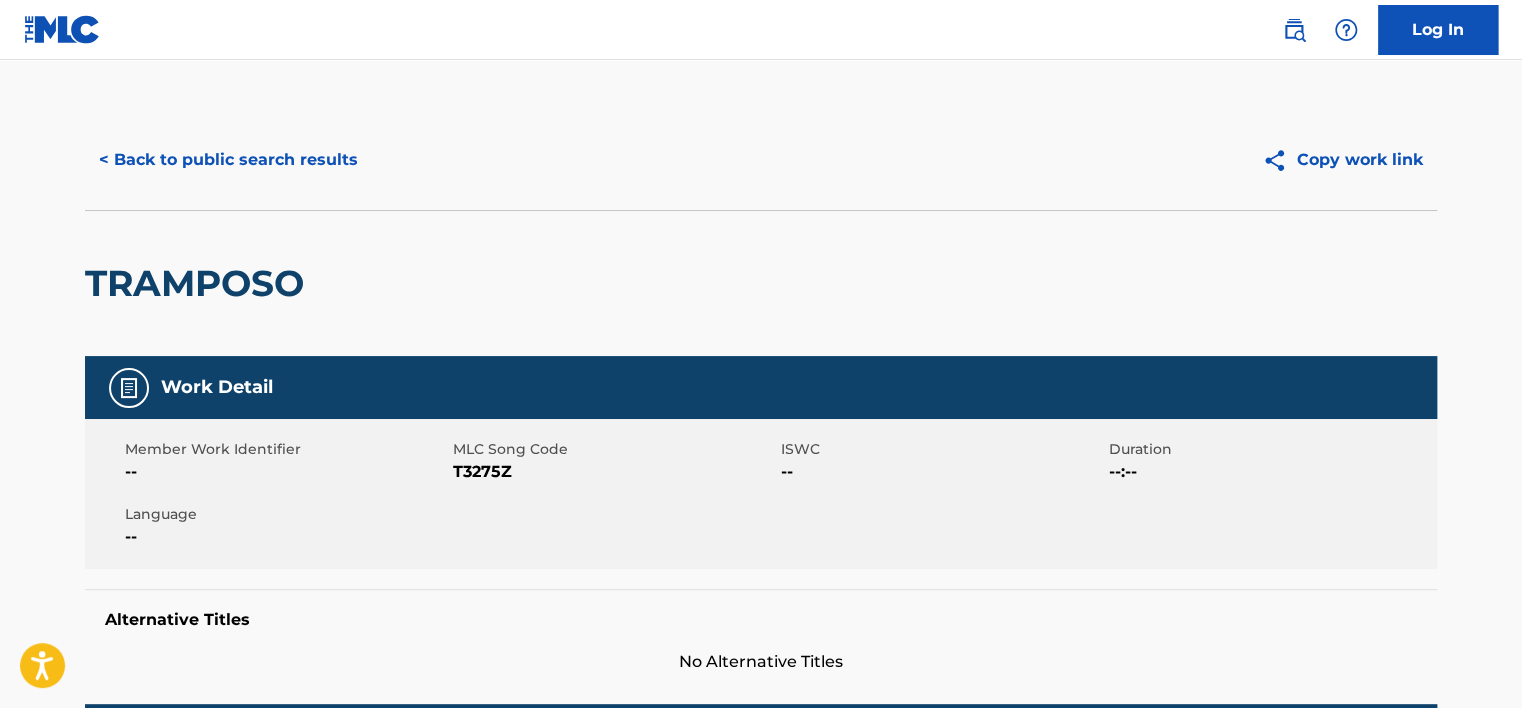 click on "< Back to public search results" at bounding box center (228, 160) 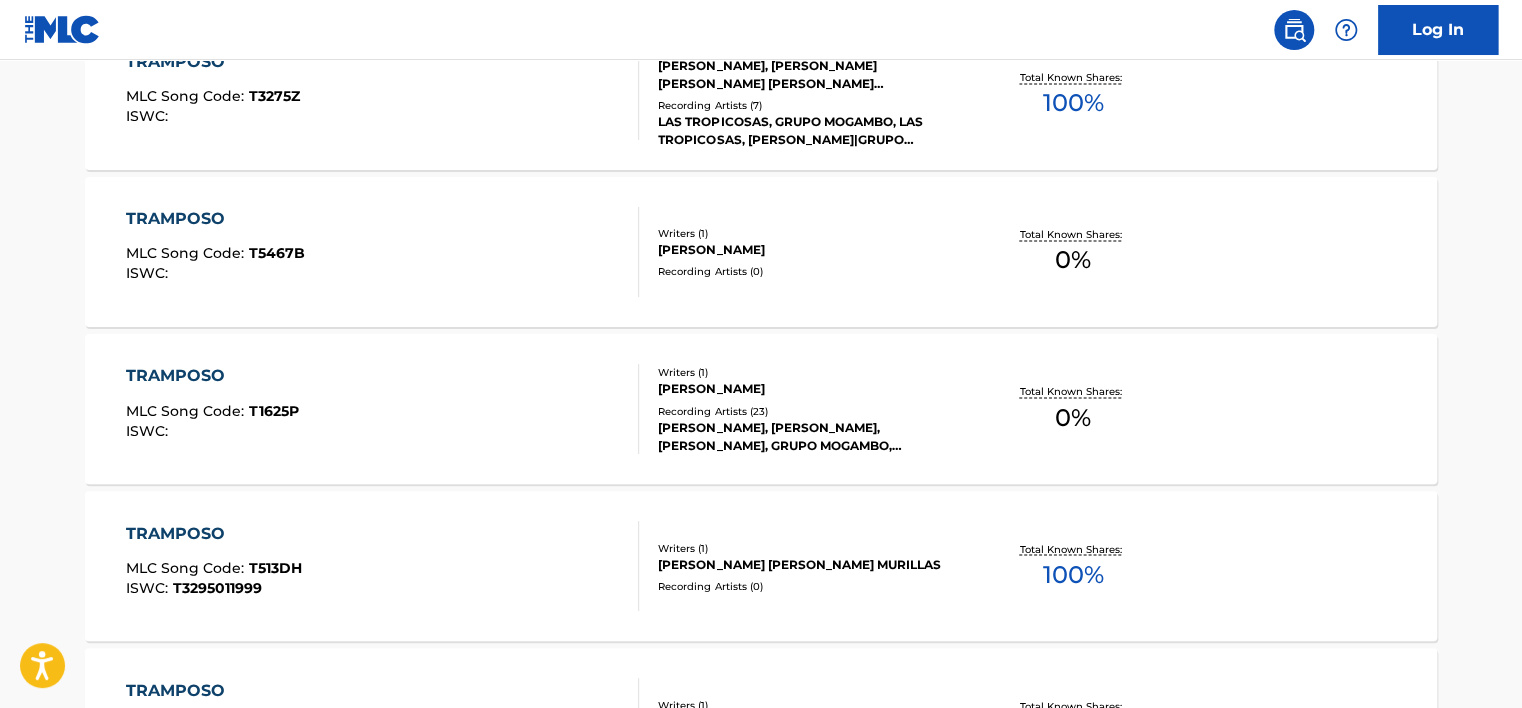 scroll, scrollTop: 1601, scrollLeft: 0, axis: vertical 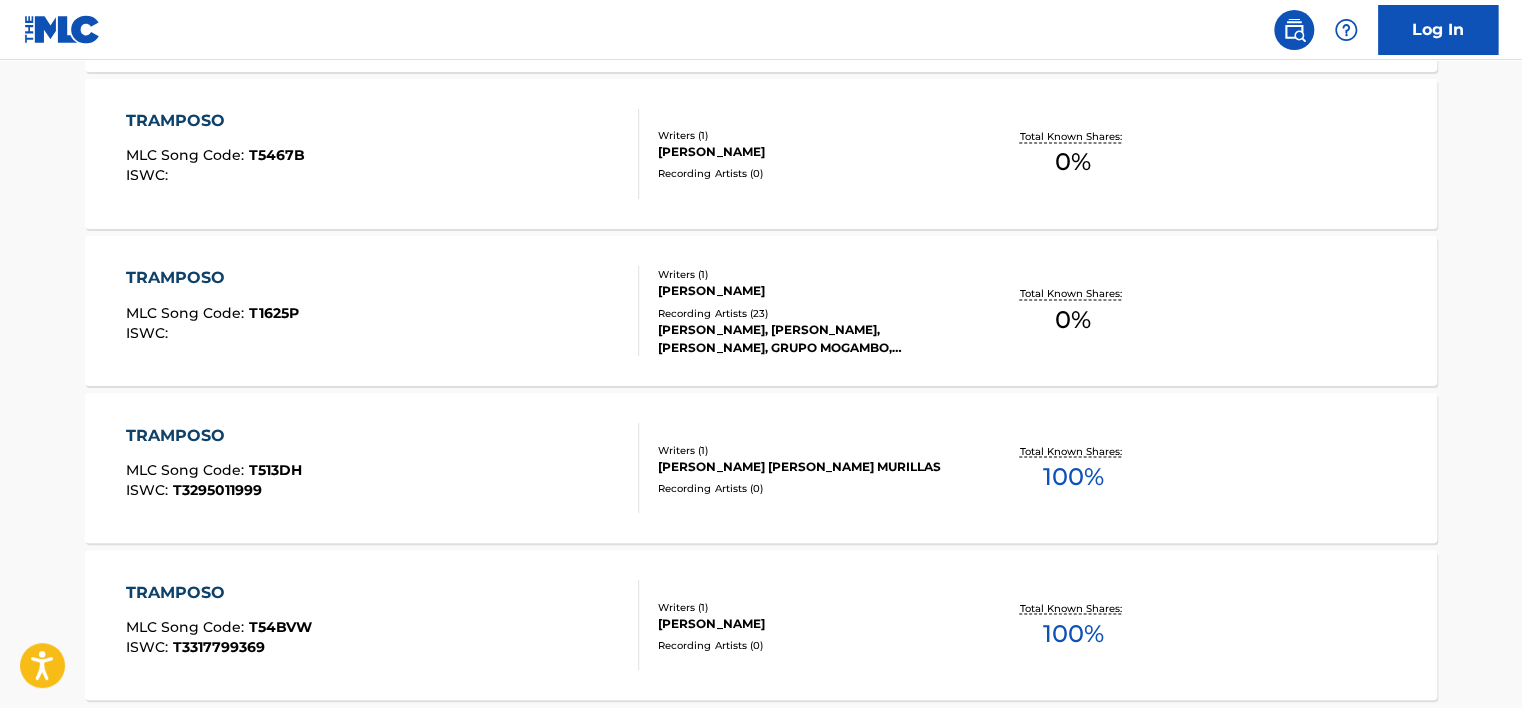 click on "TRAMPOSO MLC Song Code : T1625P ISWC :" at bounding box center (383, 311) 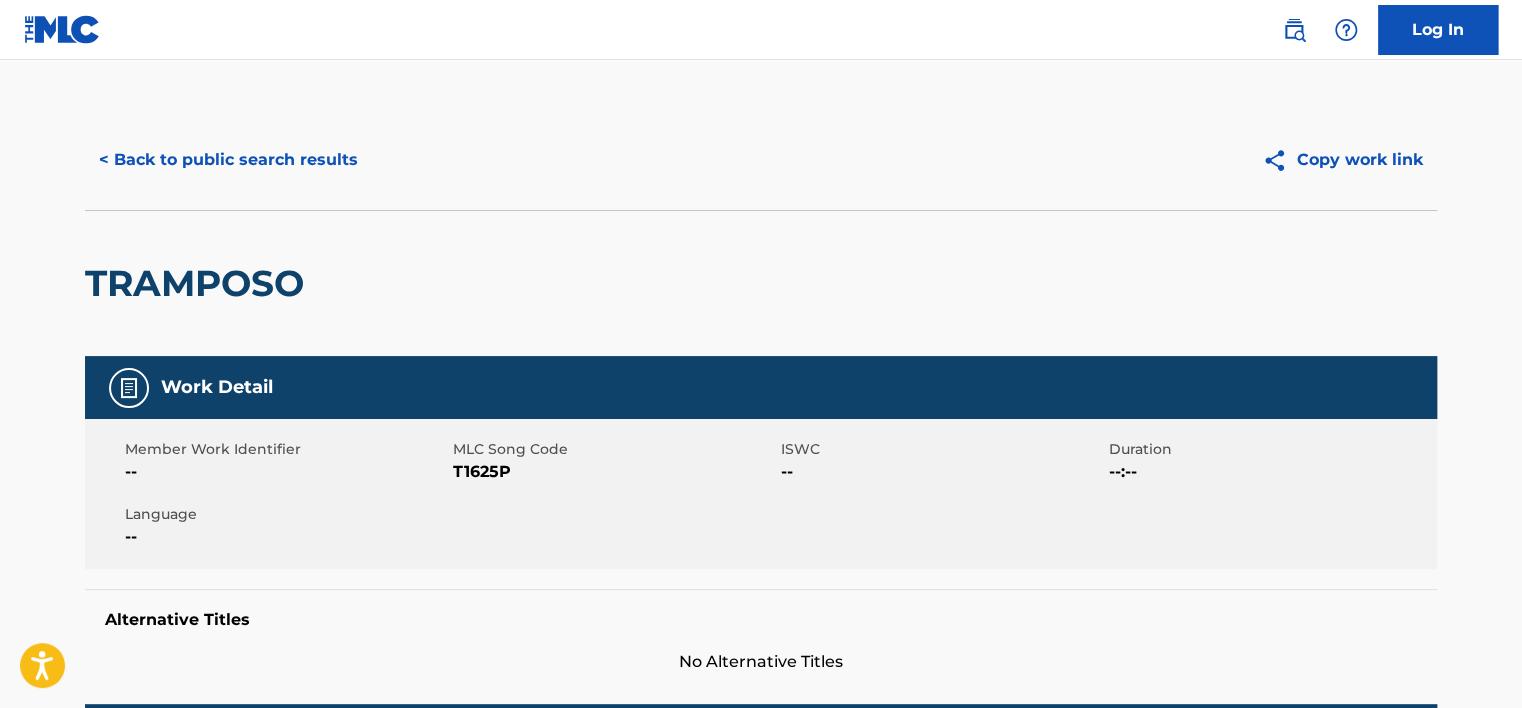 scroll, scrollTop: 0, scrollLeft: 0, axis: both 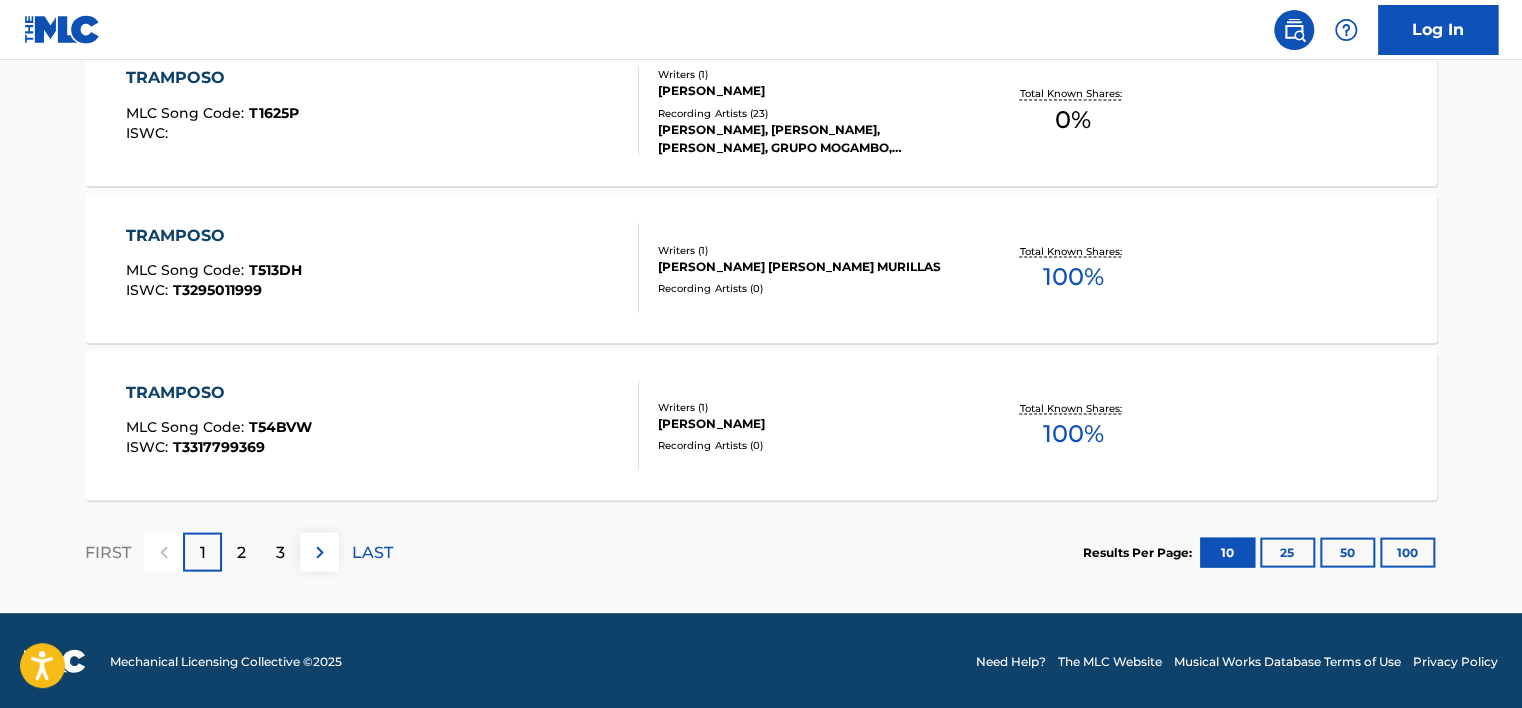 click on "2" at bounding box center [241, 552] 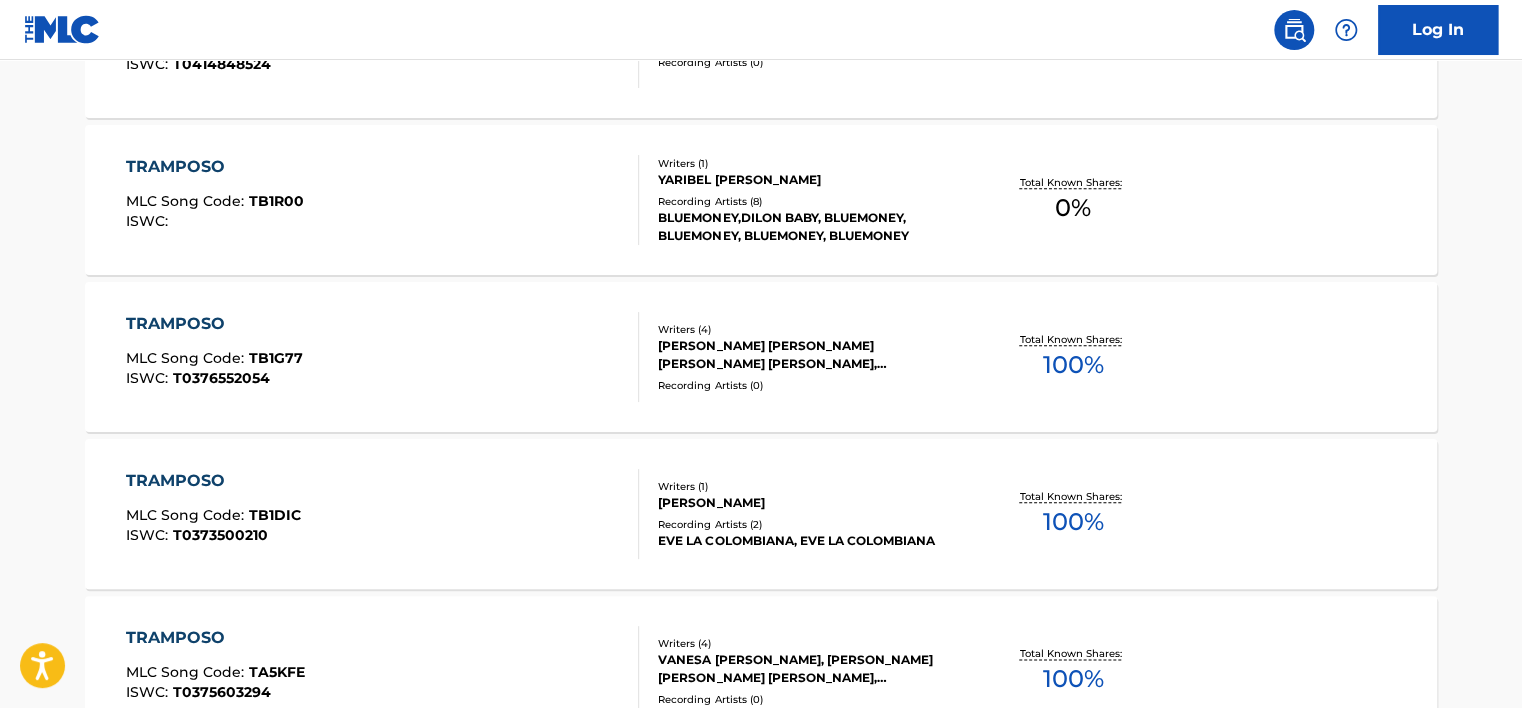 scroll, scrollTop: 901, scrollLeft: 0, axis: vertical 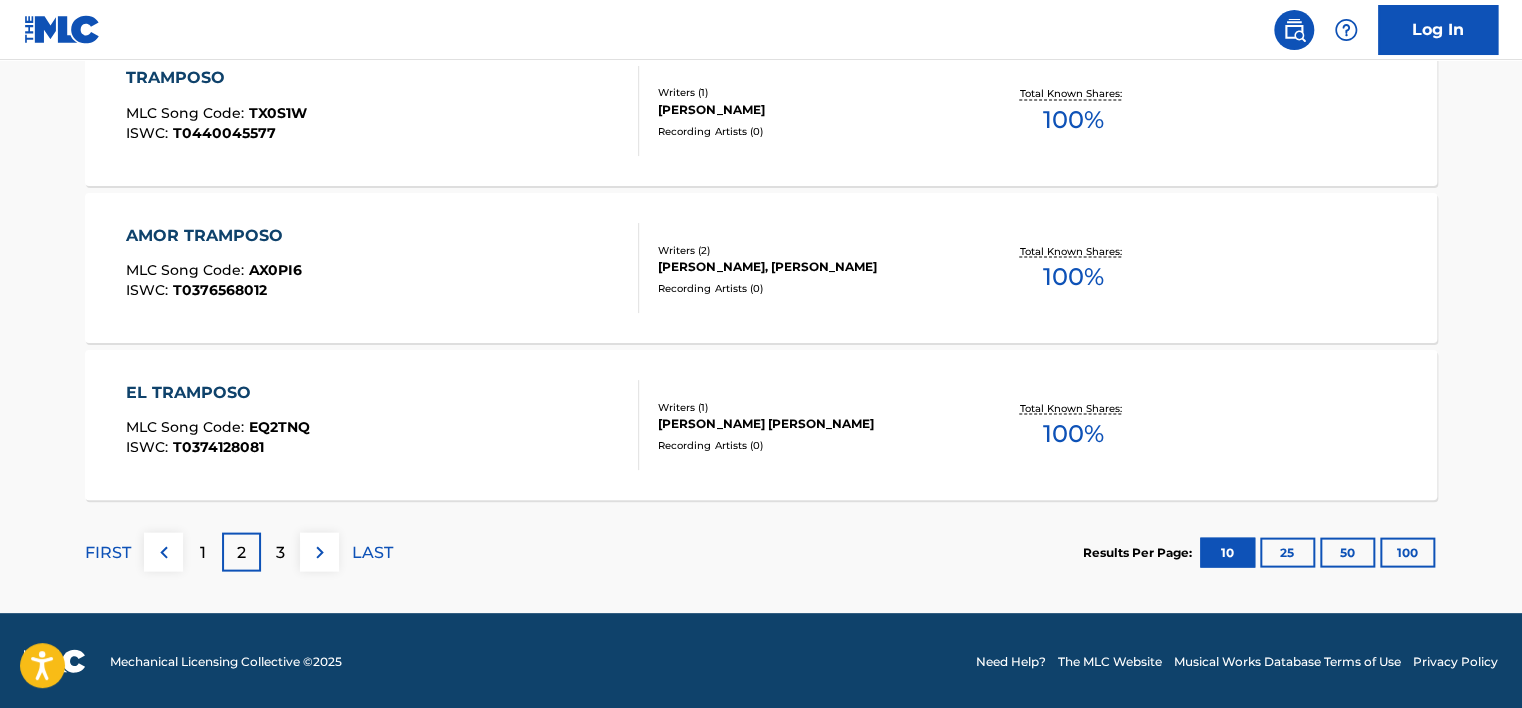 click on "3" at bounding box center (280, 551) 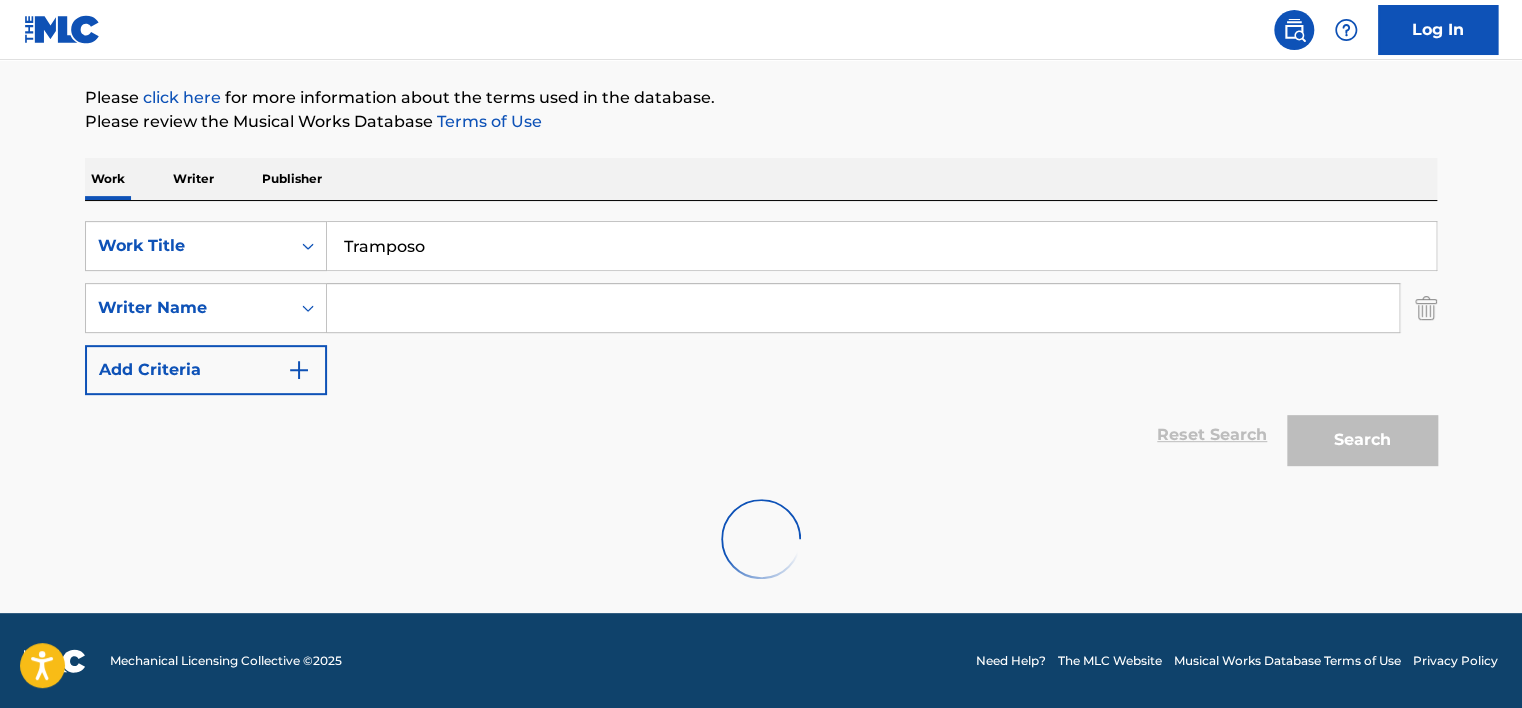 scroll, scrollTop: 1801, scrollLeft: 0, axis: vertical 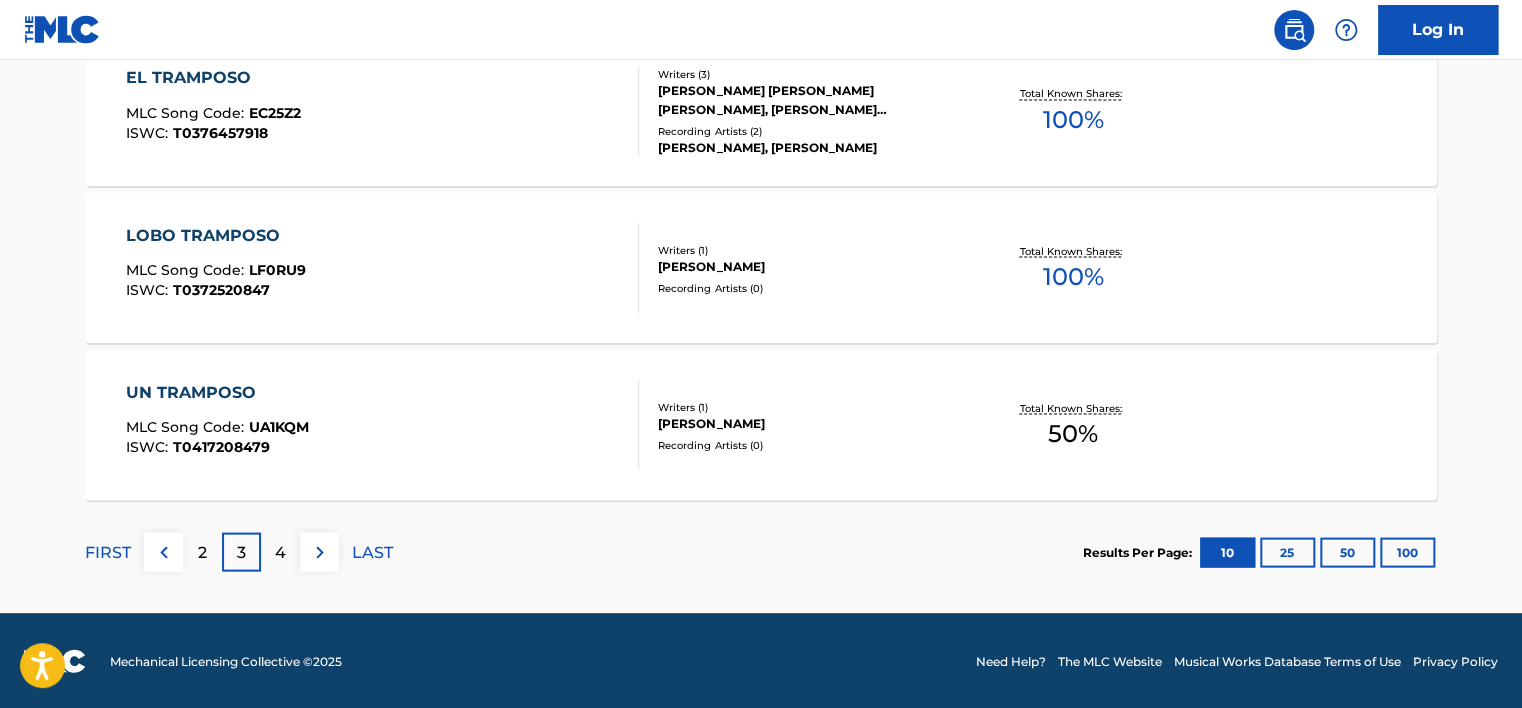 click on "2" at bounding box center [202, 552] 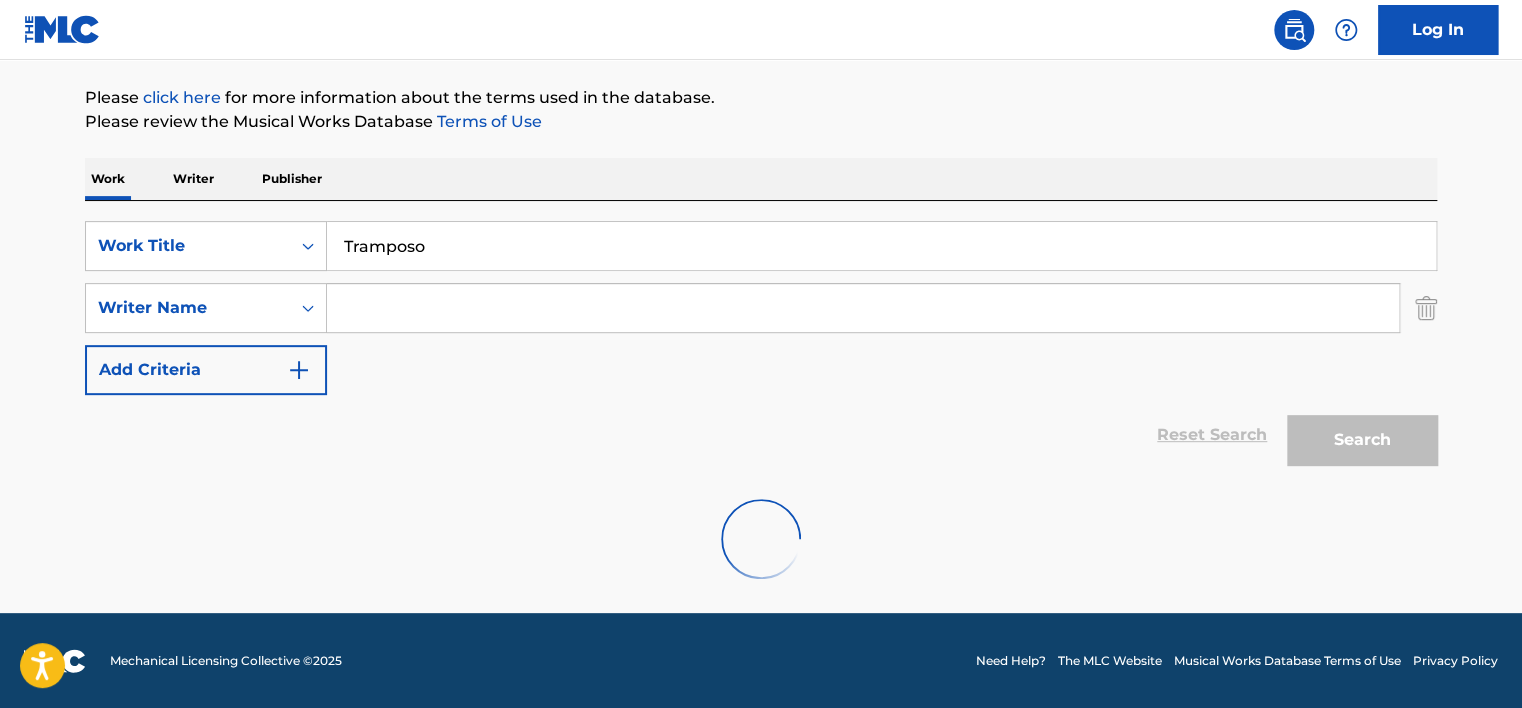 scroll, scrollTop: 1801, scrollLeft: 0, axis: vertical 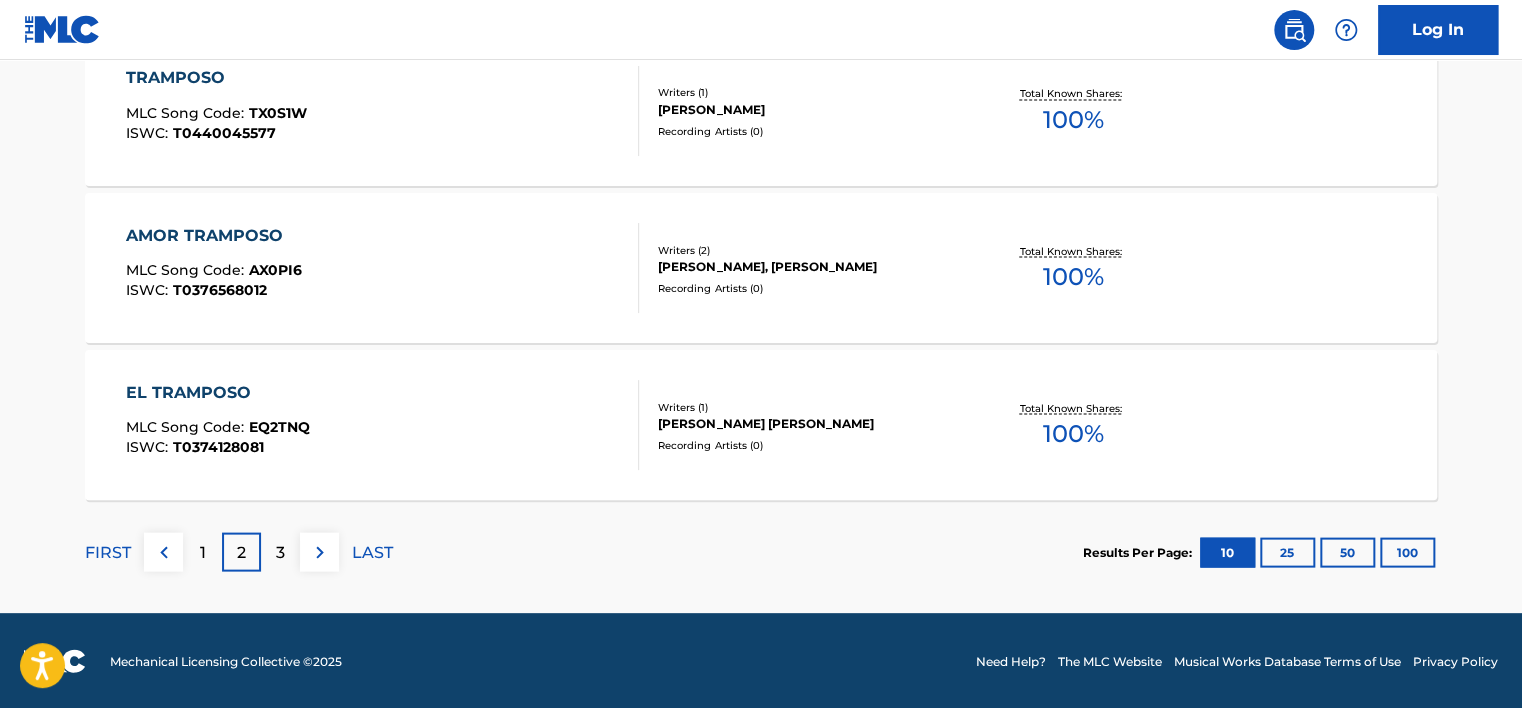 click on "1" at bounding box center (203, 552) 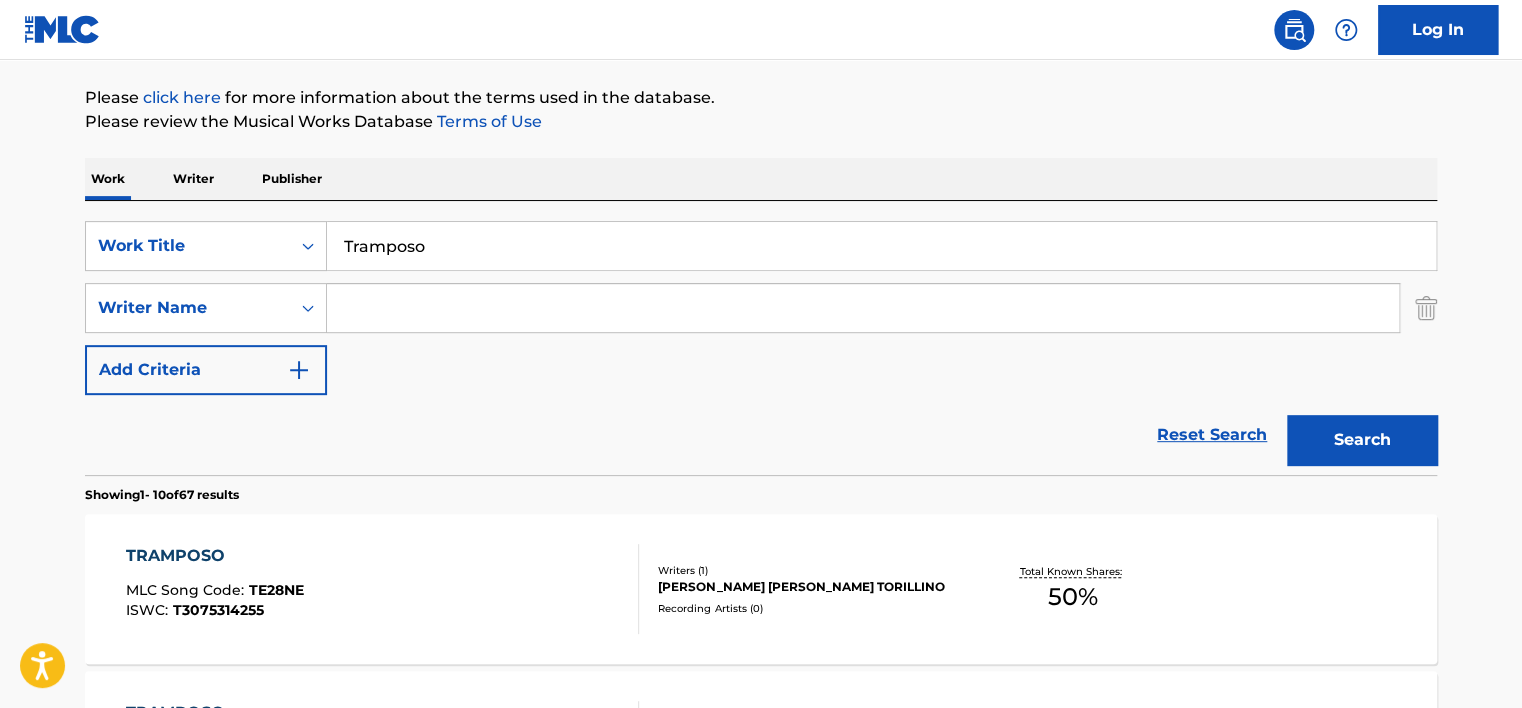 scroll, scrollTop: 101, scrollLeft: 0, axis: vertical 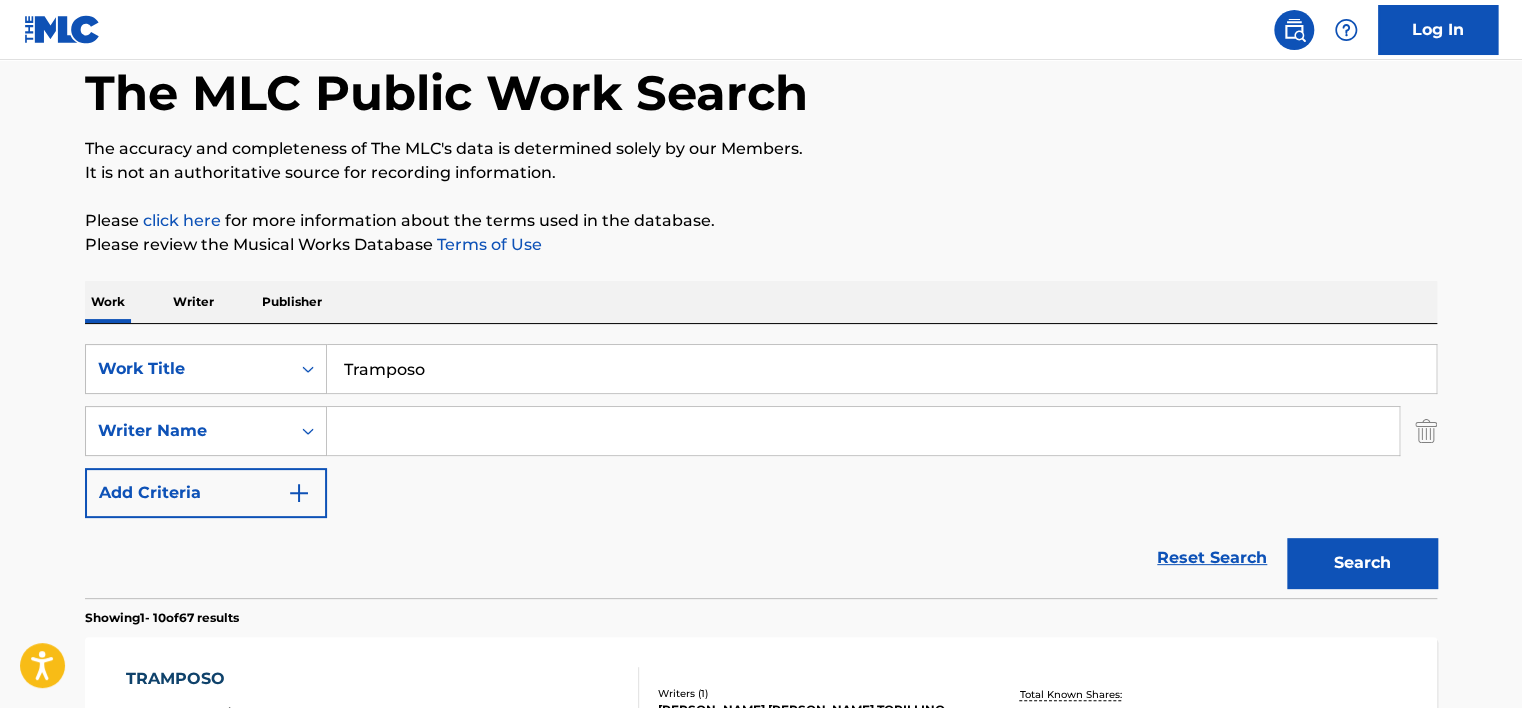 click at bounding box center (863, 431) 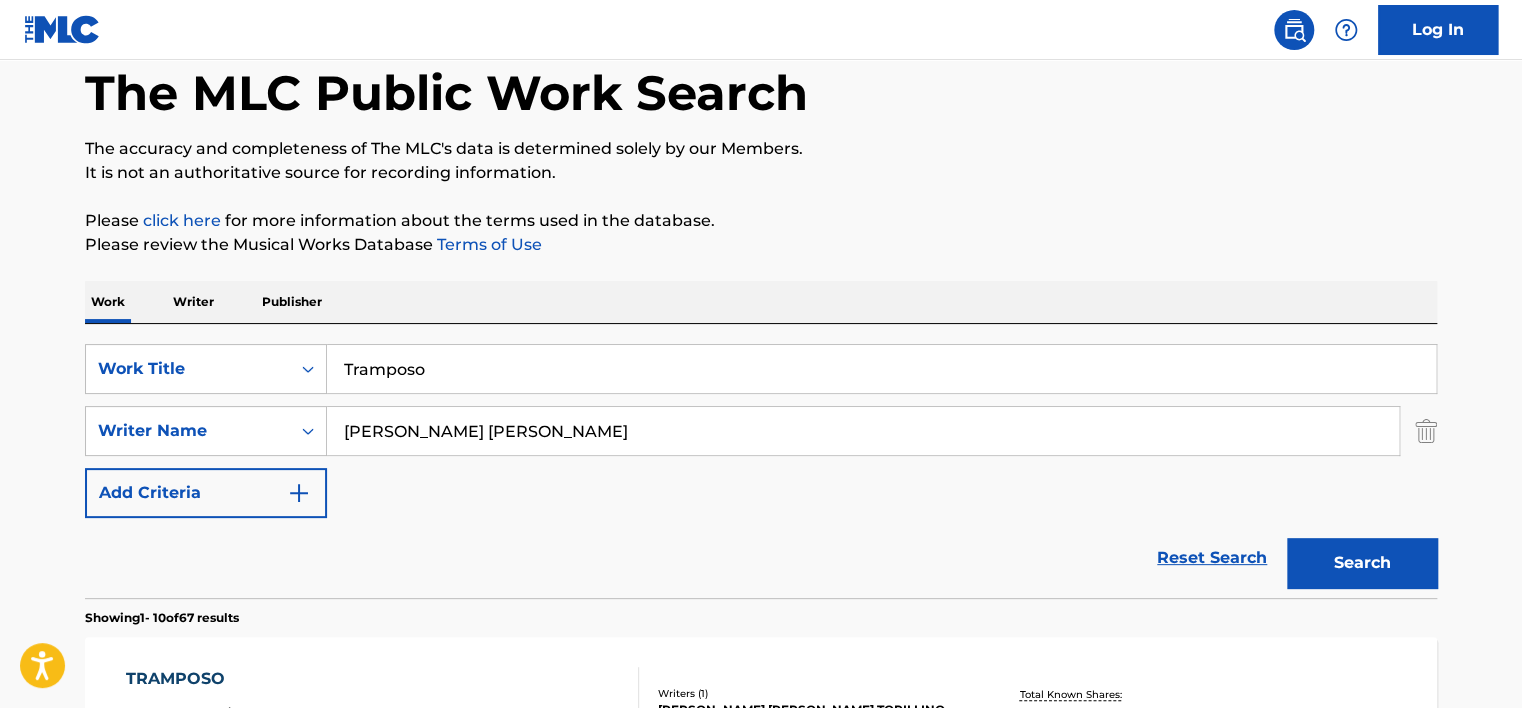 drag, startPoint x: 430, startPoint y: 431, endPoint x: 720, endPoint y: 422, distance: 290.13962 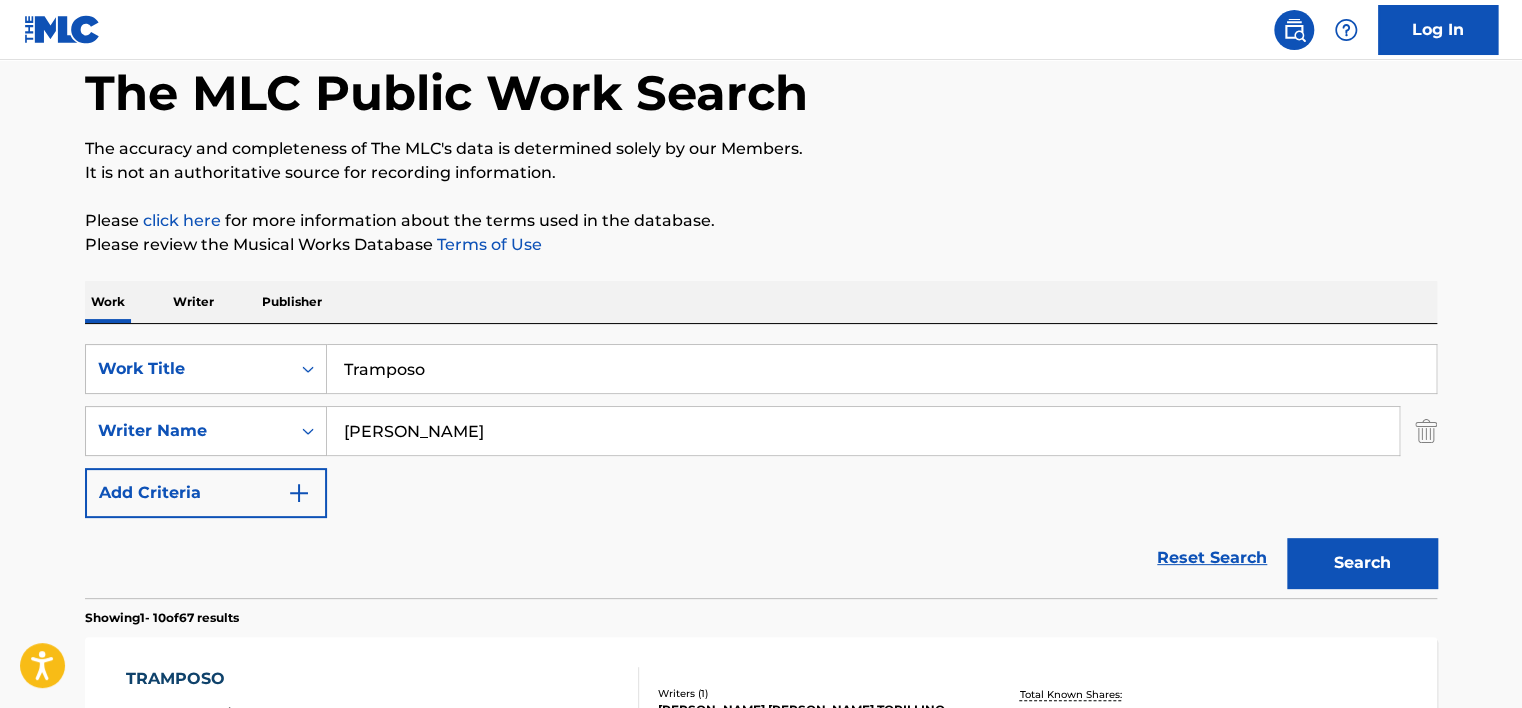type on "[PERSON_NAME]" 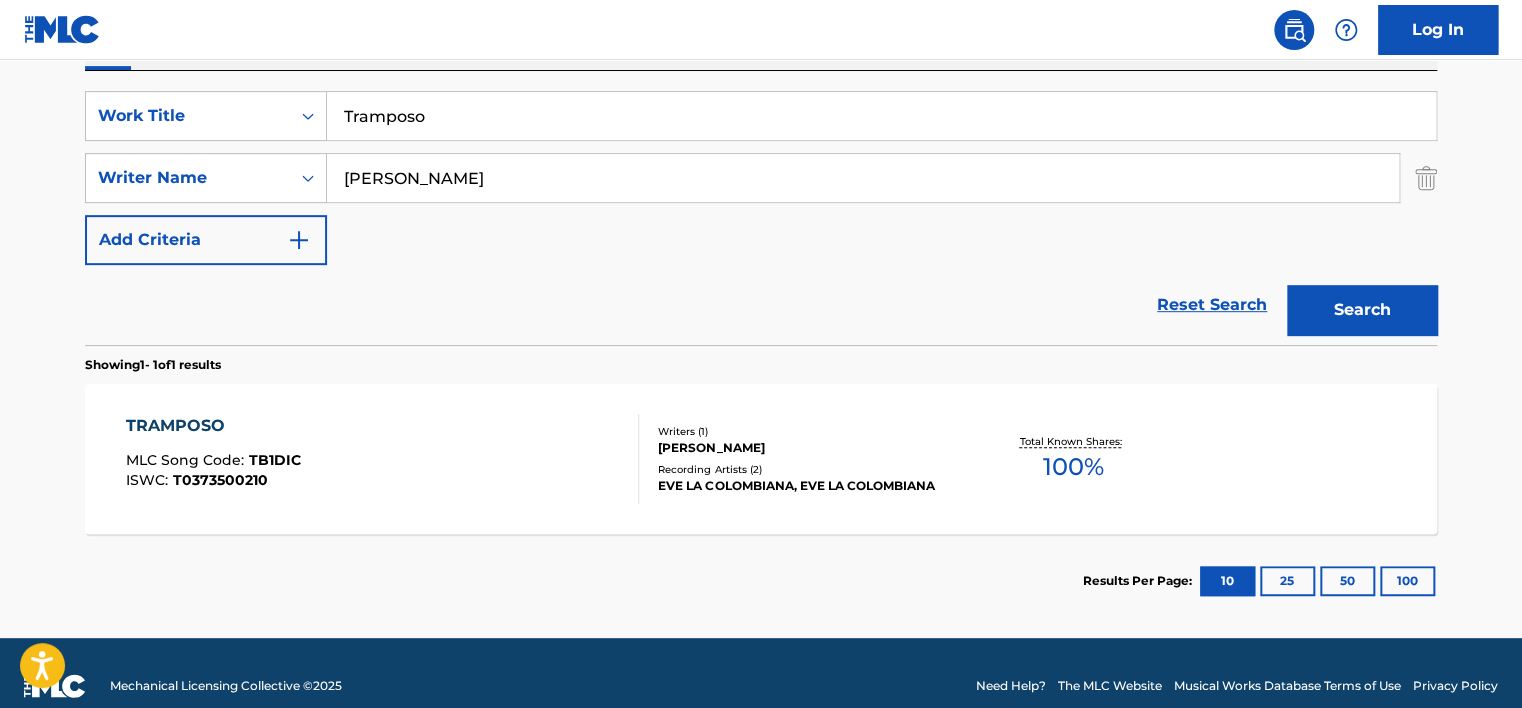 scroll, scrollTop: 380, scrollLeft: 0, axis: vertical 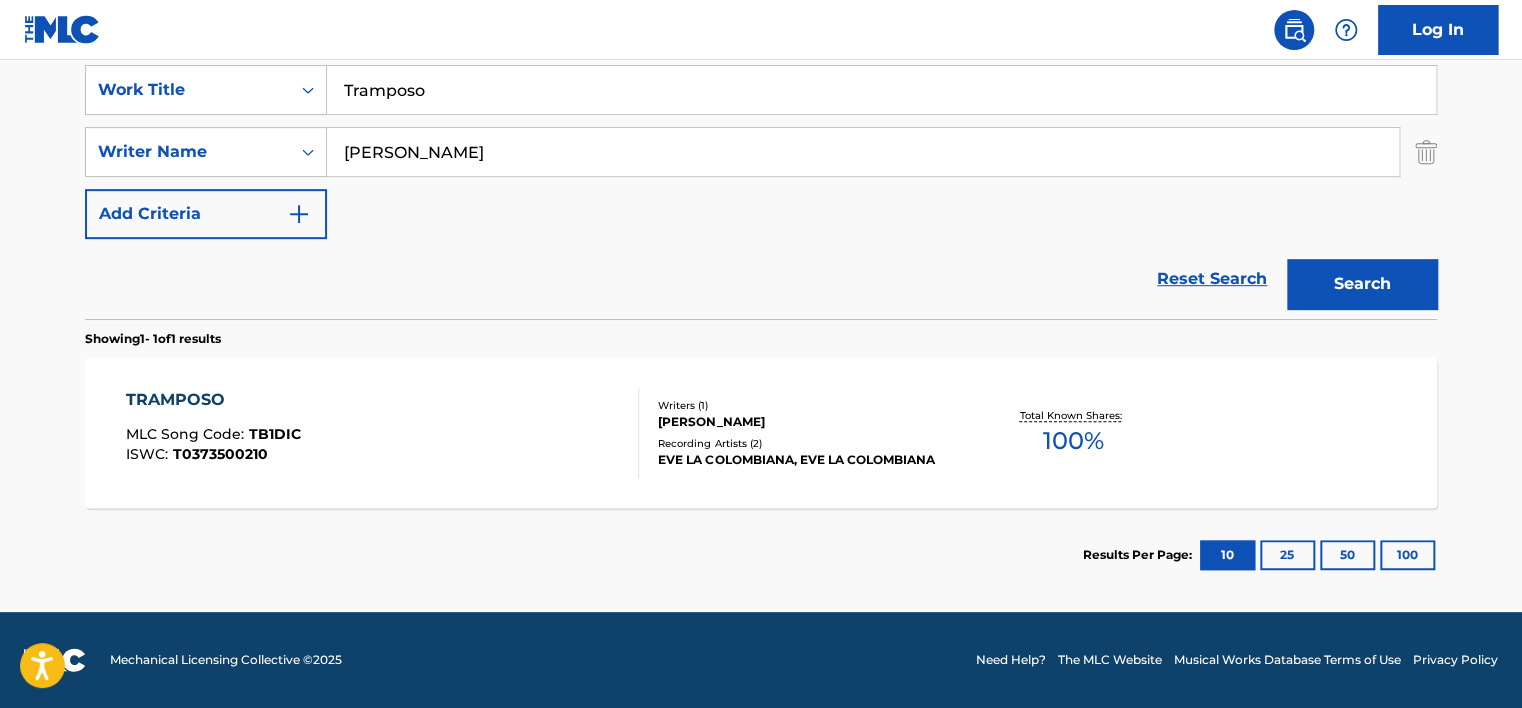 click on "TRAMPOSO MLC Song Code : TB1DIC ISWC : T0373500210" at bounding box center [383, 433] 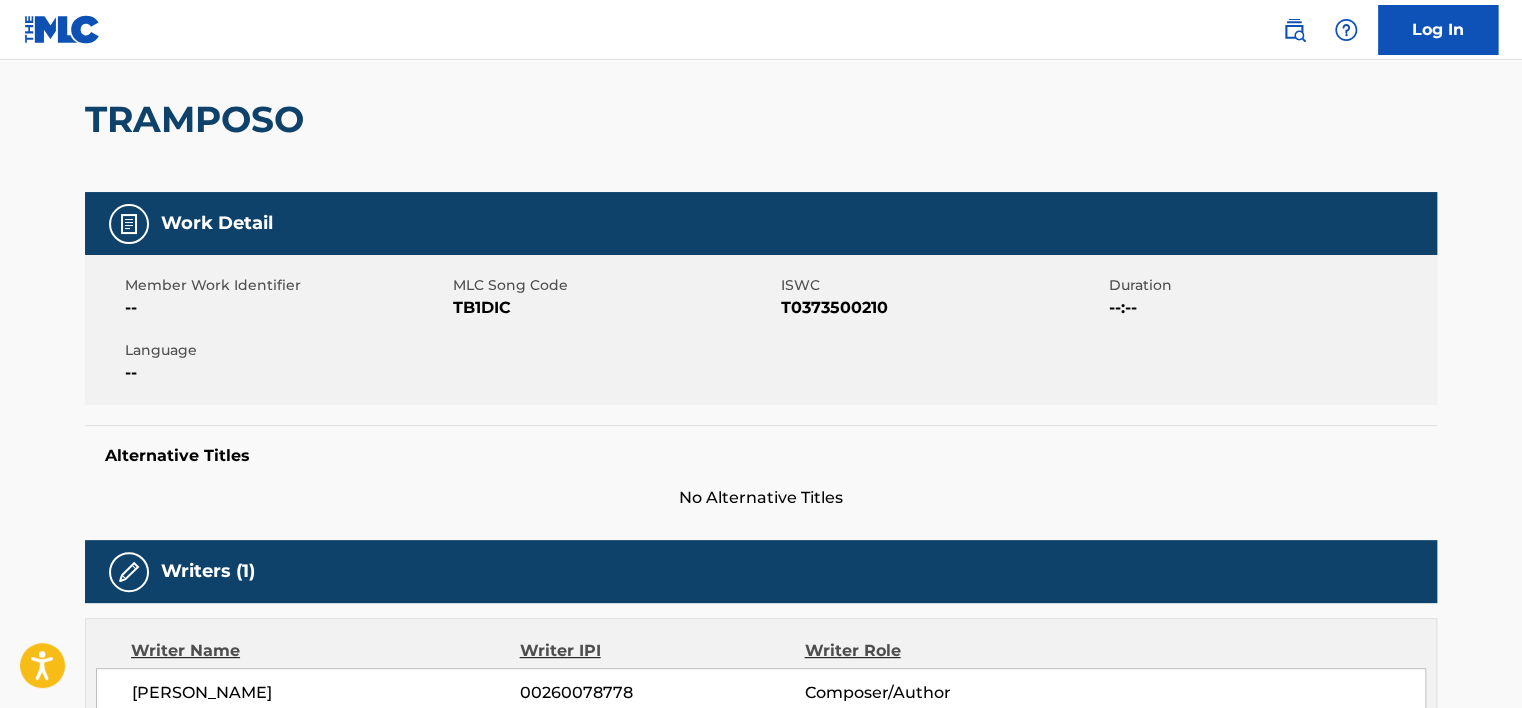 scroll, scrollTop: 200, scrollLeft: 0, axis: vertical 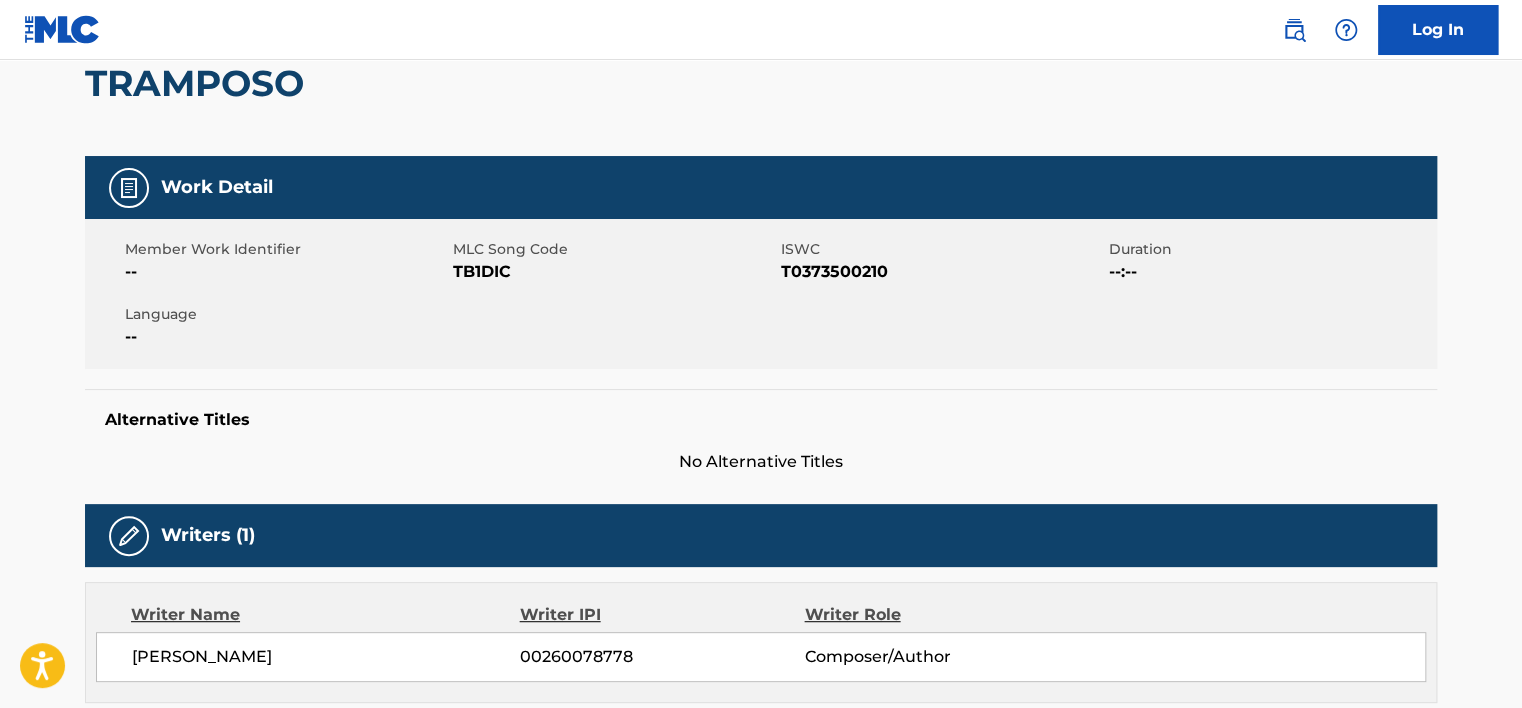 click on "T0373500210" at bounding box center [942, 272] 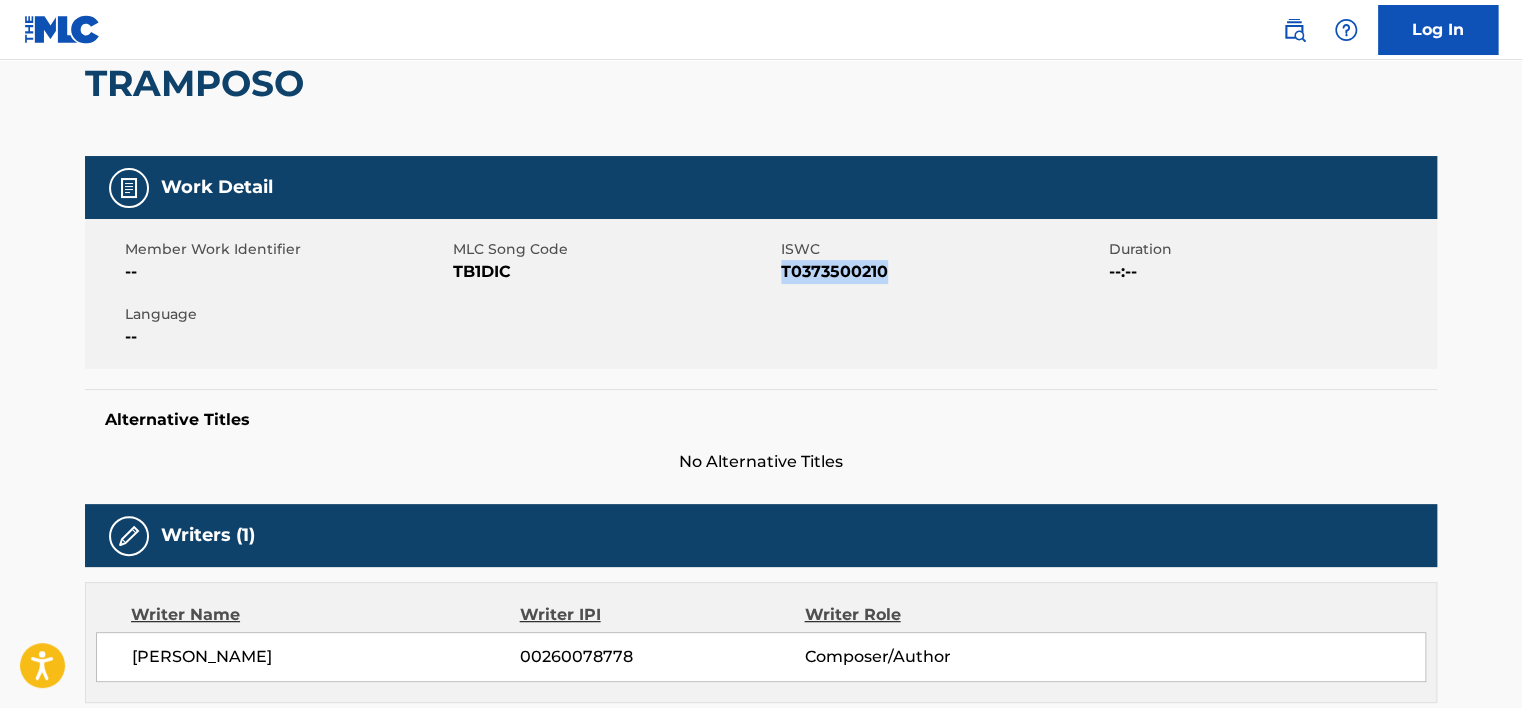 click on "T0373500210" at bounding box center [942, 272] 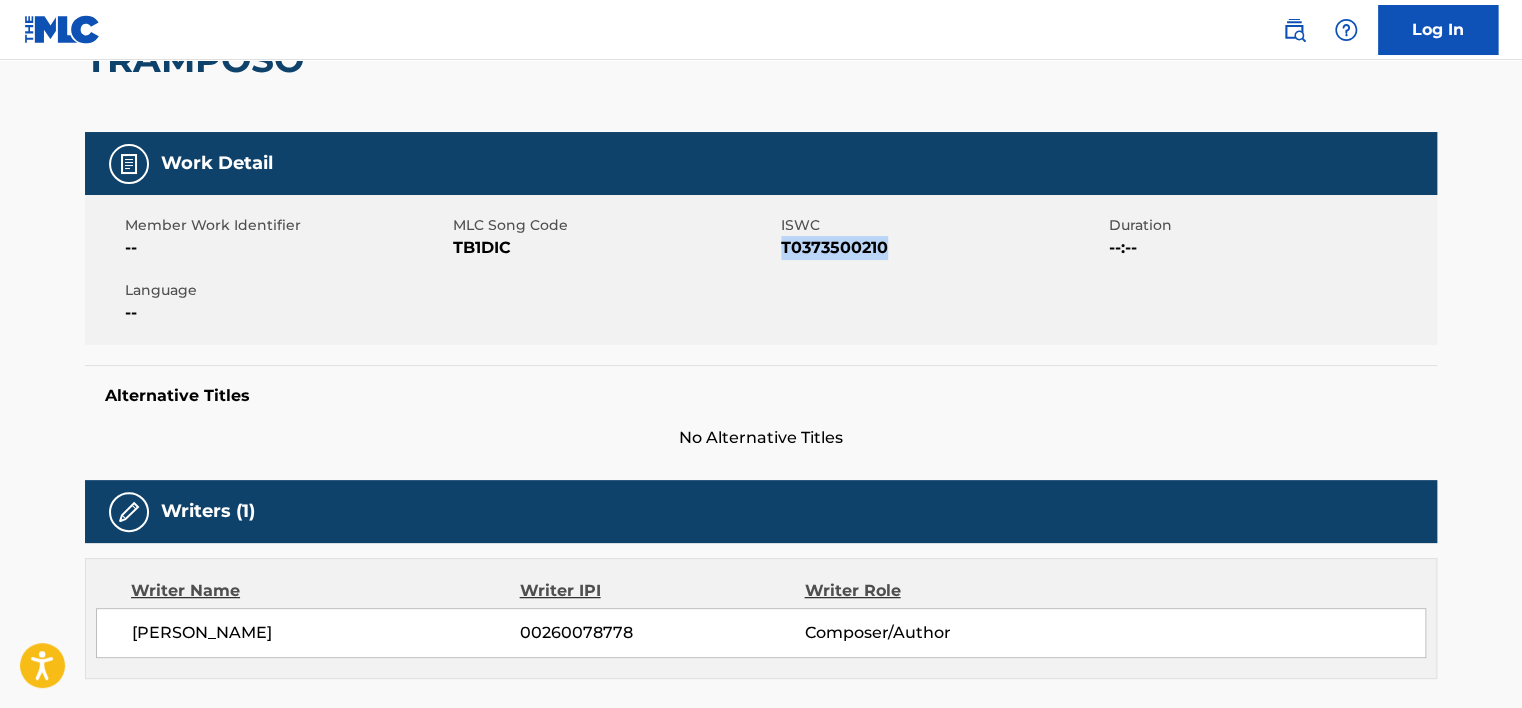 scroll, scrollTop: 500, scrollLeft: 0, axis: vertical 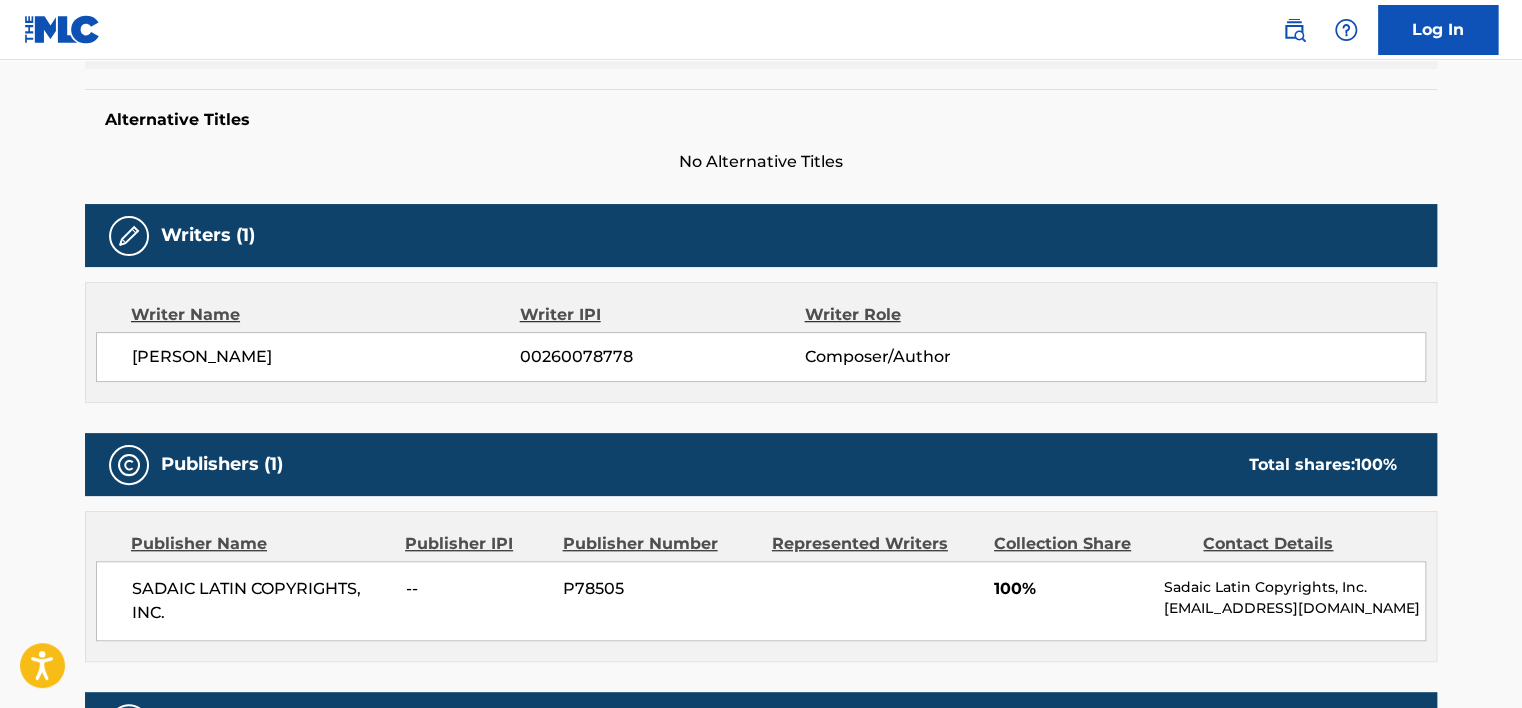 click on "[PERSON_NAME] 00260078778 Composer/Author" at bounding box center [761, 357] 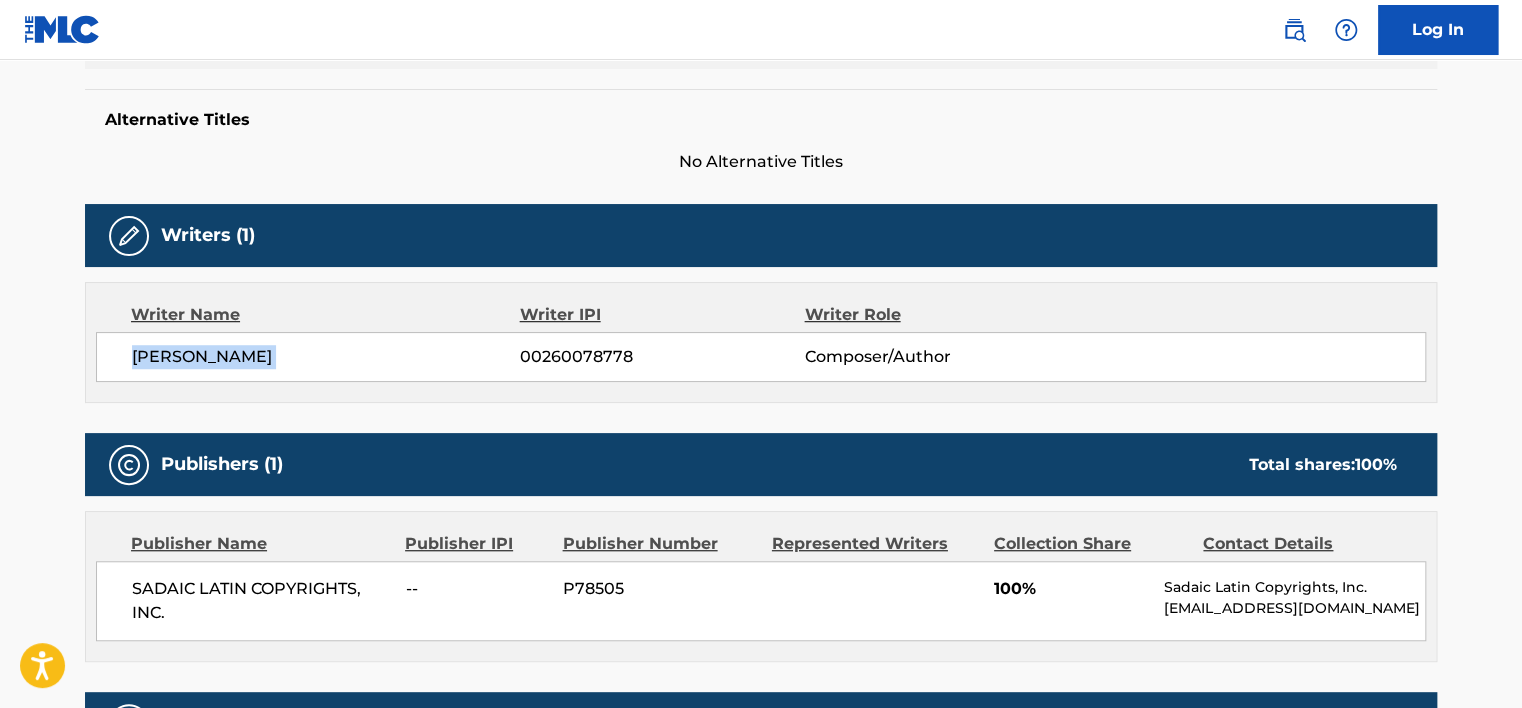 click on "[PERSON_NAME] 00260078778 Composer/Author" at bounding box center (761, 357) 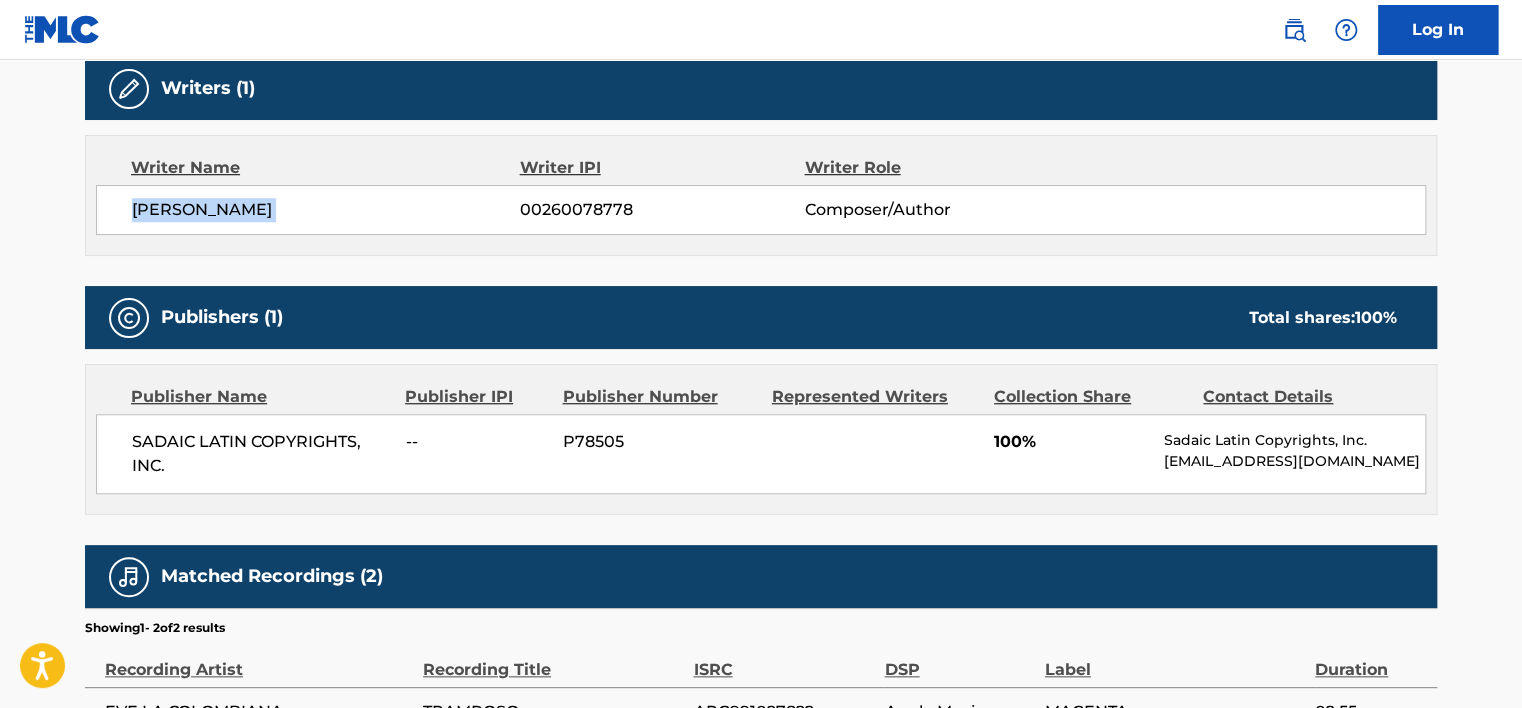 scroll, scrollTop: 650, scrollLeft: 0, axis: vertical 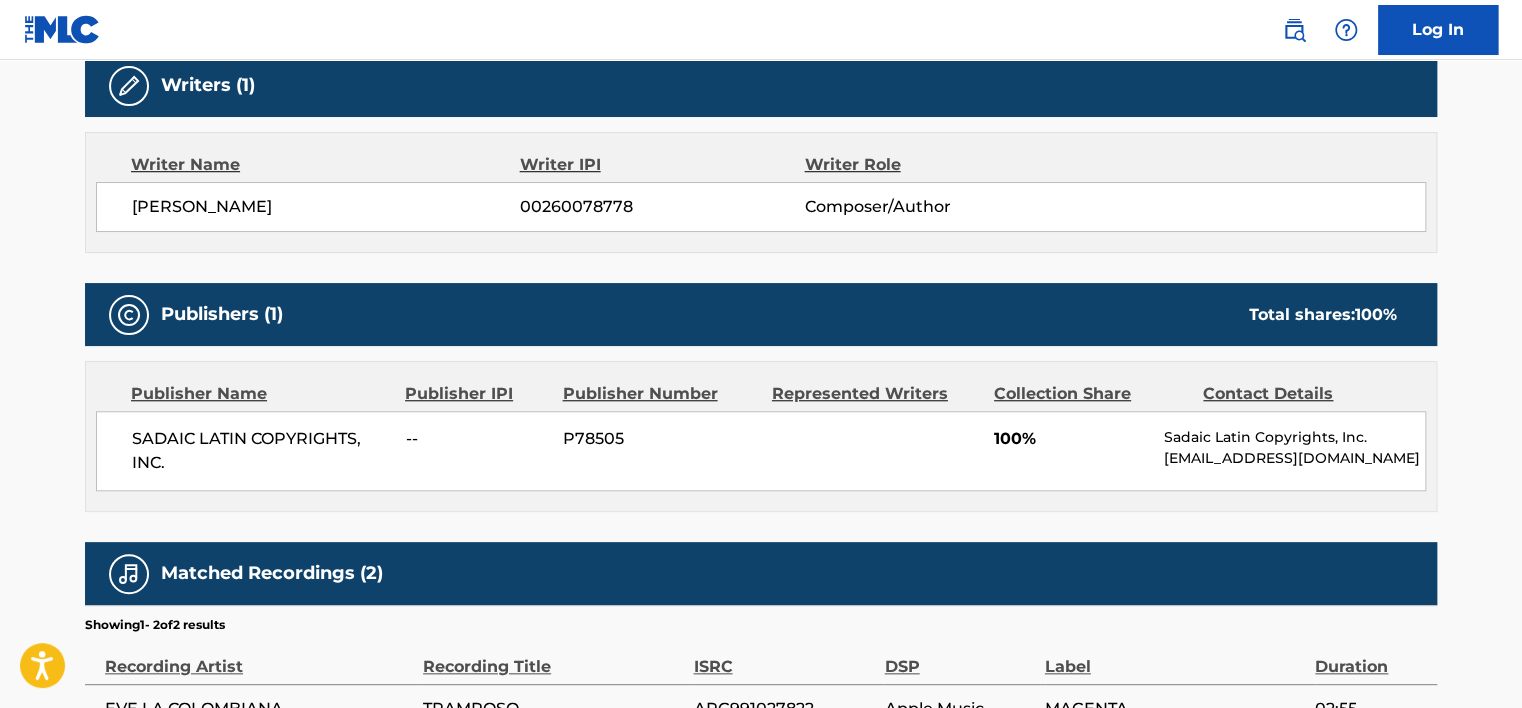 click on "SADAIC LATIN COPYRIGHTS, INC." at bounding box center [261, 451] 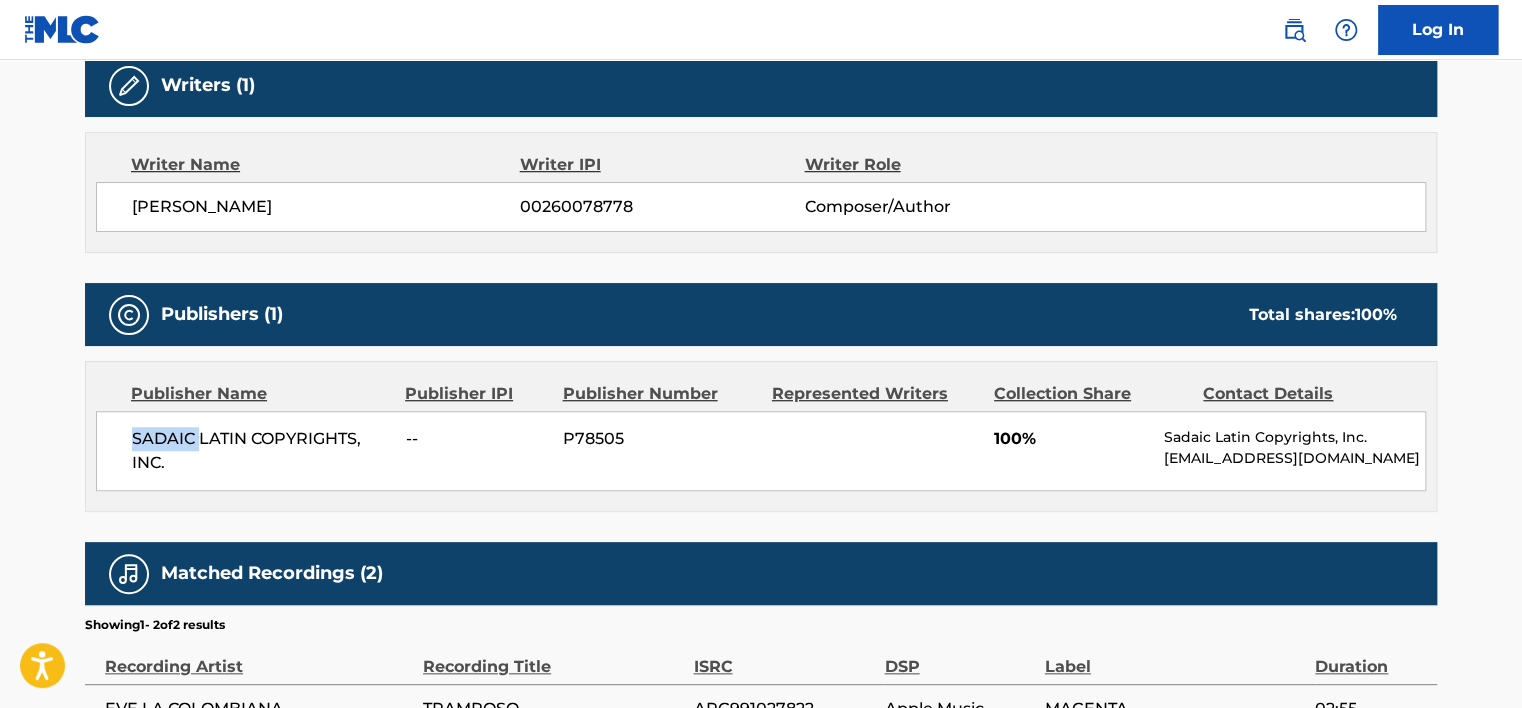 click on "SADAIC LATIN COPYRIGHTS, INC." at bounding box center (261, 451) 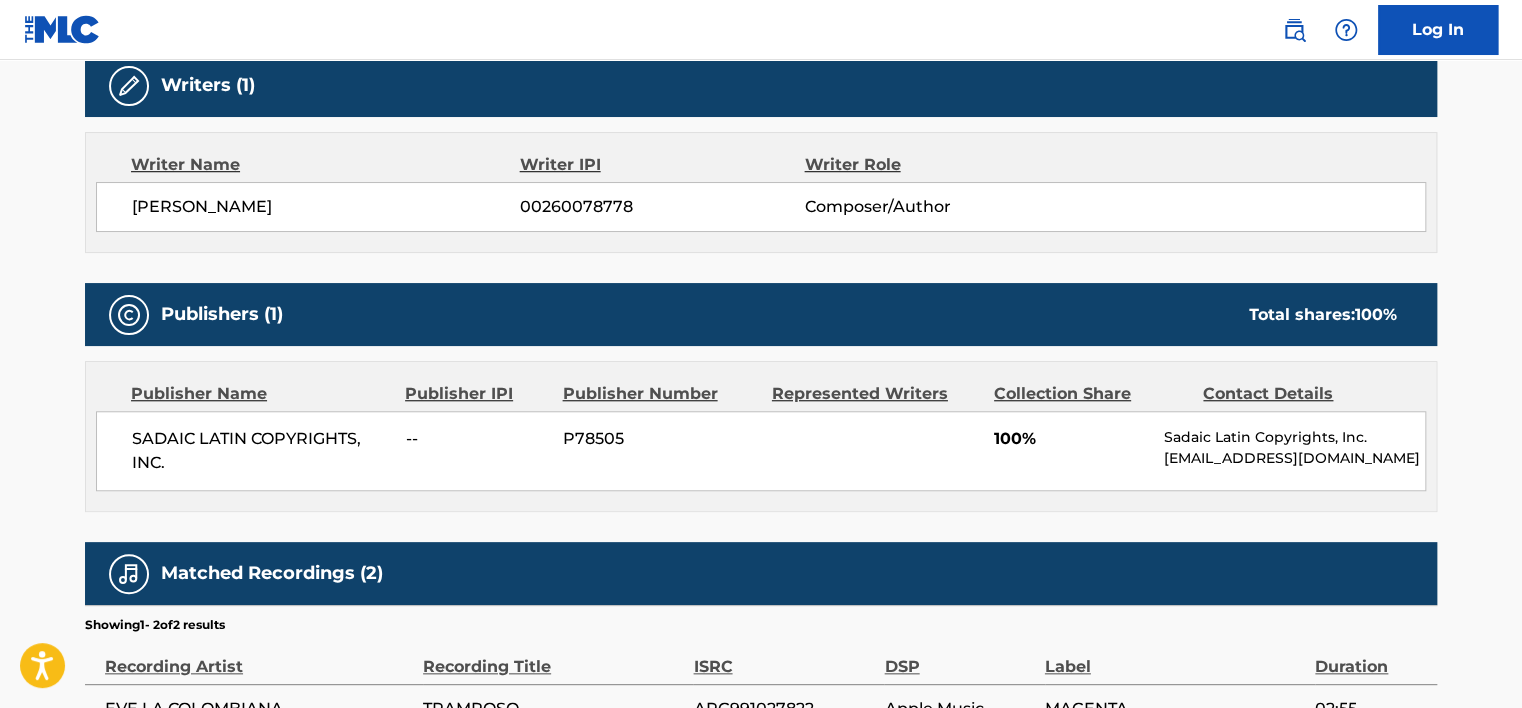 click on "SADAIC LATIN COPYRIGHTS, INC. -- P78505 100% Sadaic Latin Copyrights, Inc. [EMAIL_ADDRESS][DOMAIN_NAME]" at bounding box center (761, 451) 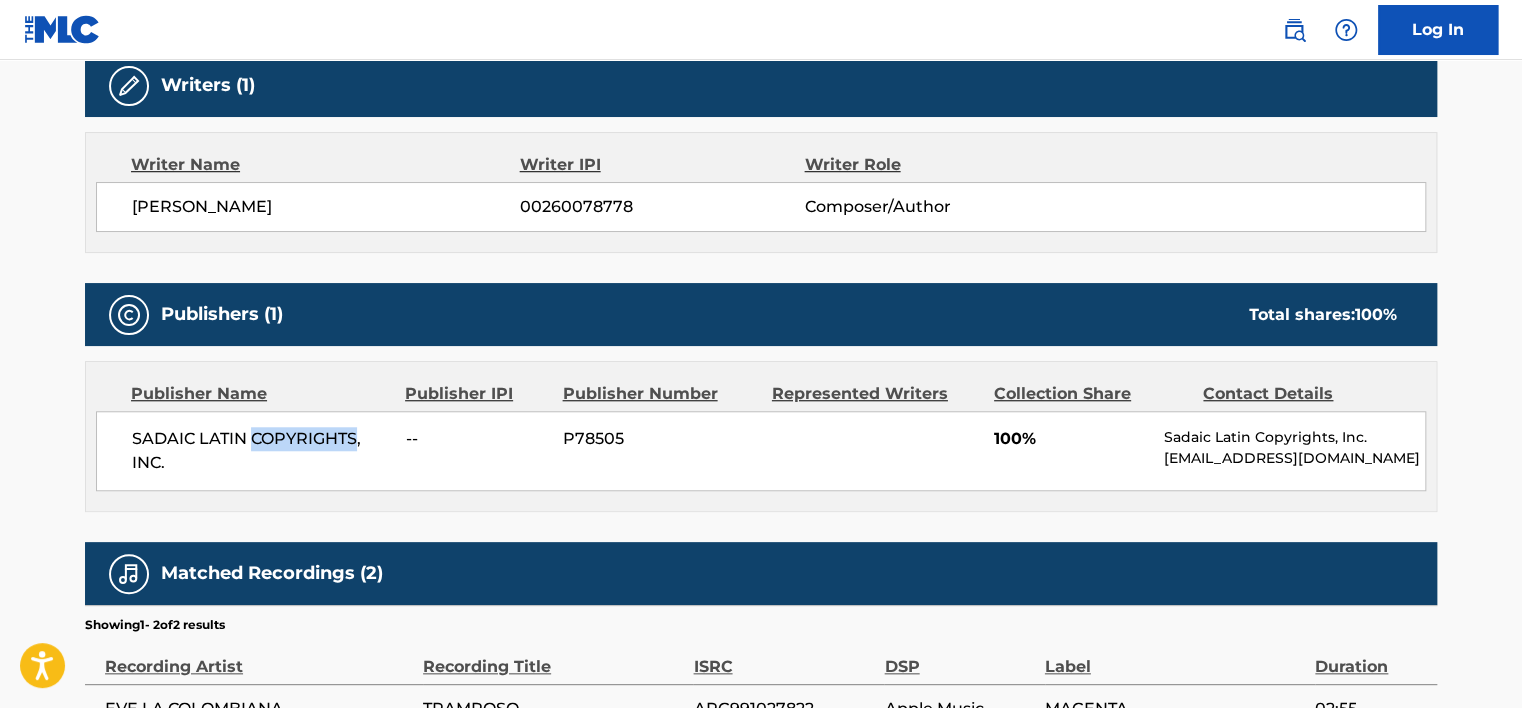 click on "SADAIC LATIN COPYRIGHTS, INC. -- P78505 100% Sadaic Latin Copyrights, Inc. [EMAIL_ADDRESS][DOMAIN_NAME]" at bounding box center [761, 451] 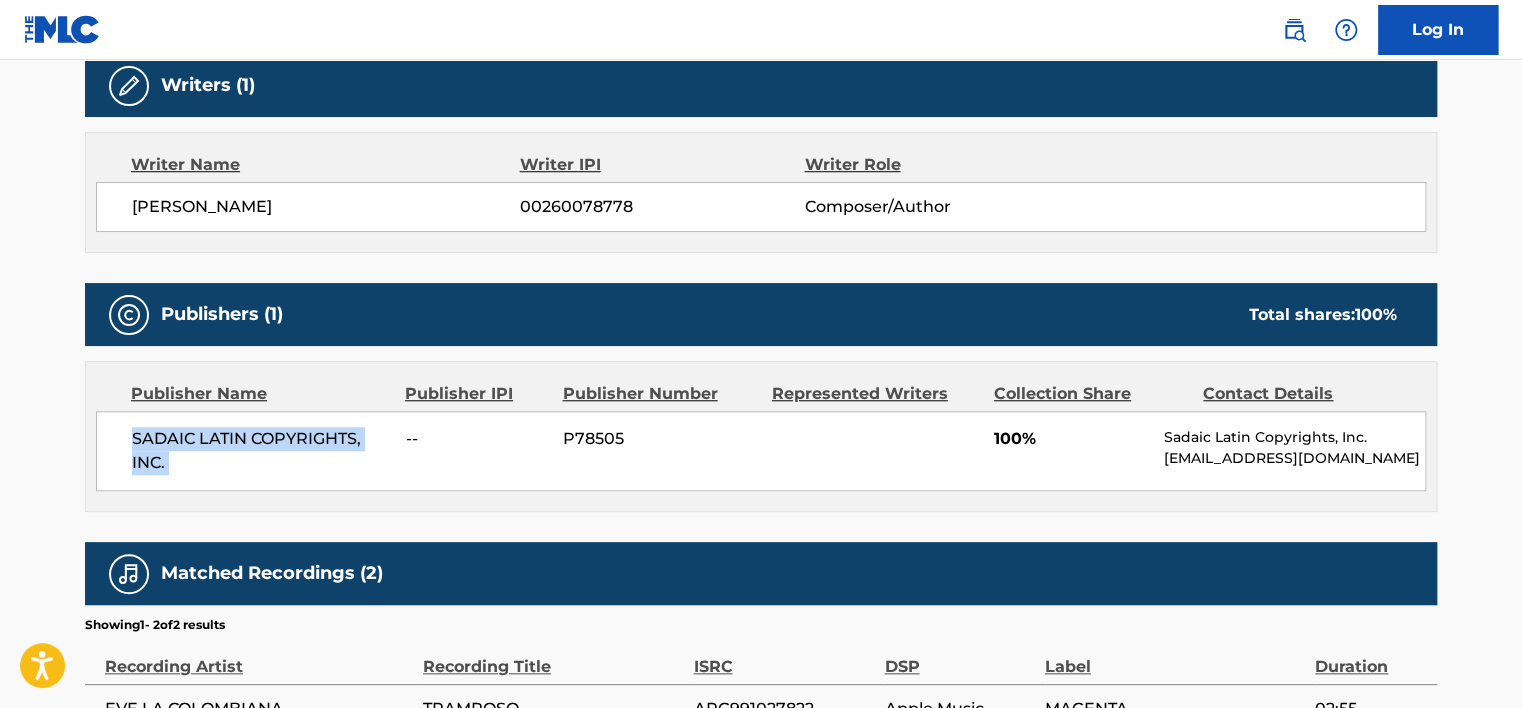 click on "SADAIC LATIN COPYRIGHTS, INC. -- P78505 100% Sadaic Latin Copyrights, Inc. [EMAIL_ADDRESS][DOMAIN_NAME]" at bounding box center [761, 451] 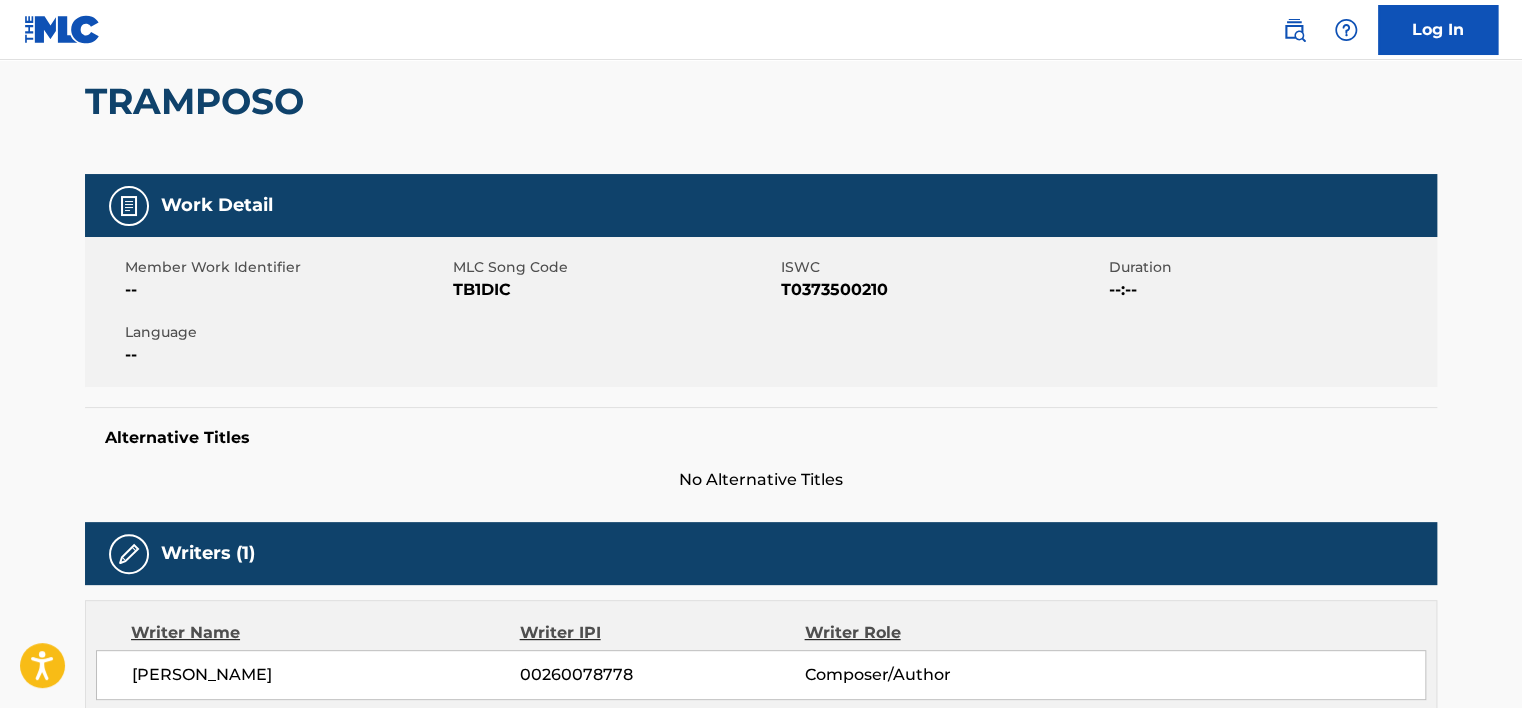 scroll, scrollTop: 50, scrollLeft: 0, axis: vertical 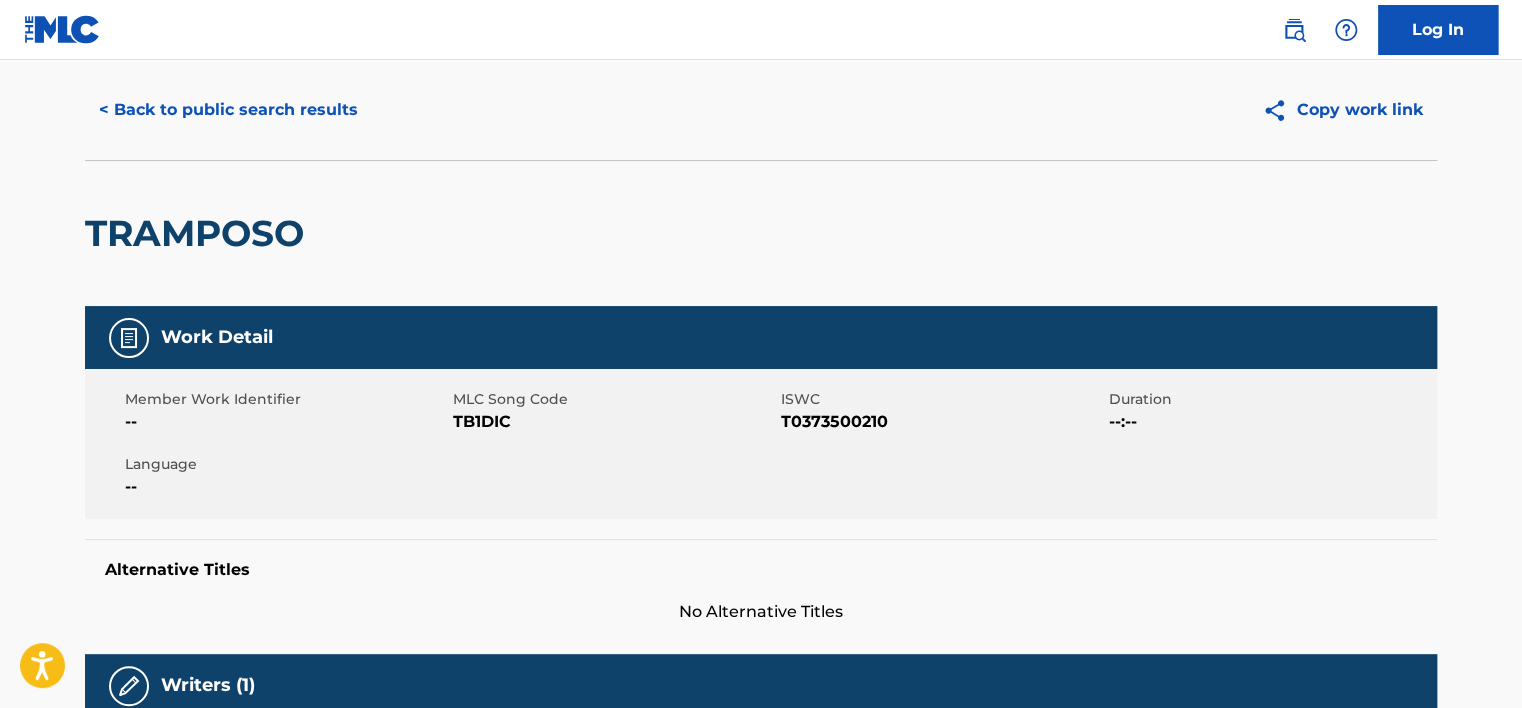 click on "TB1DIC" at bounding box center [614, 422] 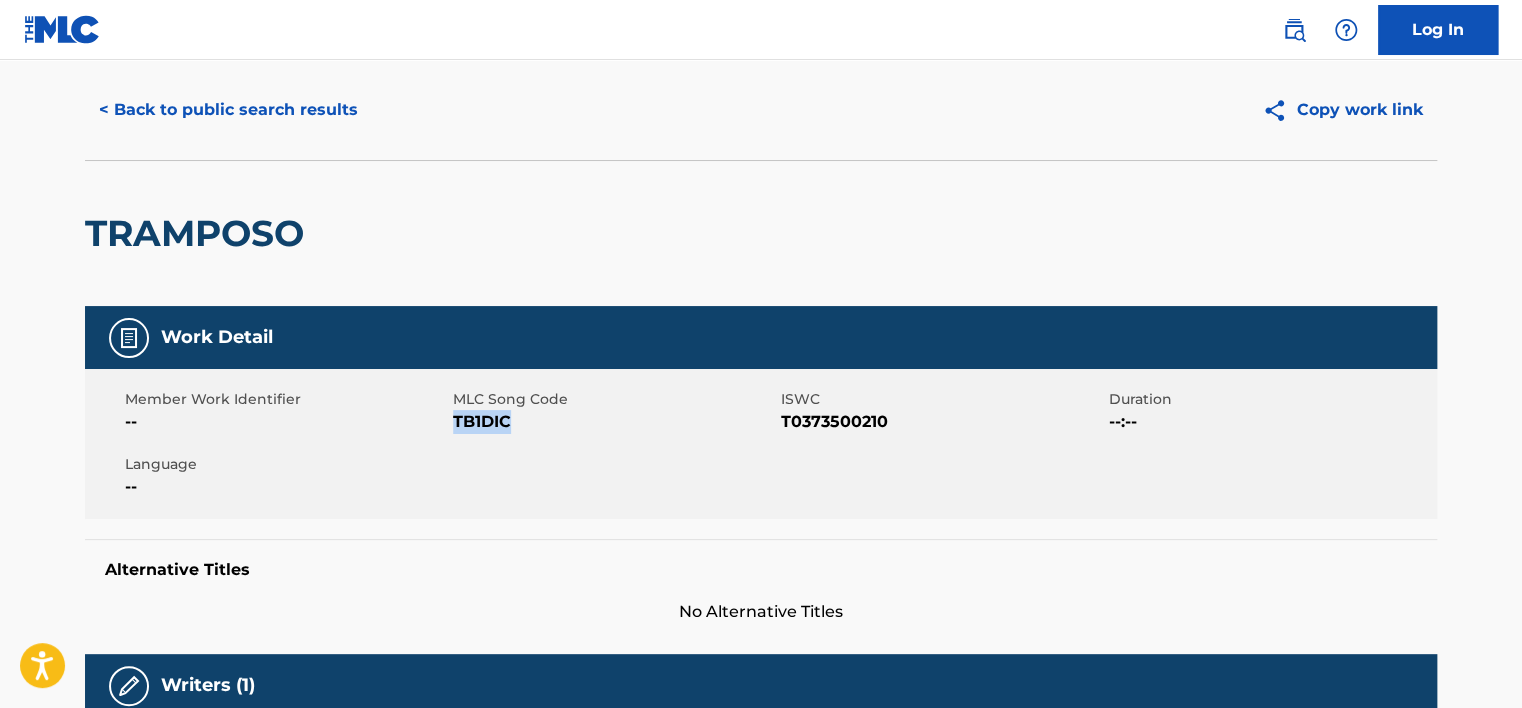 click on "TB1DIC" at bounding box center [614, 422] 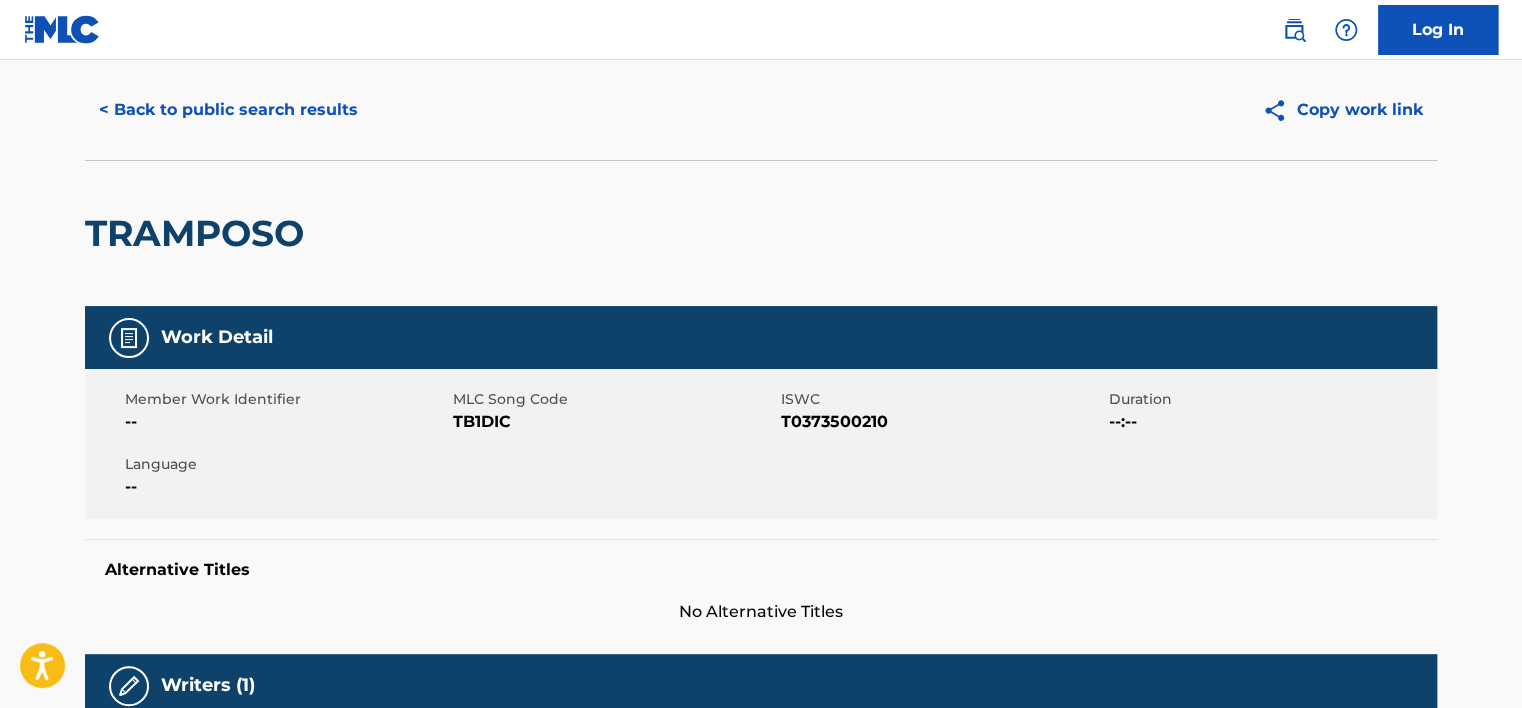 scroll, scrollTop: 265, scrollLeft: 0, axis: vertical 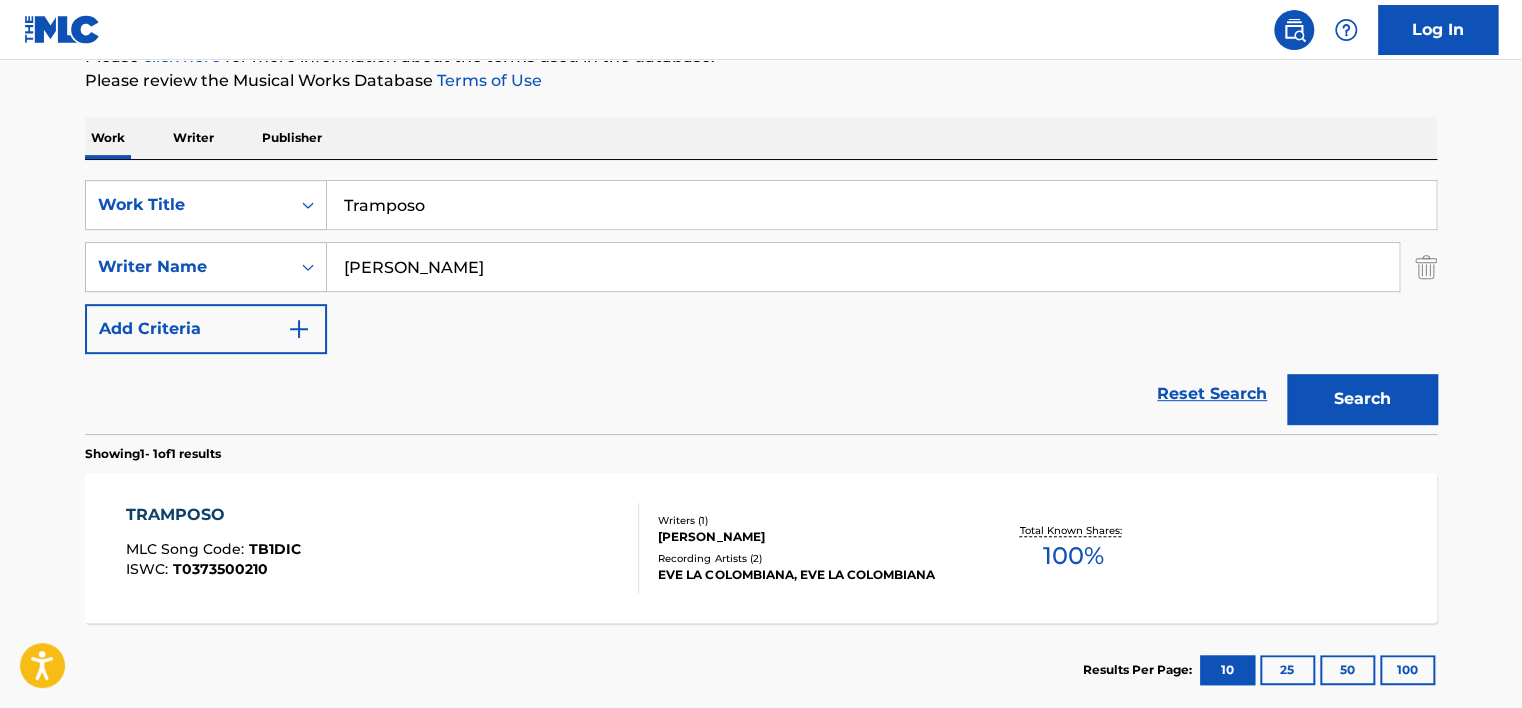 click on "Tramposo" at bounding box center (881, 205) 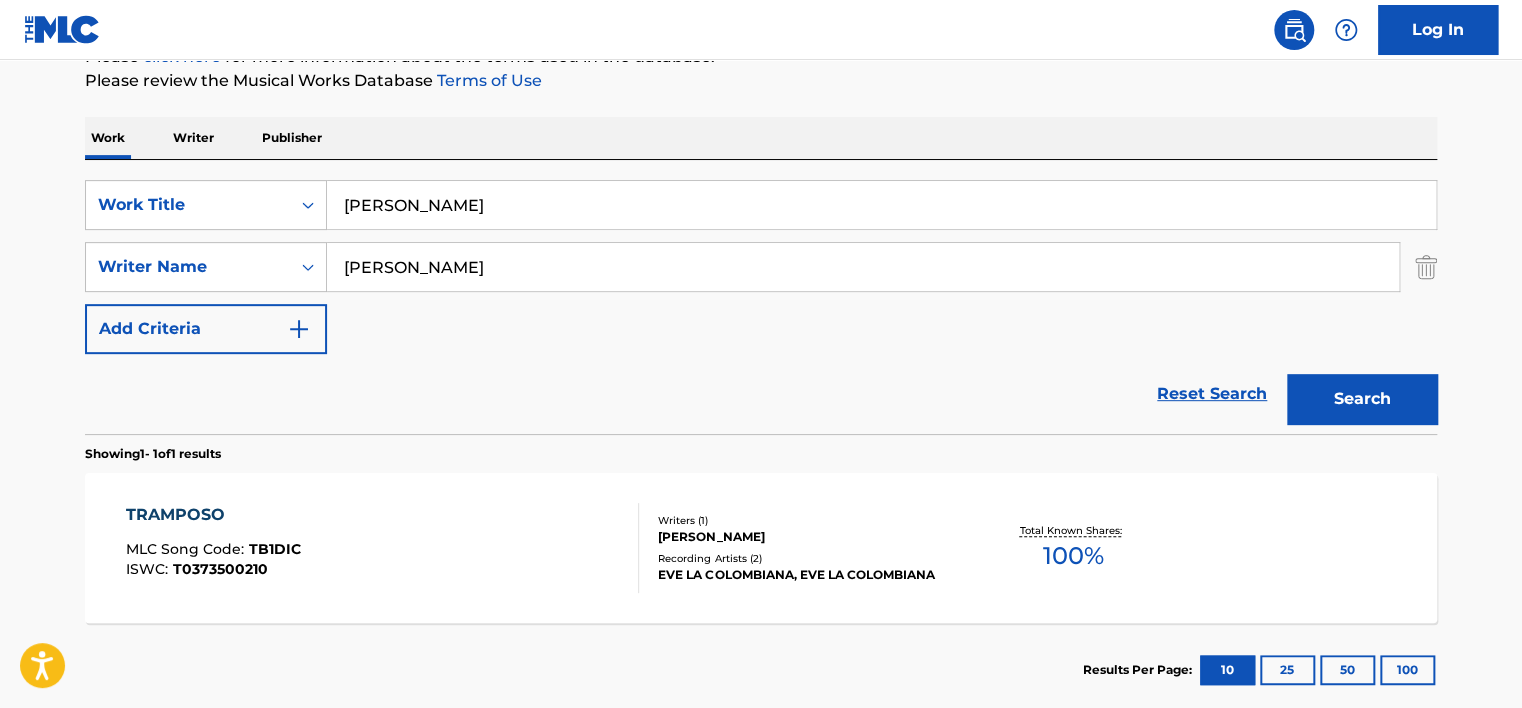type on "[PERSON_NAME]" 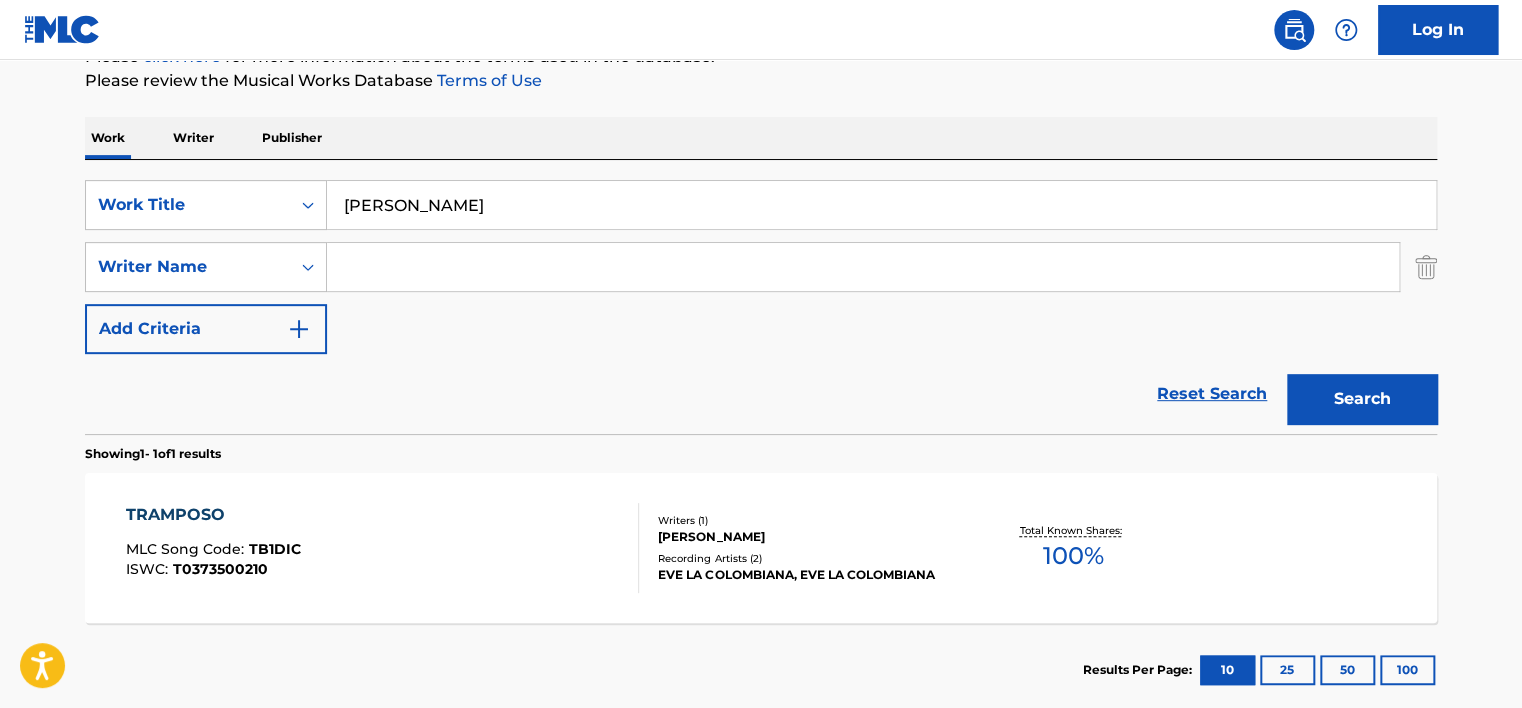 click on "Search" at bounding box center (1362, 399) 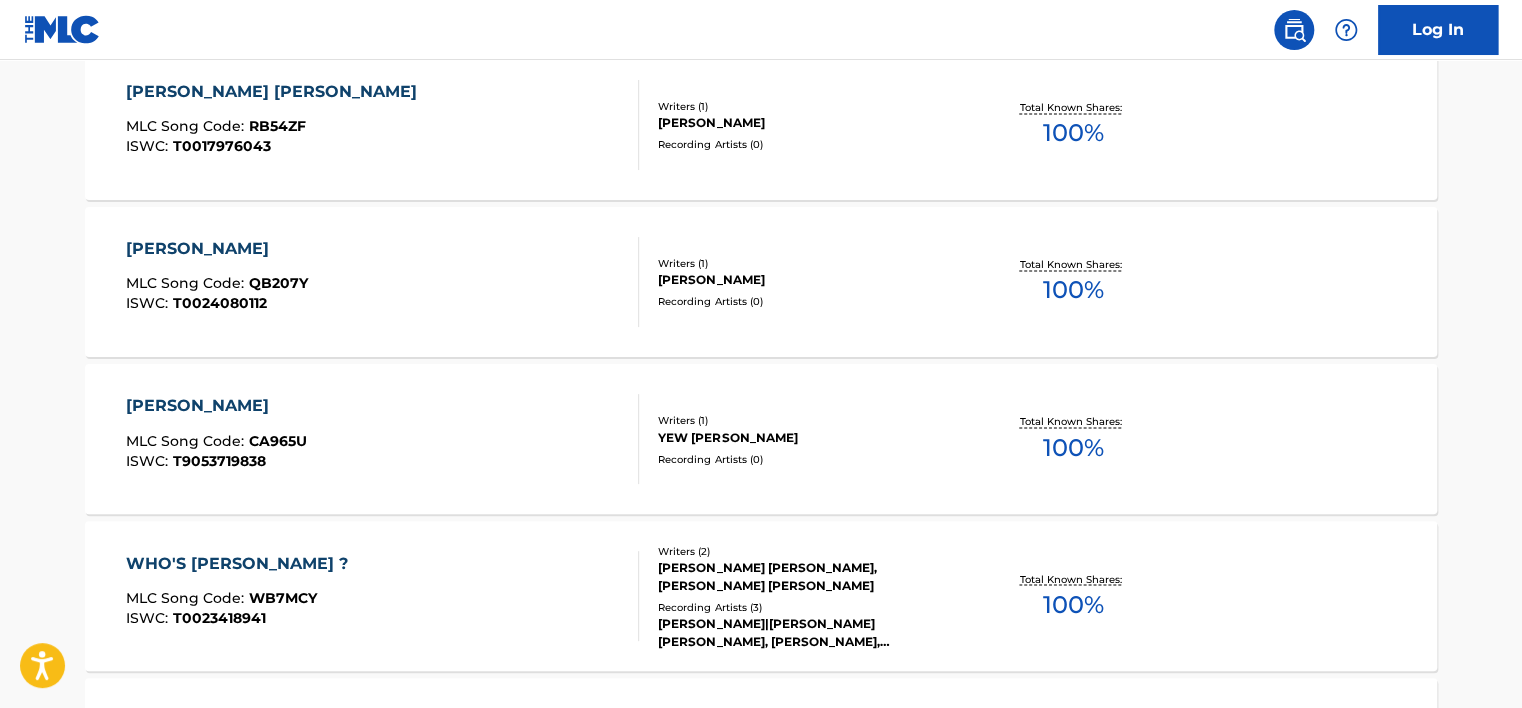 scroll, scrollTop: 1465, scrollLeft: 0, axis: vertical 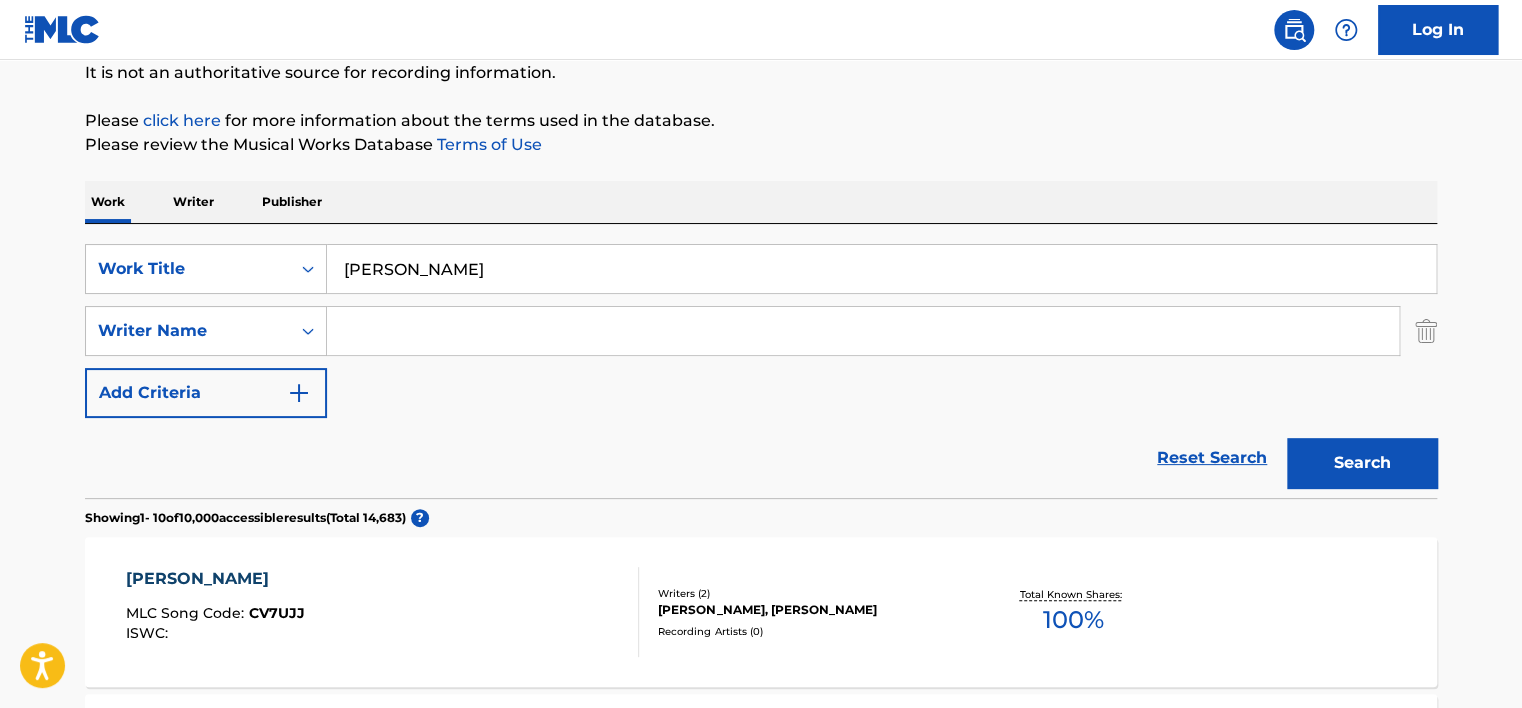 click at bounding box center (863, 331) 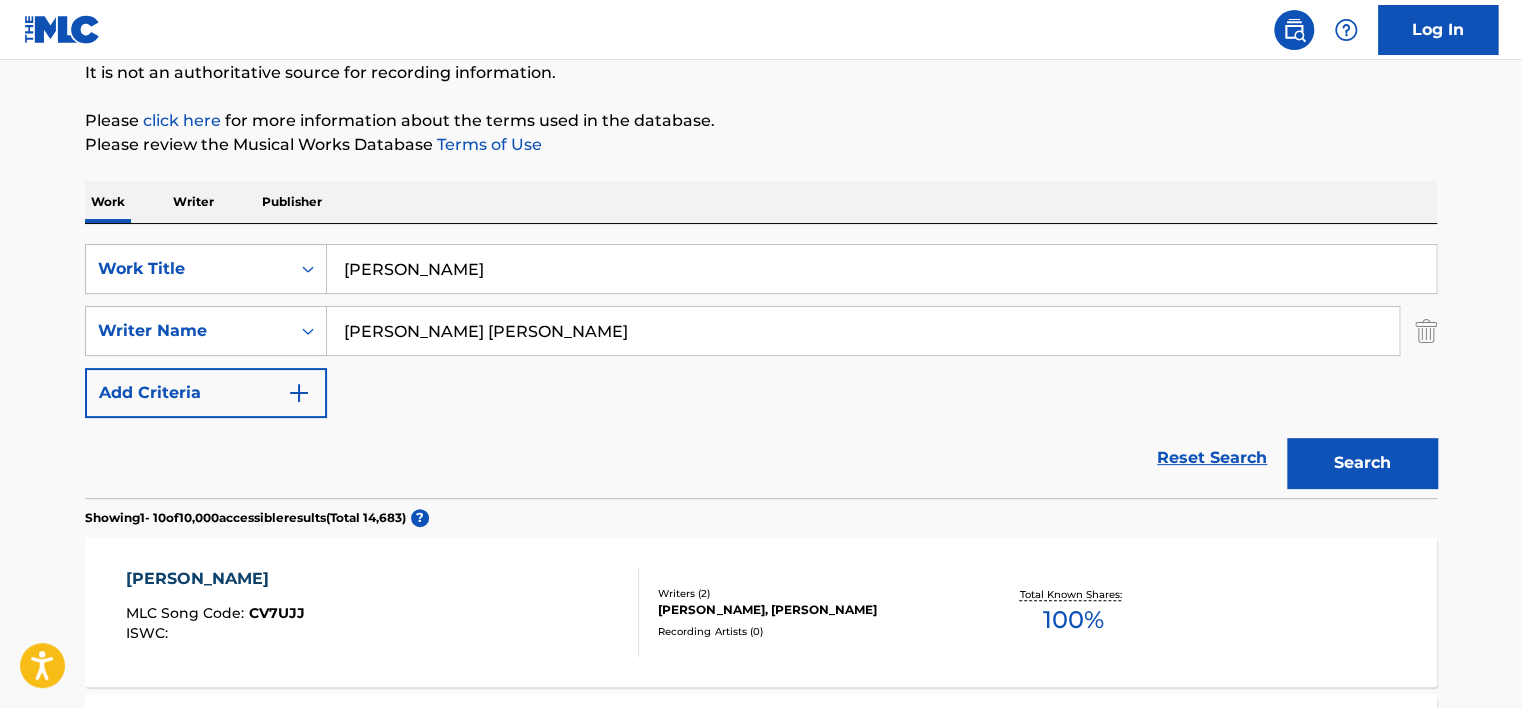 type on "[PERSON_NAME] [PERSON_NAME]" 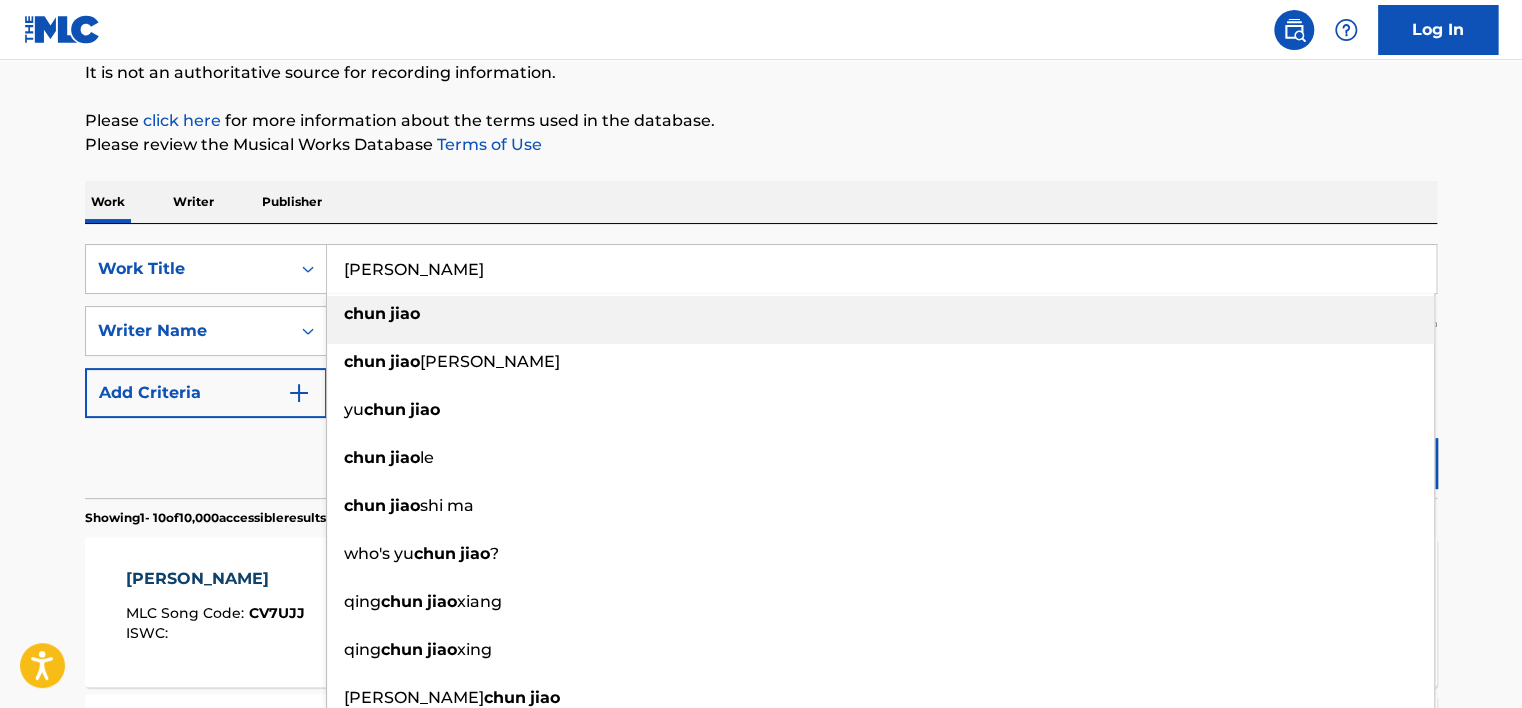 click on "[PERSON_NAME]" at bounding box center (881, 269) 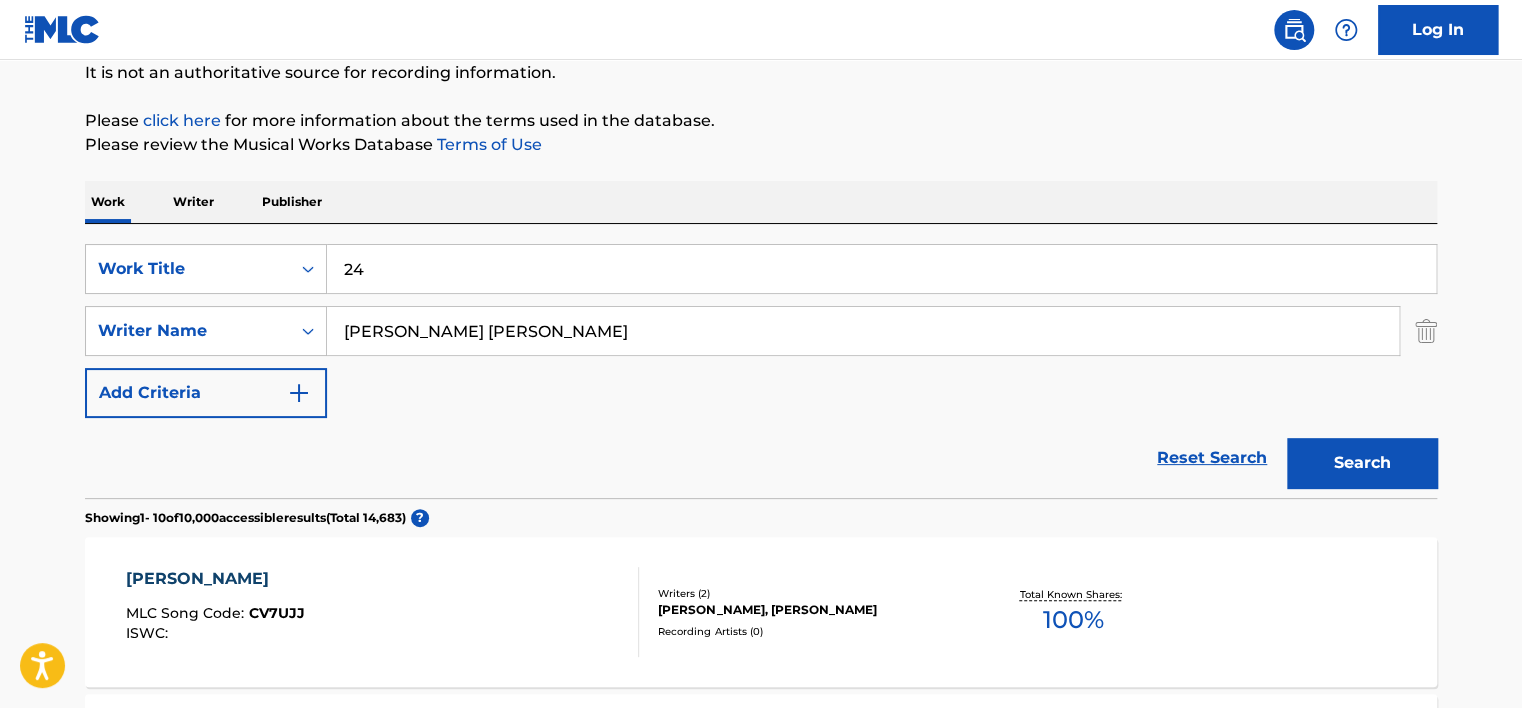 click on "Search" at bounding box center [1362, 463] 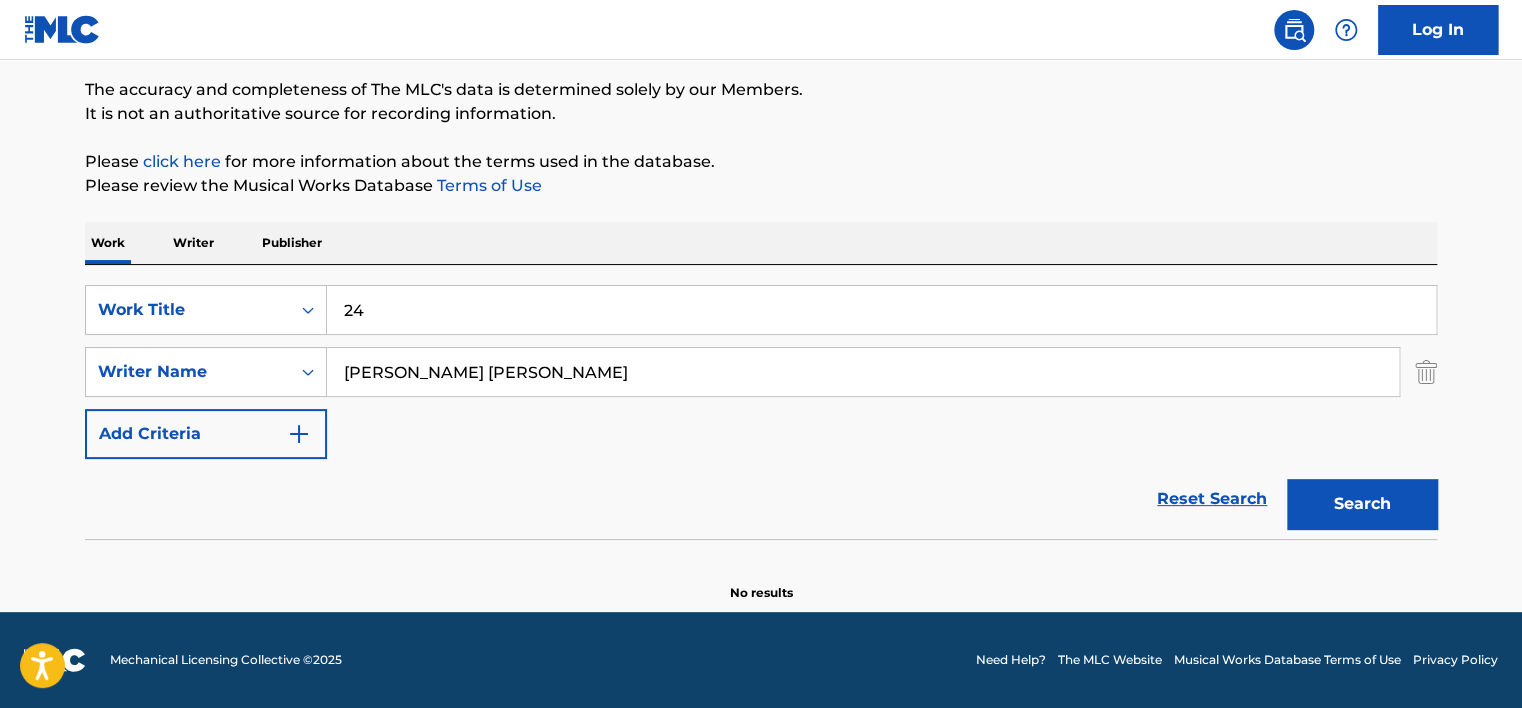 scroll, scrollTop: 160, scrollLeft: 0, axis: vertical 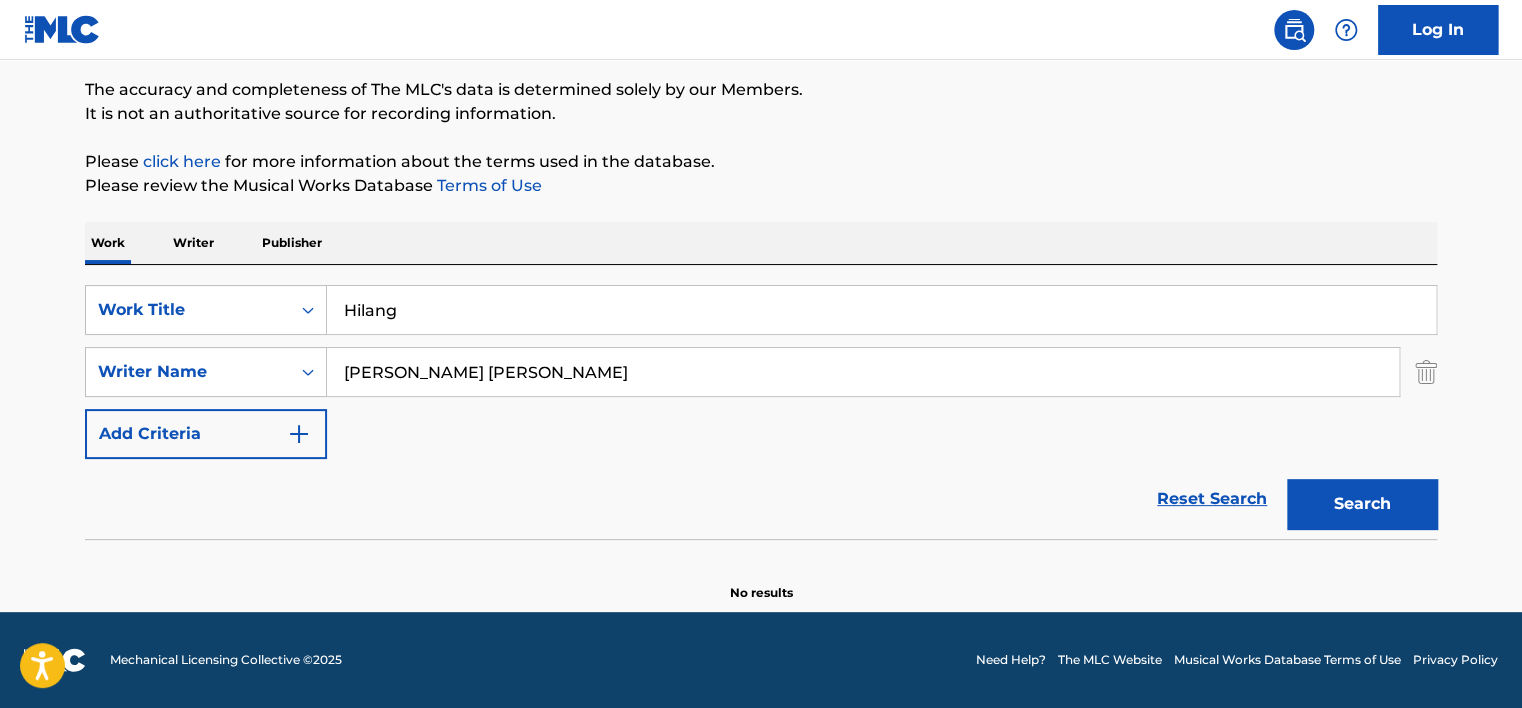 type on "Hilang" 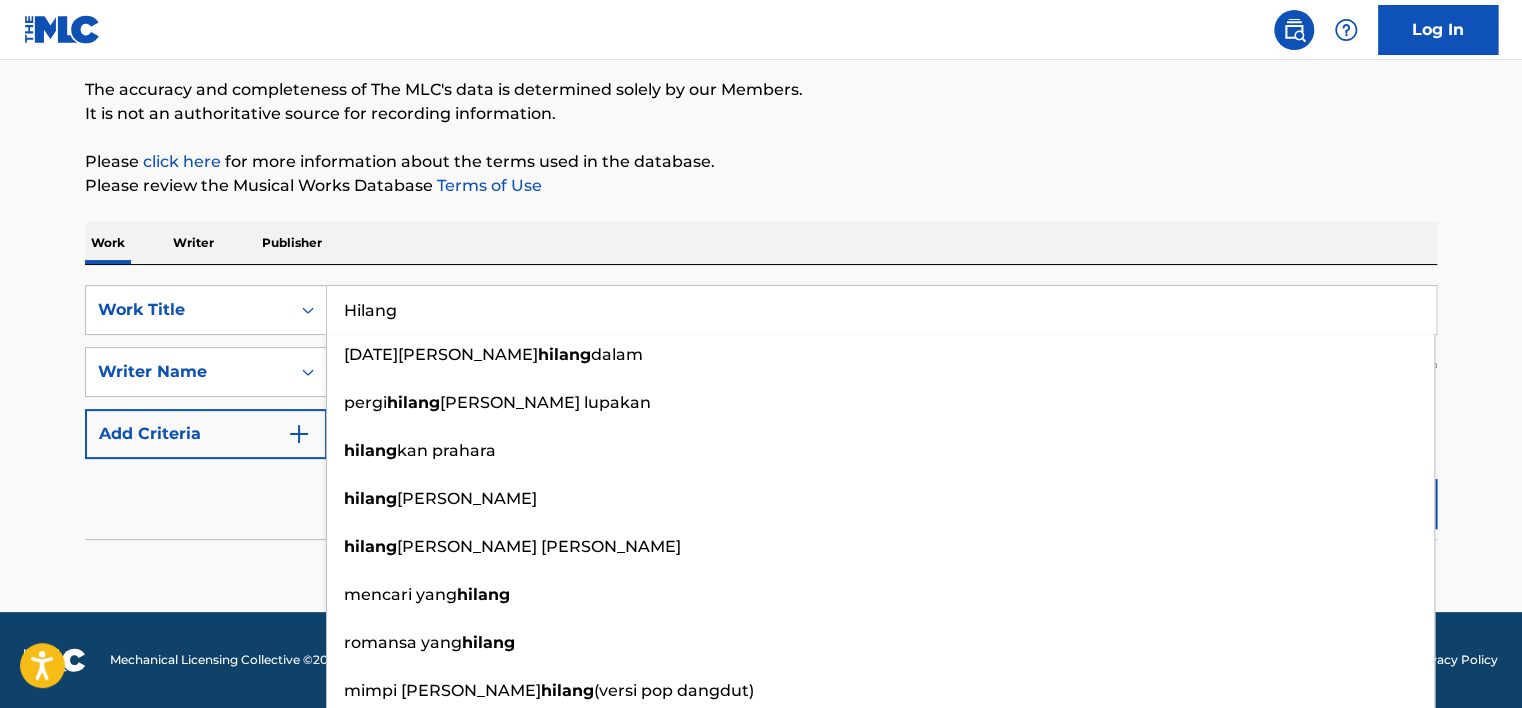 click on "Reset Search Search" at bounding box center [761, 499] 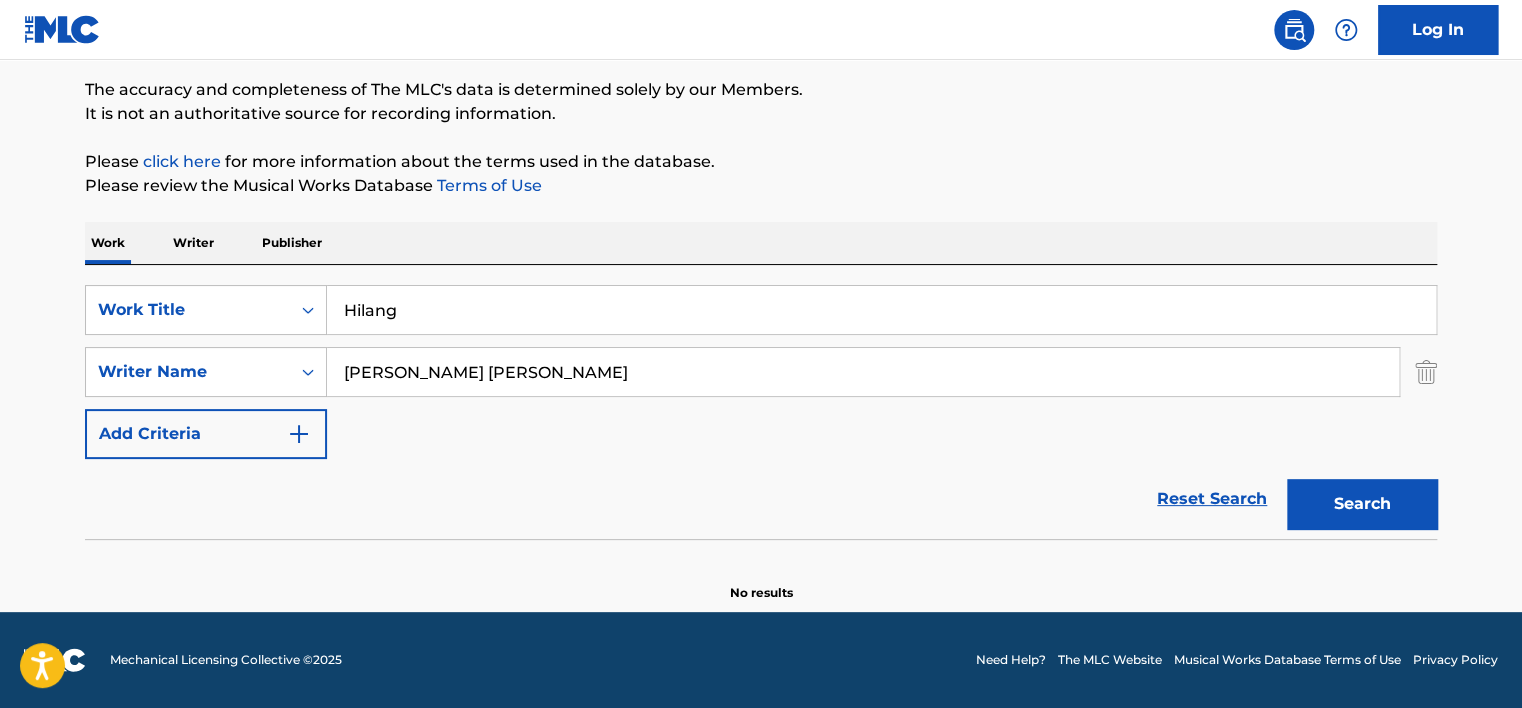 click on "[PERSON_NAME] [PERSON_NAME]" at bounding box center (863, 372) 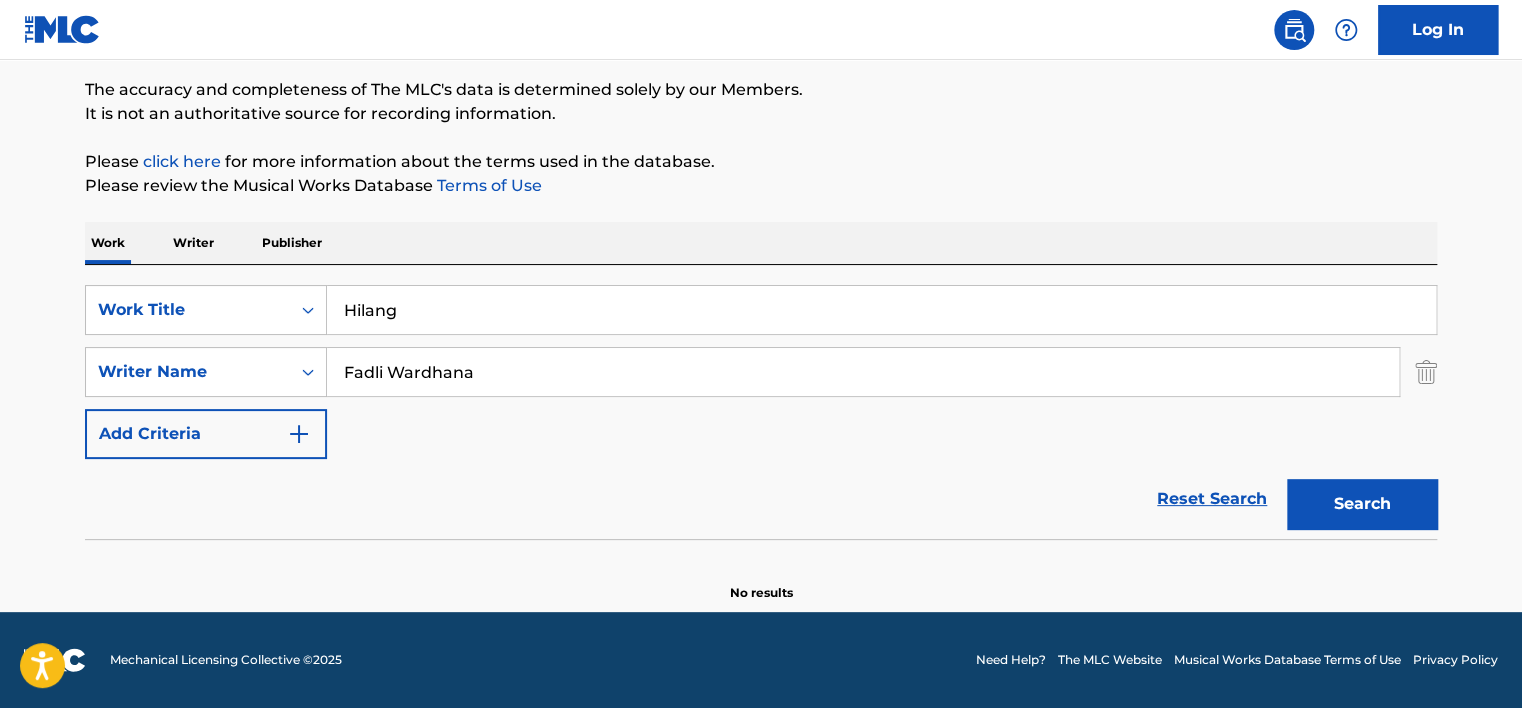 click on "Search" at bounding box center [1362, 504] 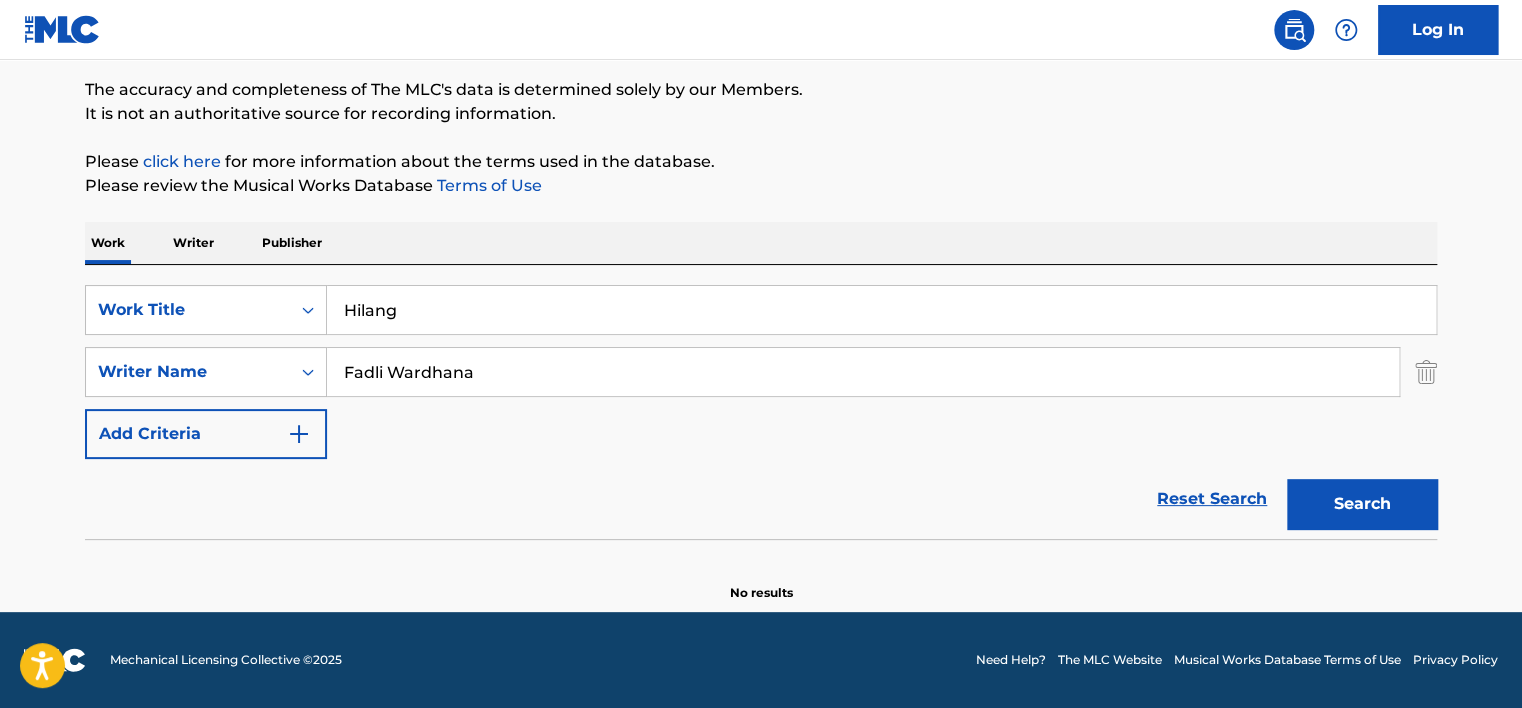 click on "Fadli Wardhana" at bounding box center (863, 372) 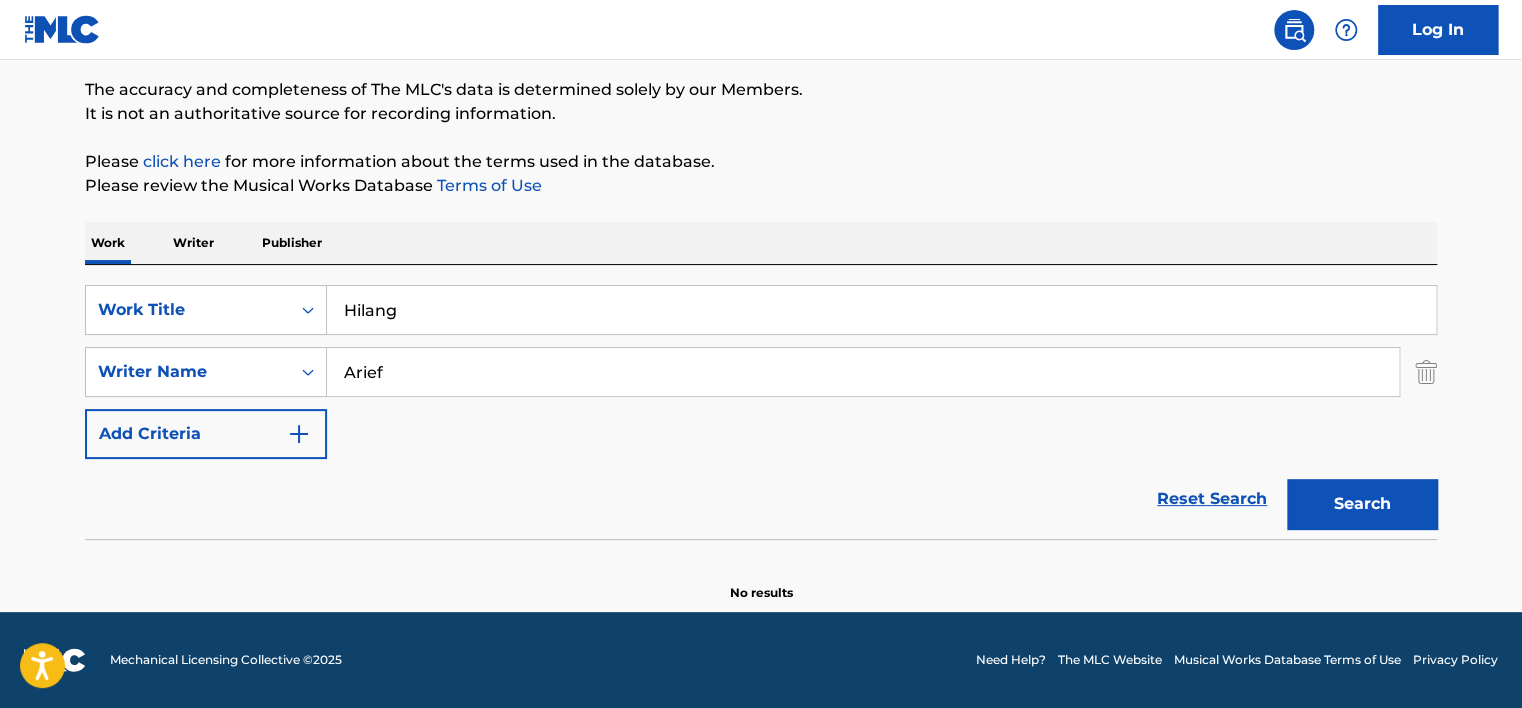 type on "Arief" 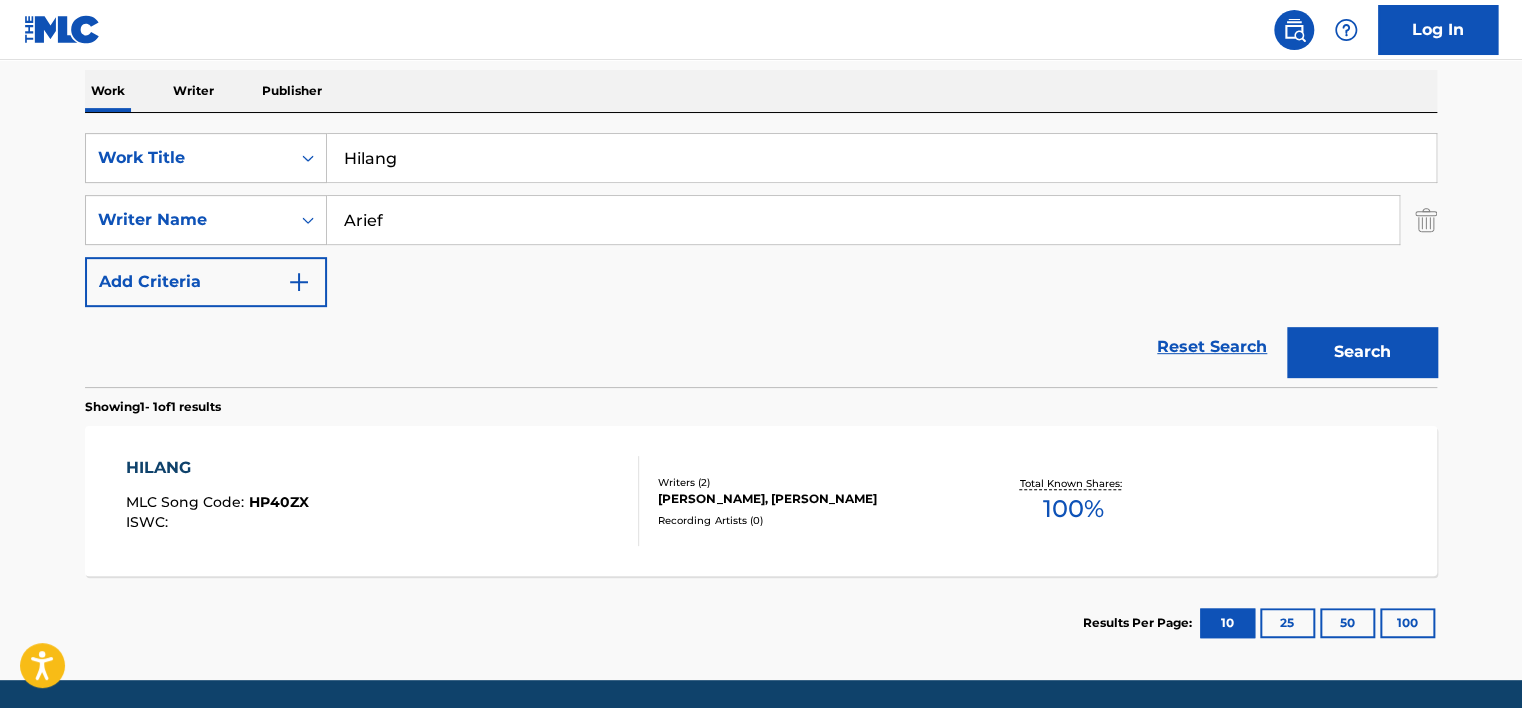scroll, scrollTop: 380, scrollLeft: 0, axis: vertical 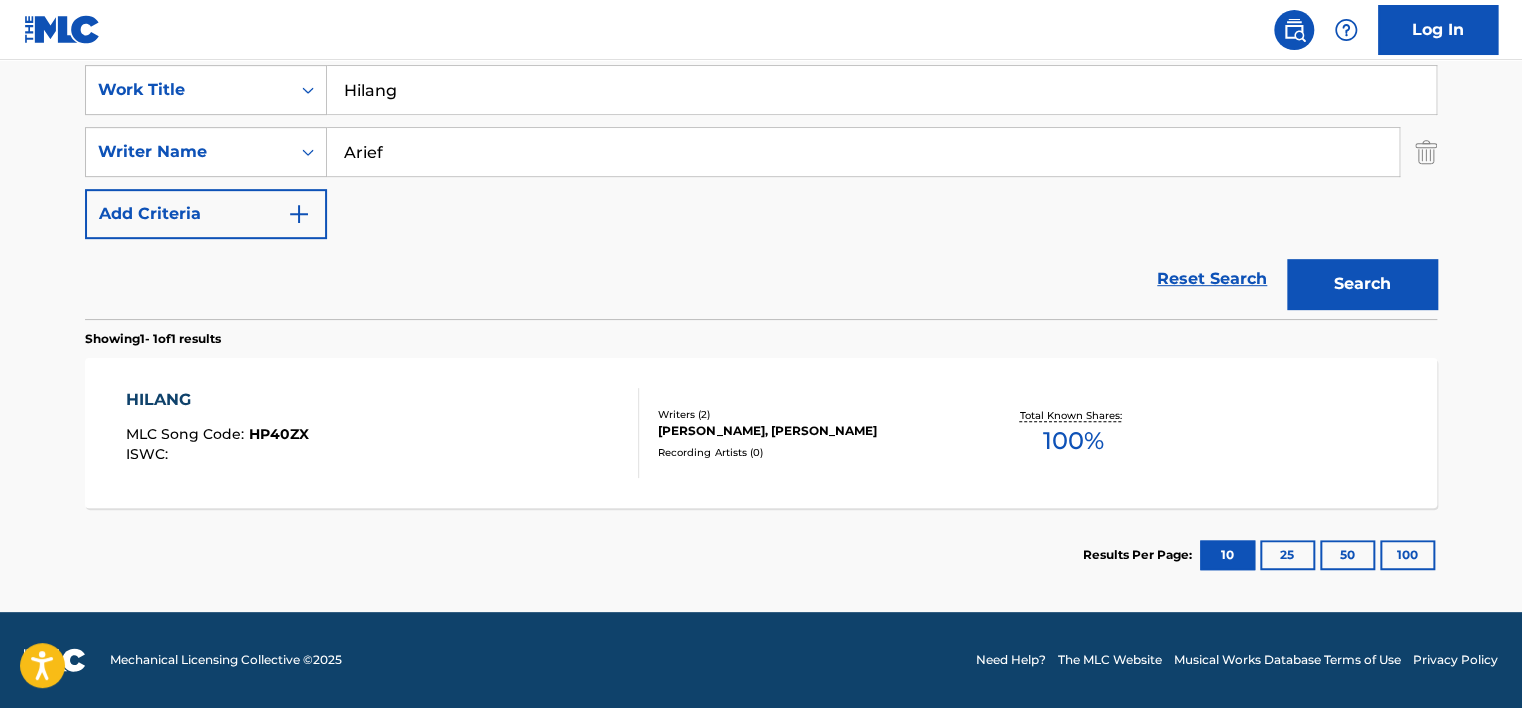 click on "Hilang" at bounding box center (881, 90) 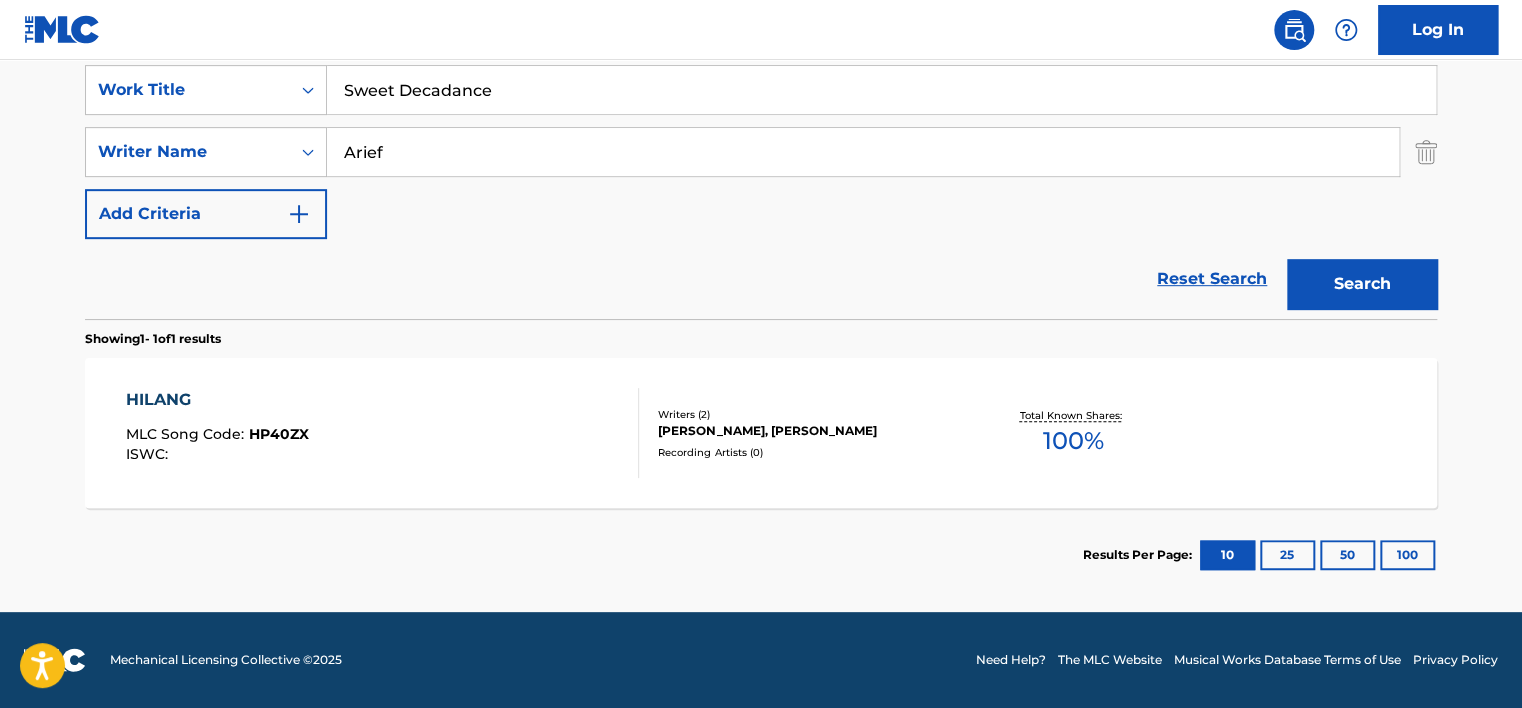 type on "Sweet Decadance" 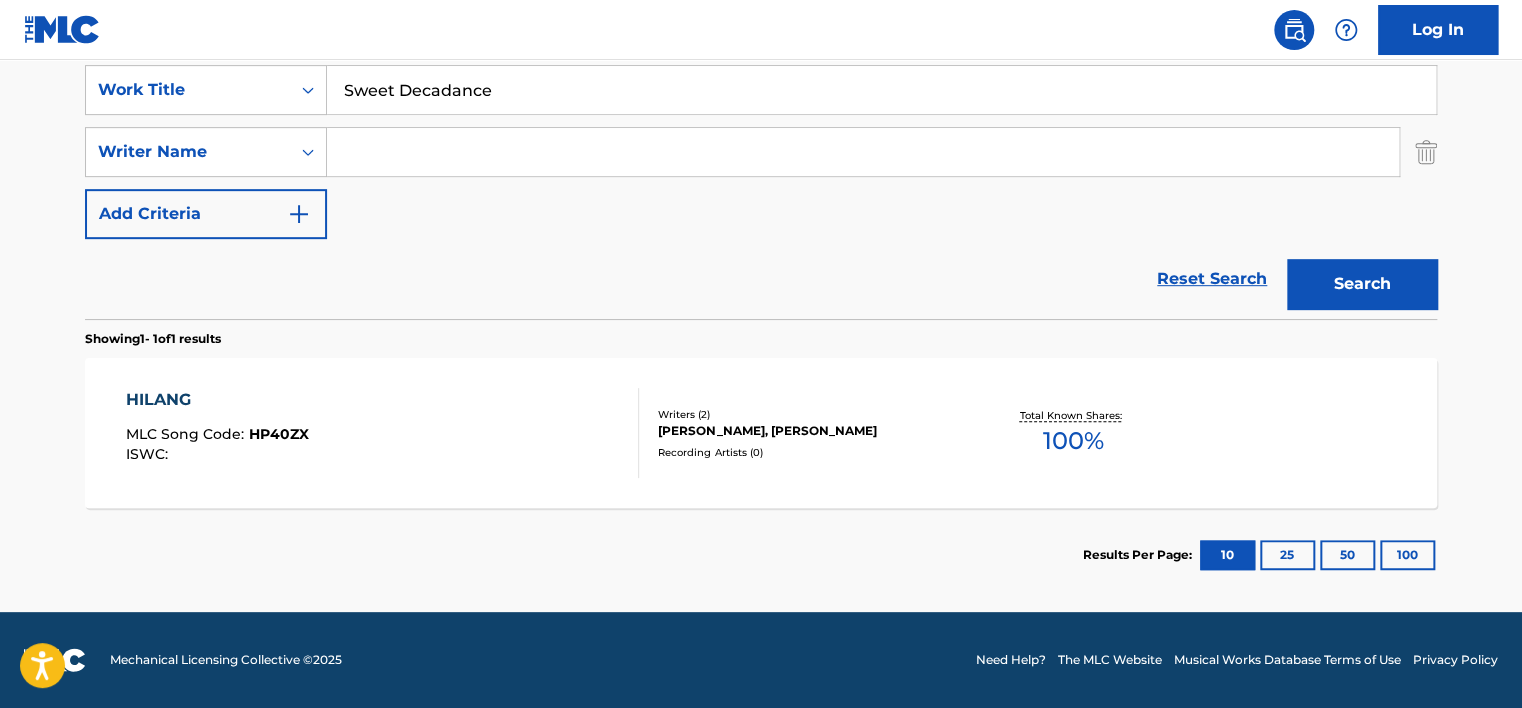 type 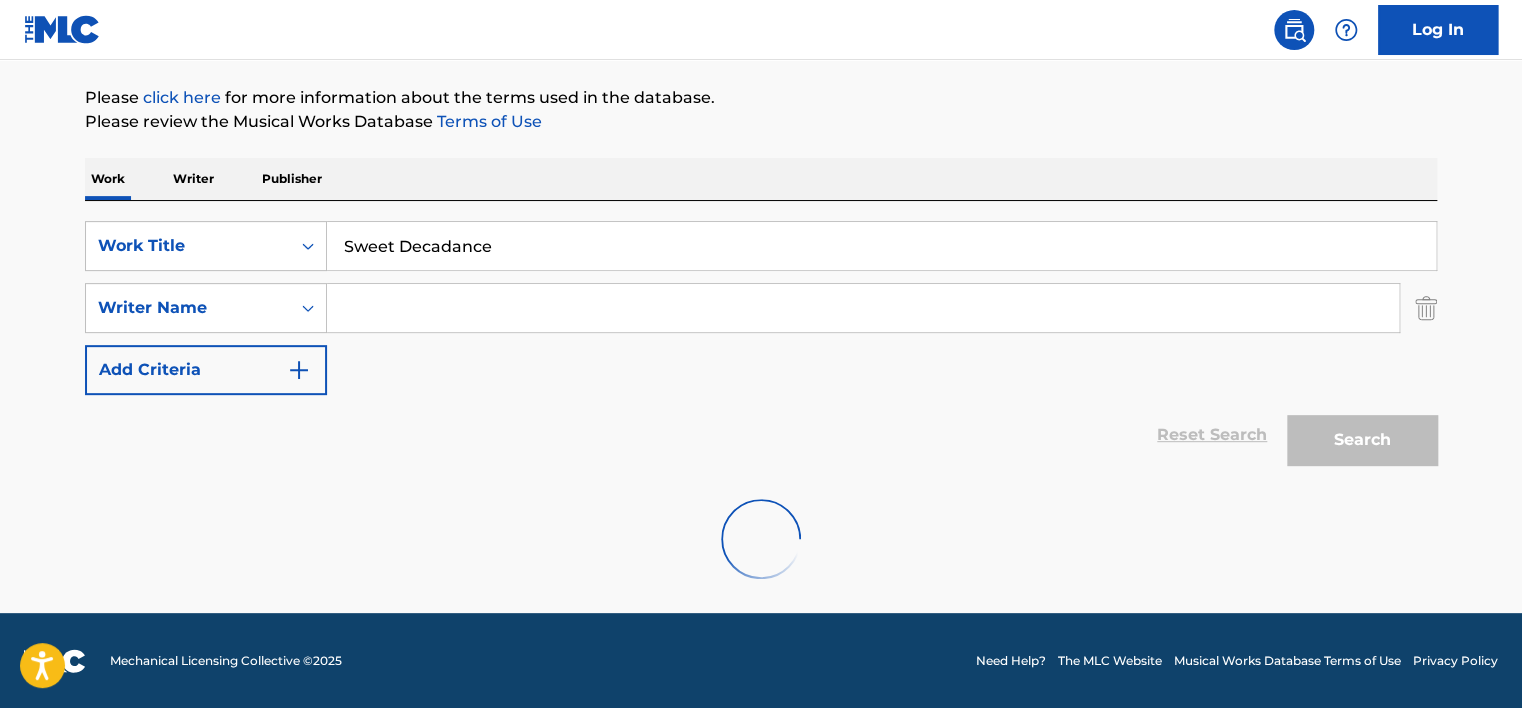 scroll, scrollTop: 380, scrollLeft: 0, axis: vertical 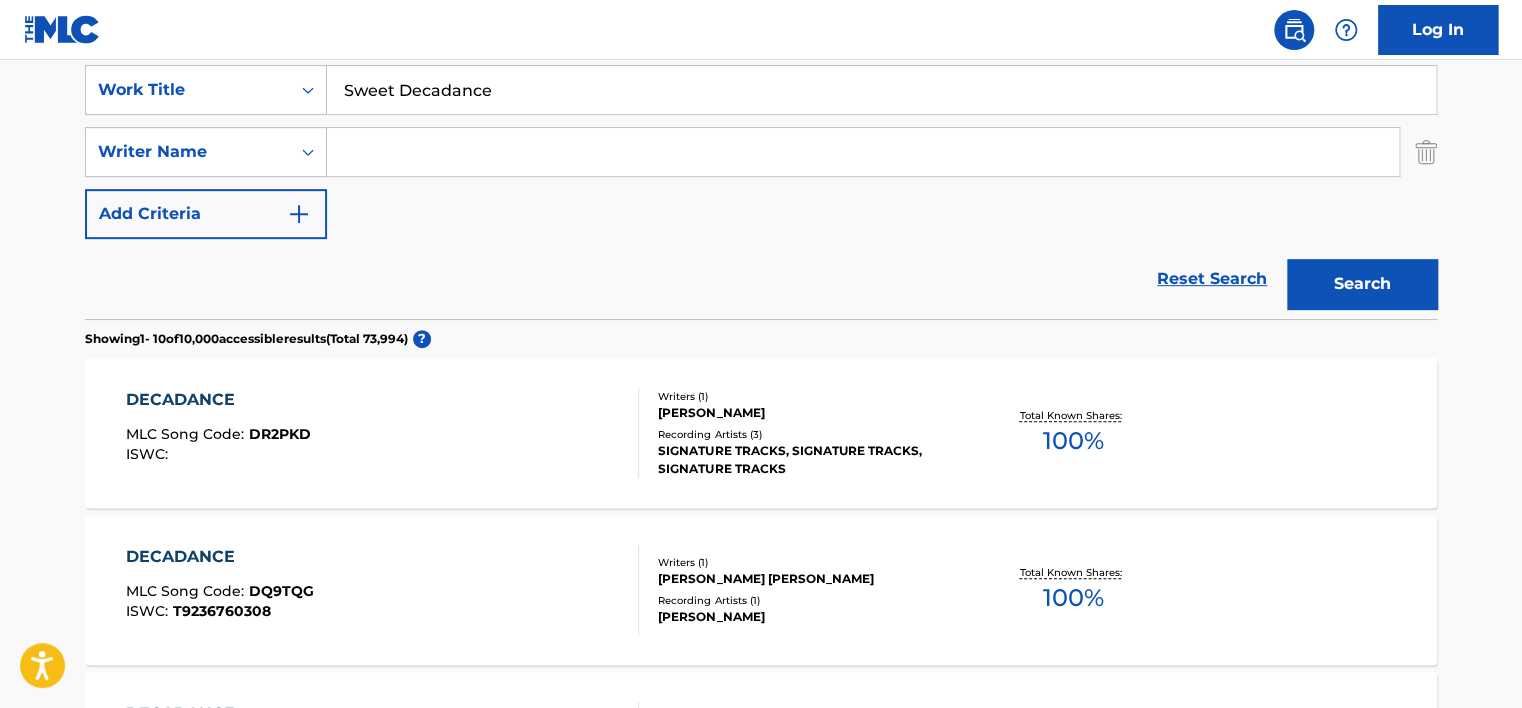 click on "Sweet Decadance" at bounding box center (881, 90) 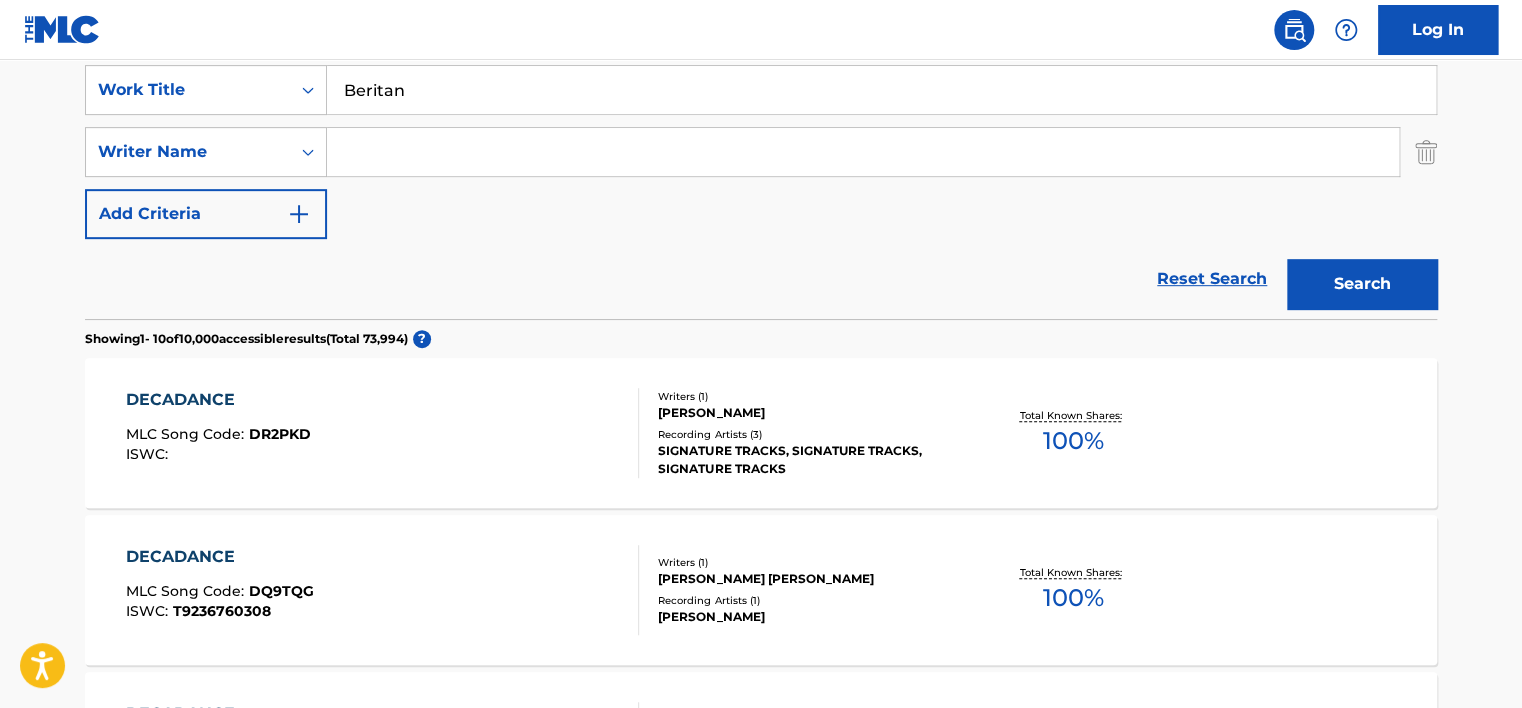 type on "Beritan" 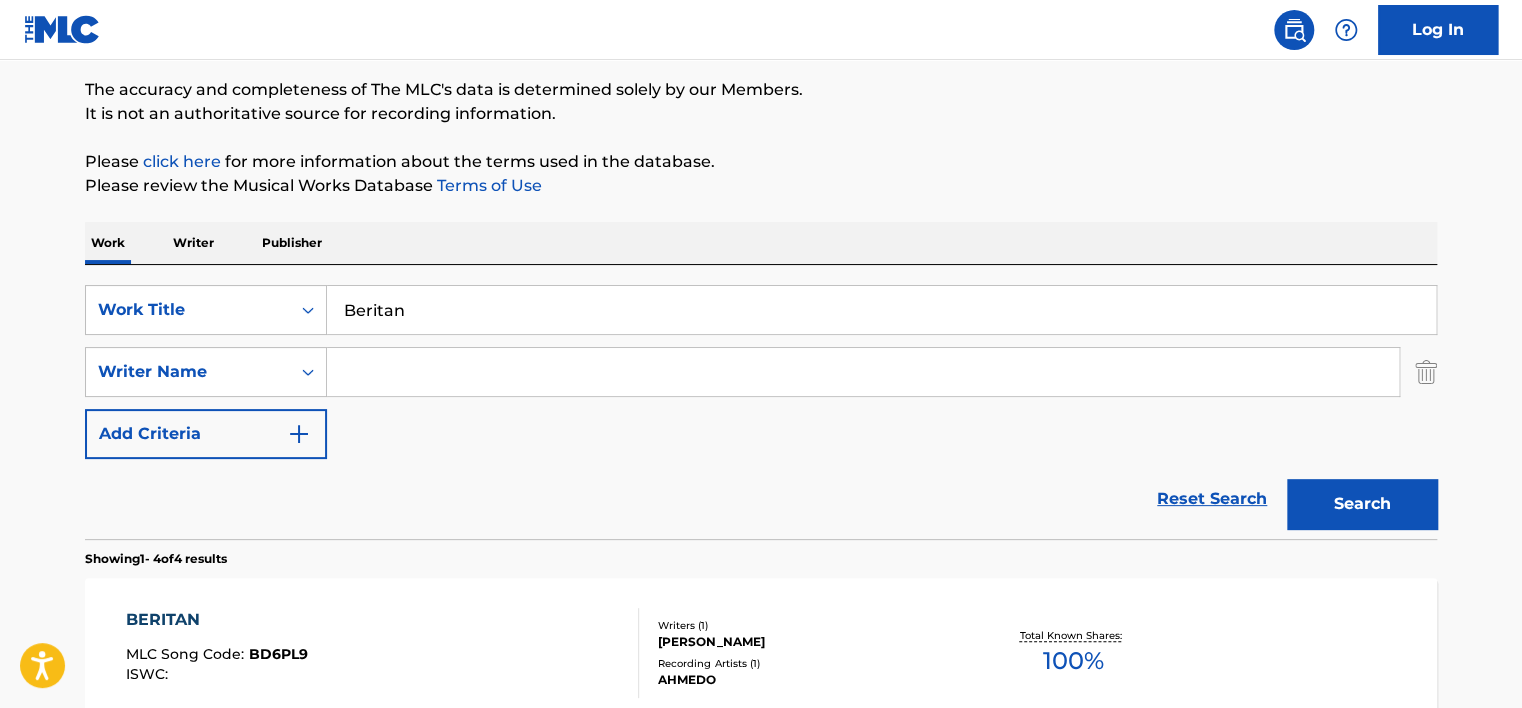 scroll, scrollTop: 150, scrollLeft: 0, axis: vertical 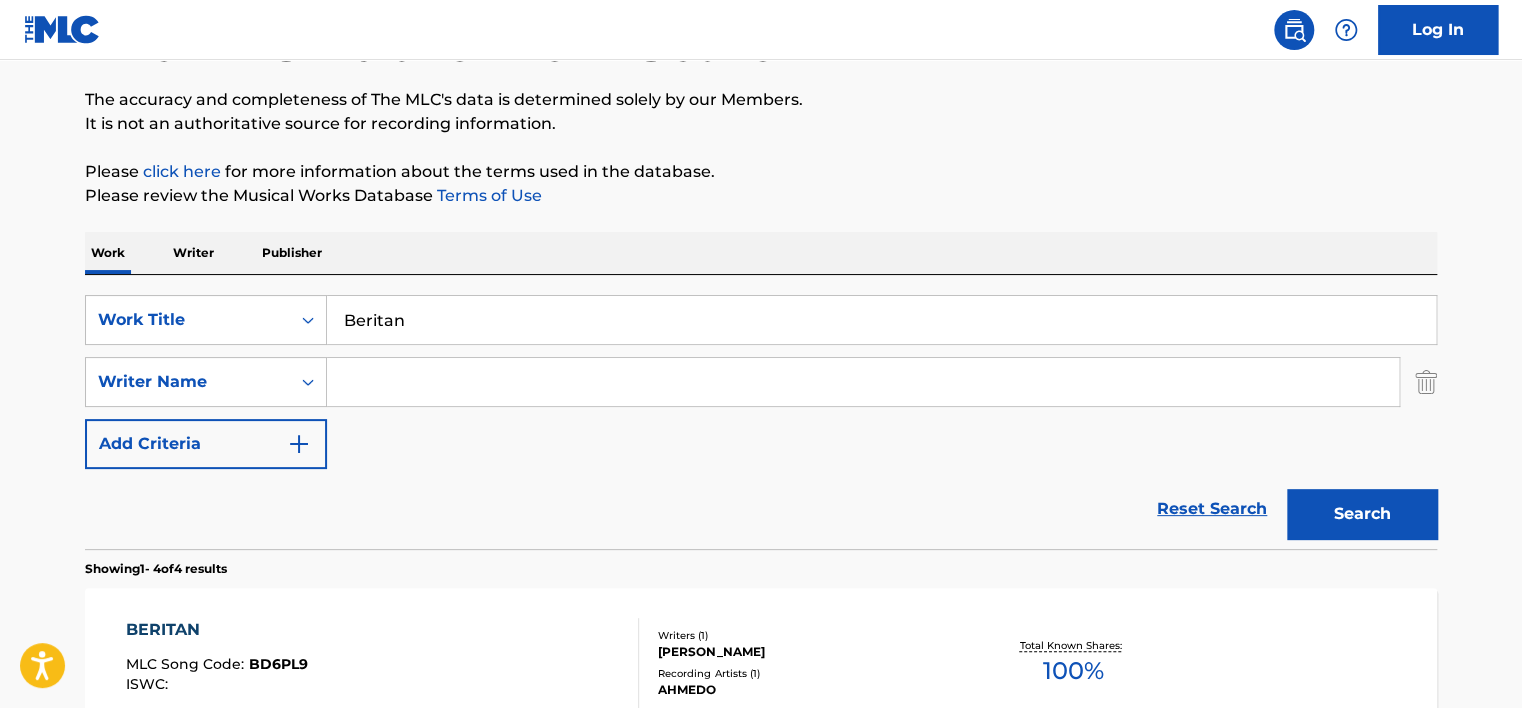 click at bounding box center (863, 382) 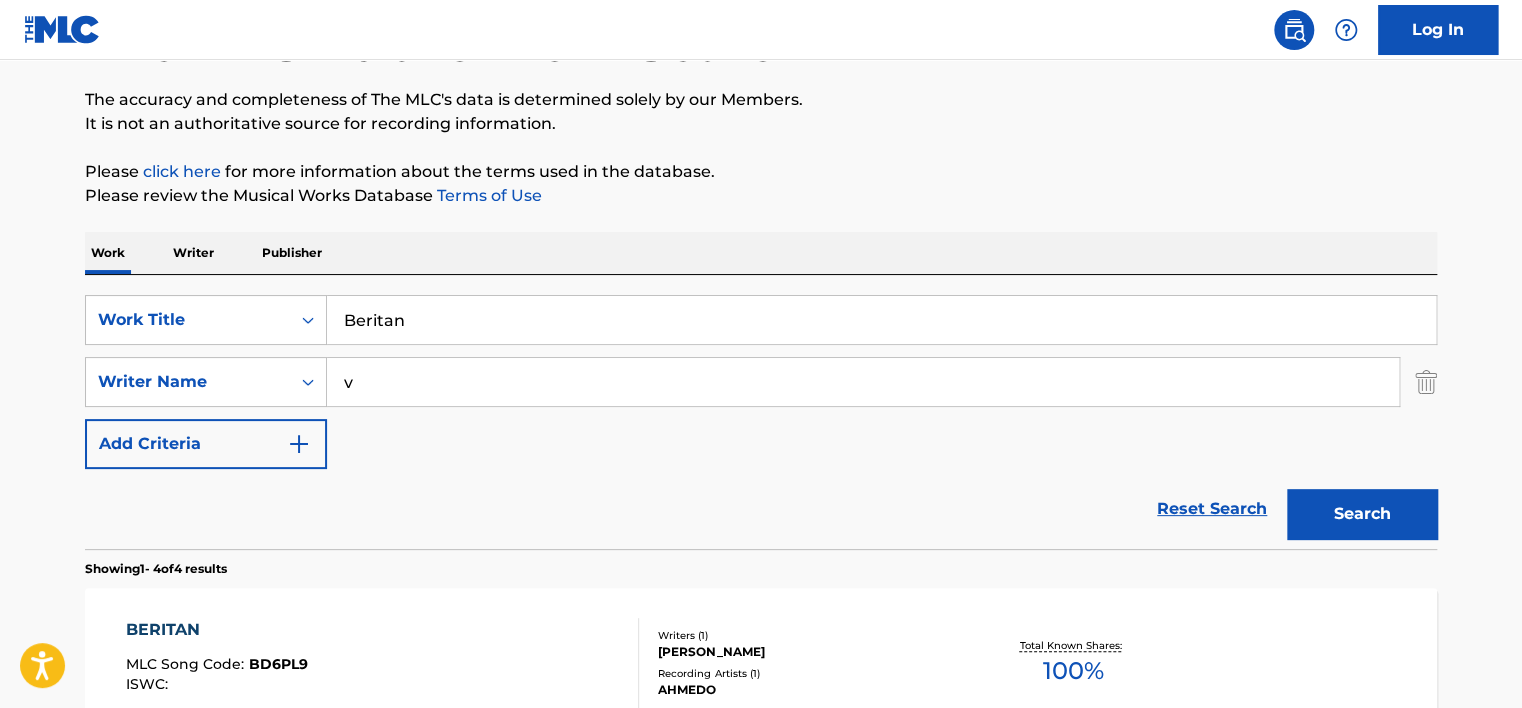 click on "v" at bounding box center (863, 382) 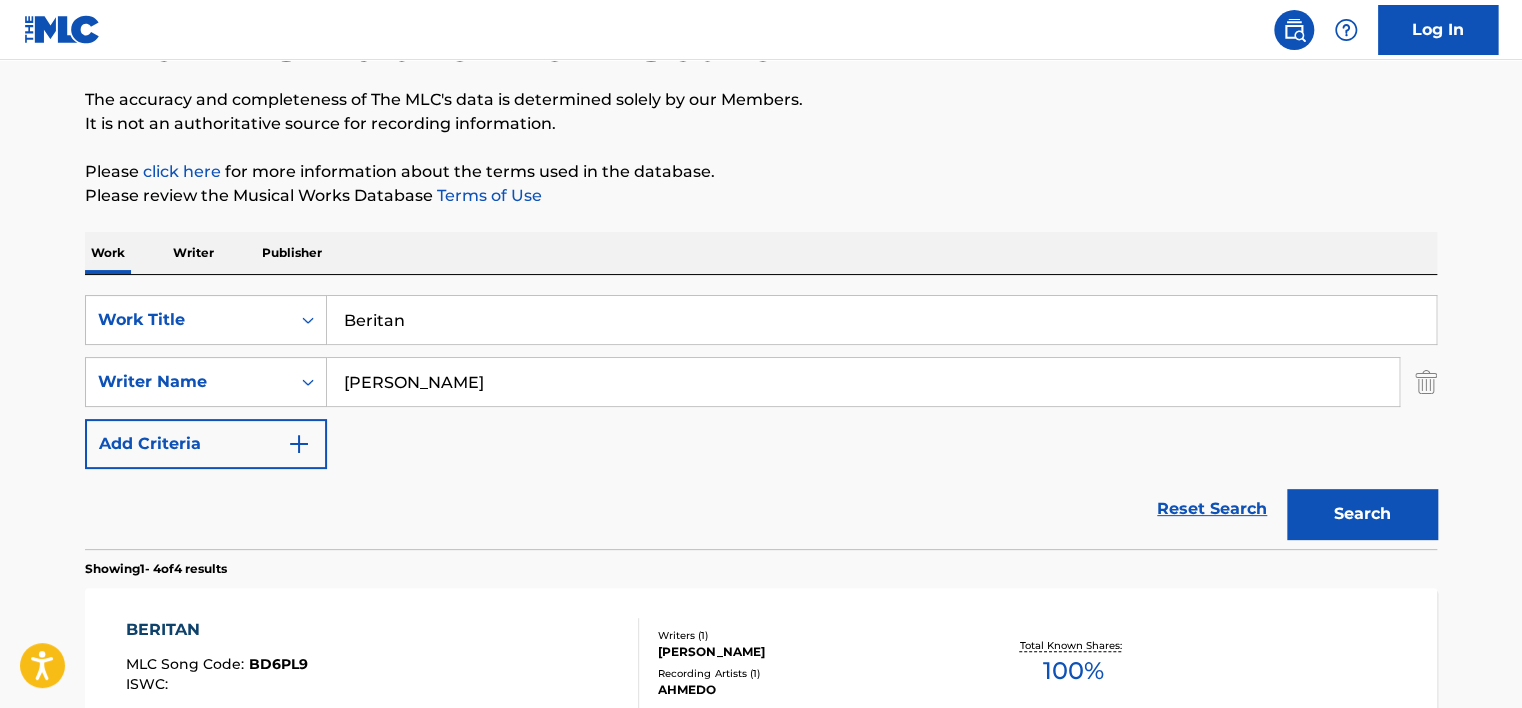 type on "[PERSON_NAME]" 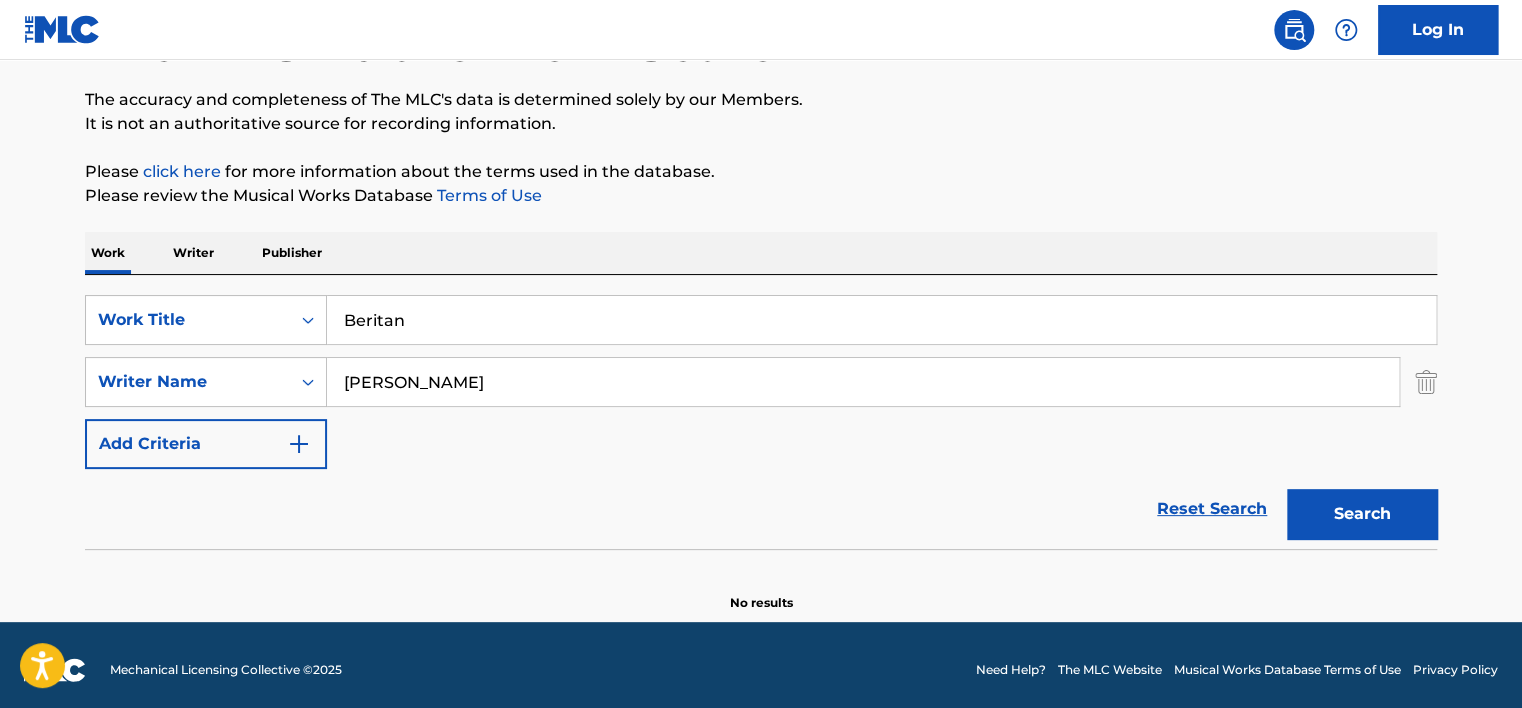 click on "Beritan" at bounding box center [881, 320] 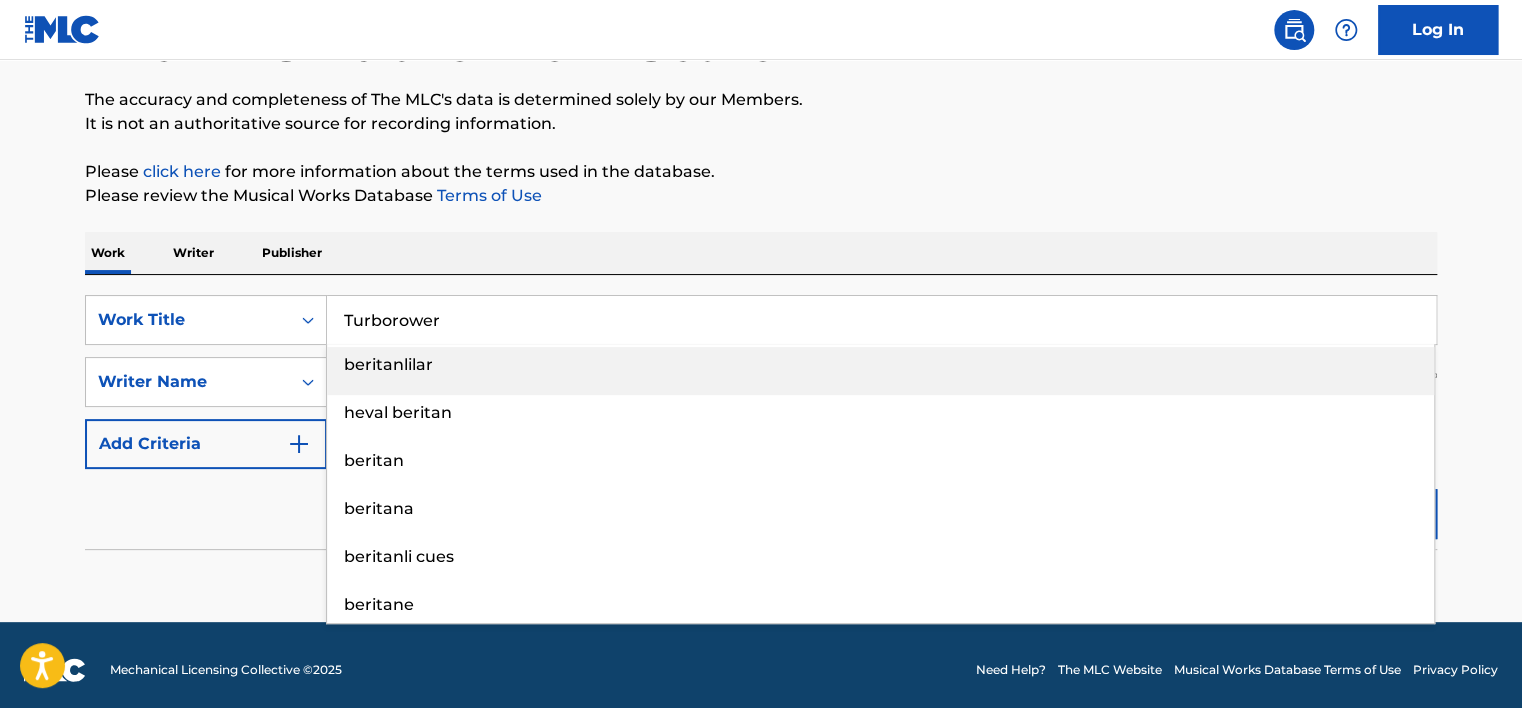click on "beritanlilar" at bounding box center (880, 371) 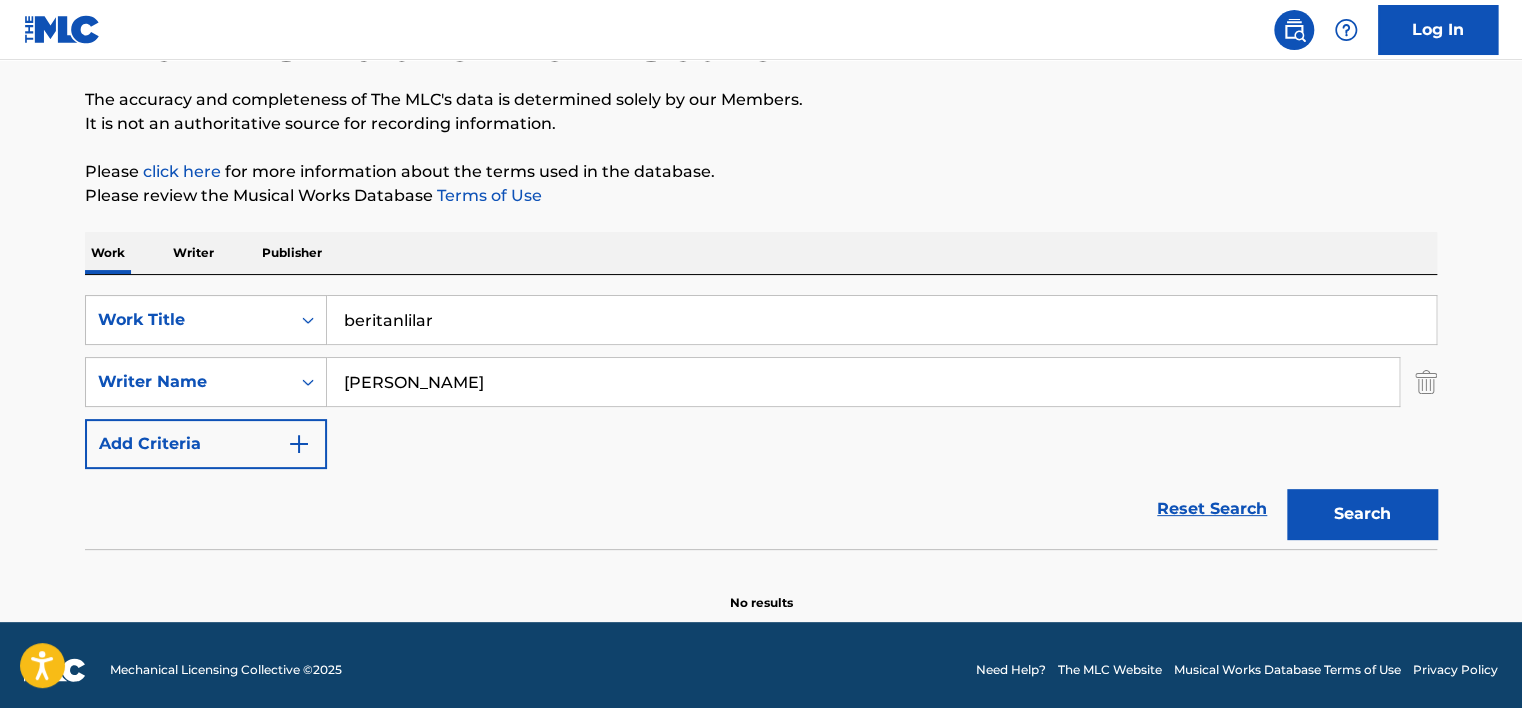 click on "beritanlilar" at bounding box center (881, 320) 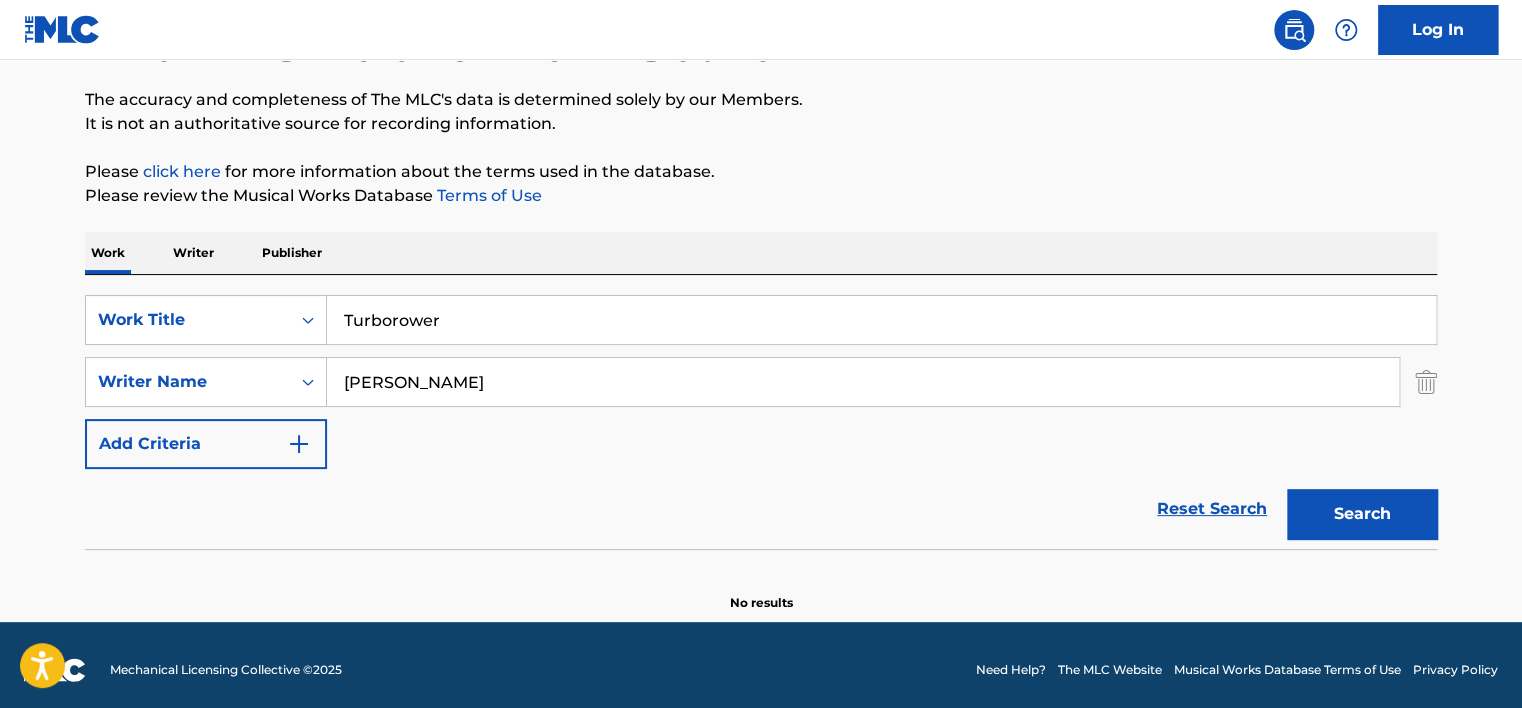 type on "Turborower" 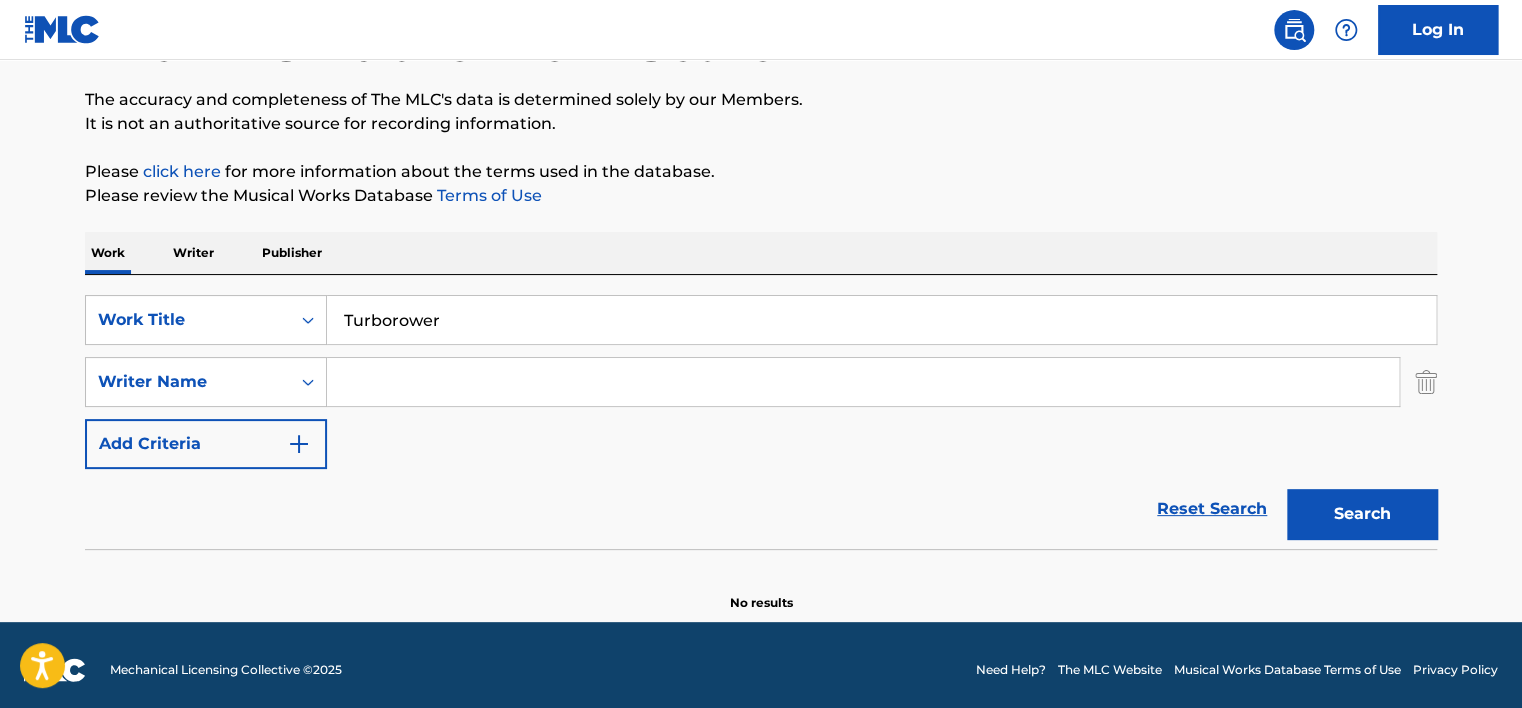 click at bounding box center [863, 382] 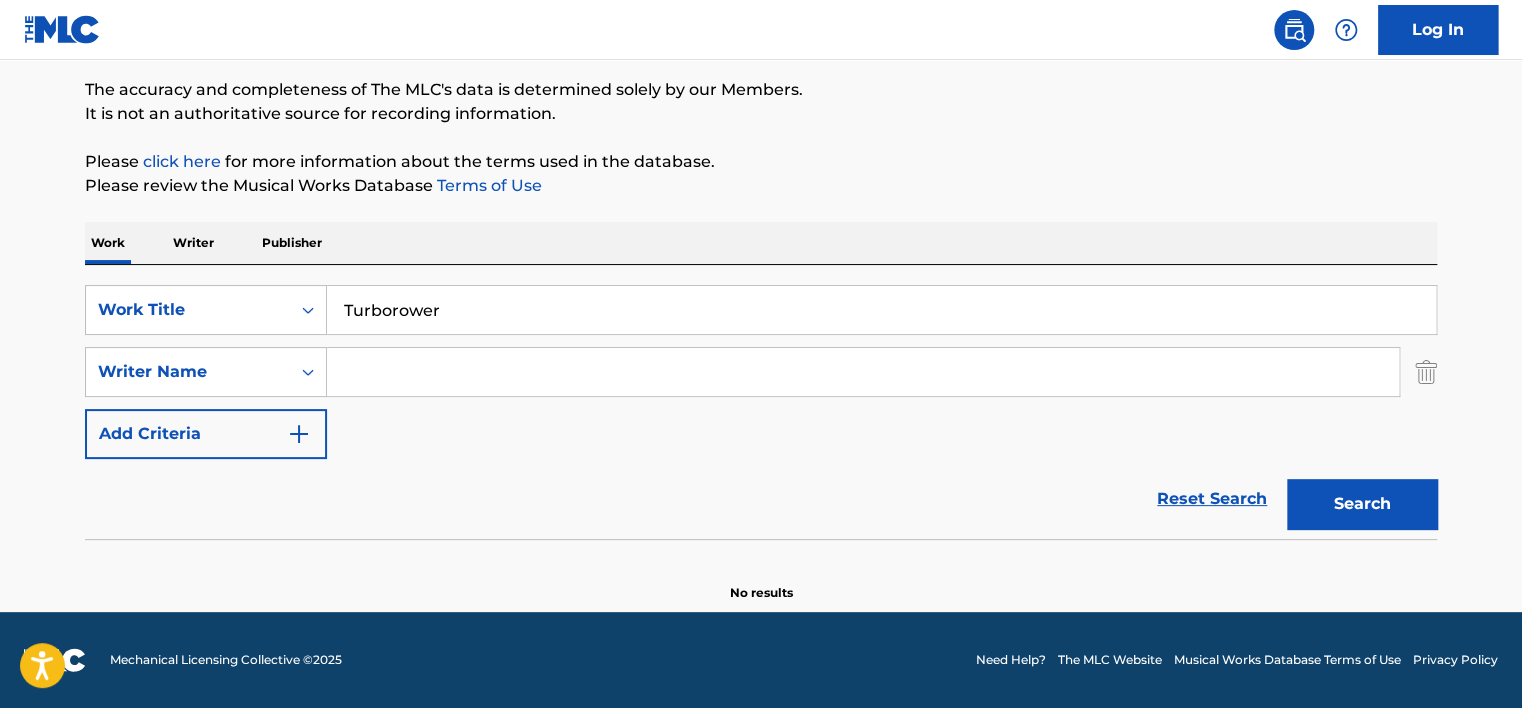 click on "Turborower" at bounding box center (881, 310) 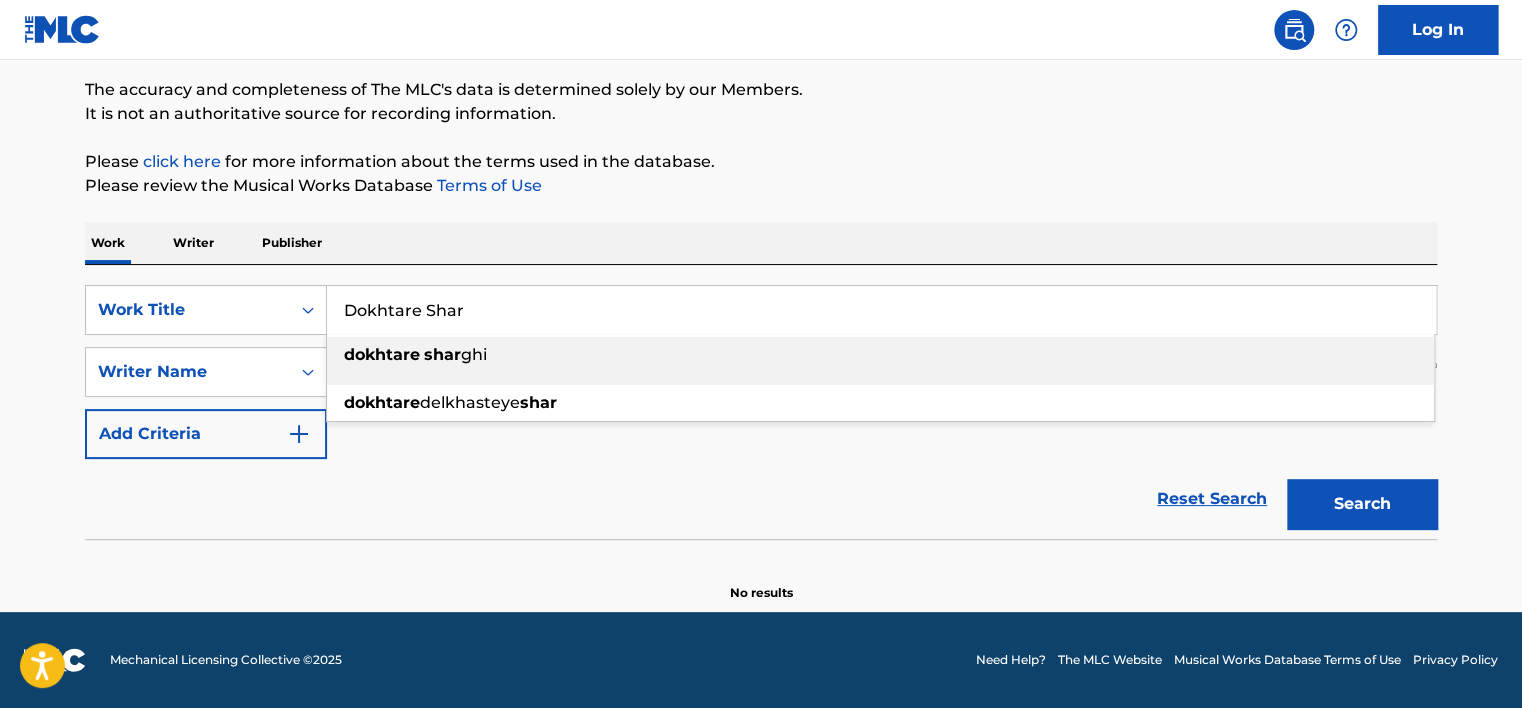 click on "Search" at bounding box center [1362, 504] 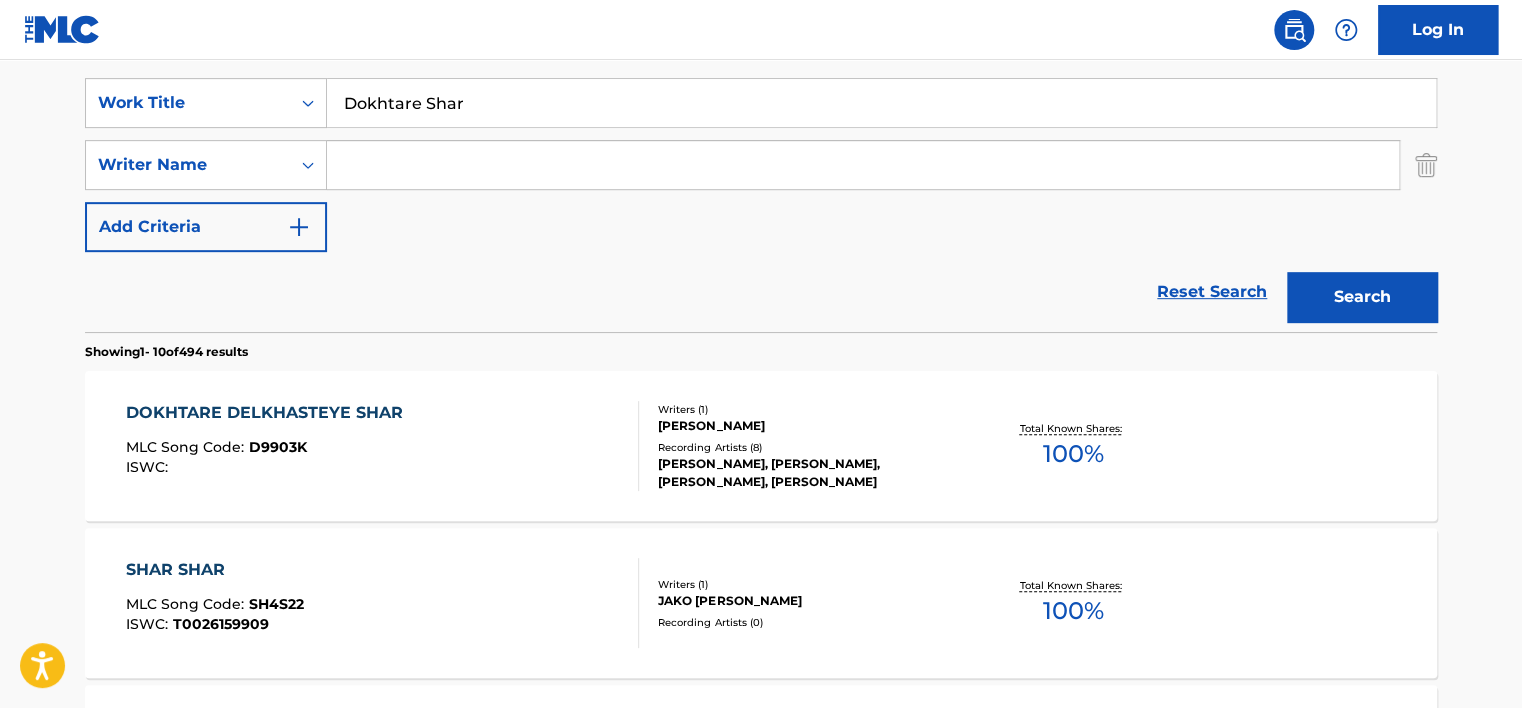scroll, scrollTop: 360, scrollLeft: 0, axis: vertical 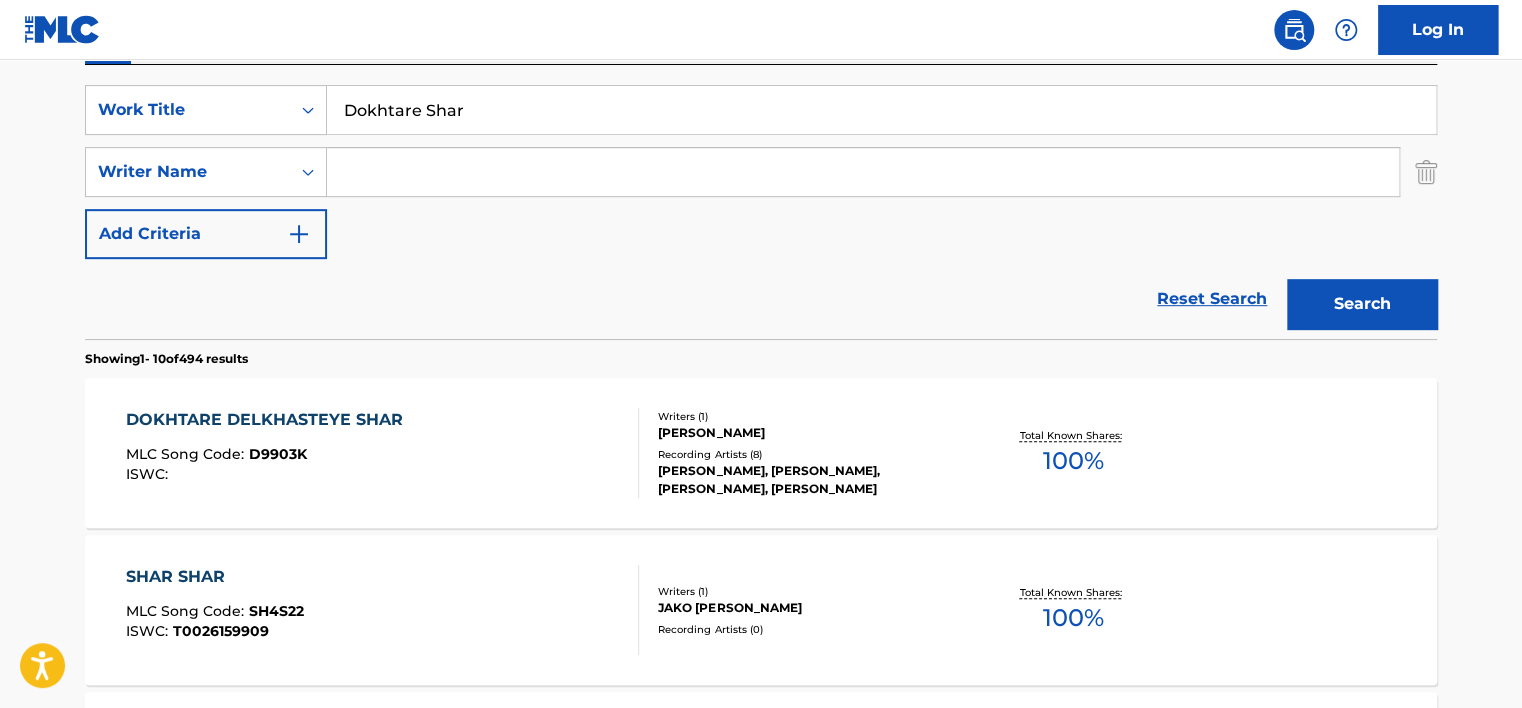 click on "Dokhtare Shar" at bounding box center [881, 110] 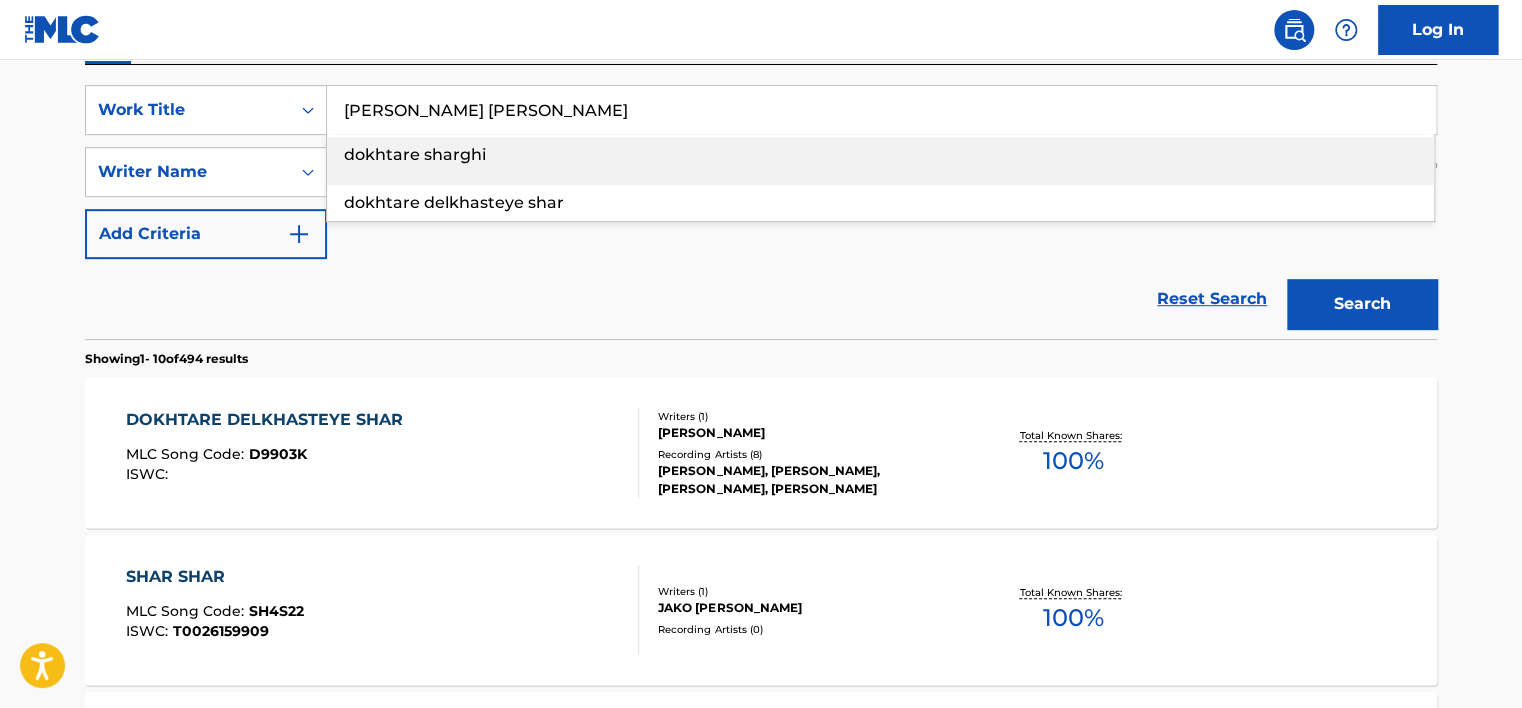 type on "[PERSON_NAME] [PERSON_NAME]" 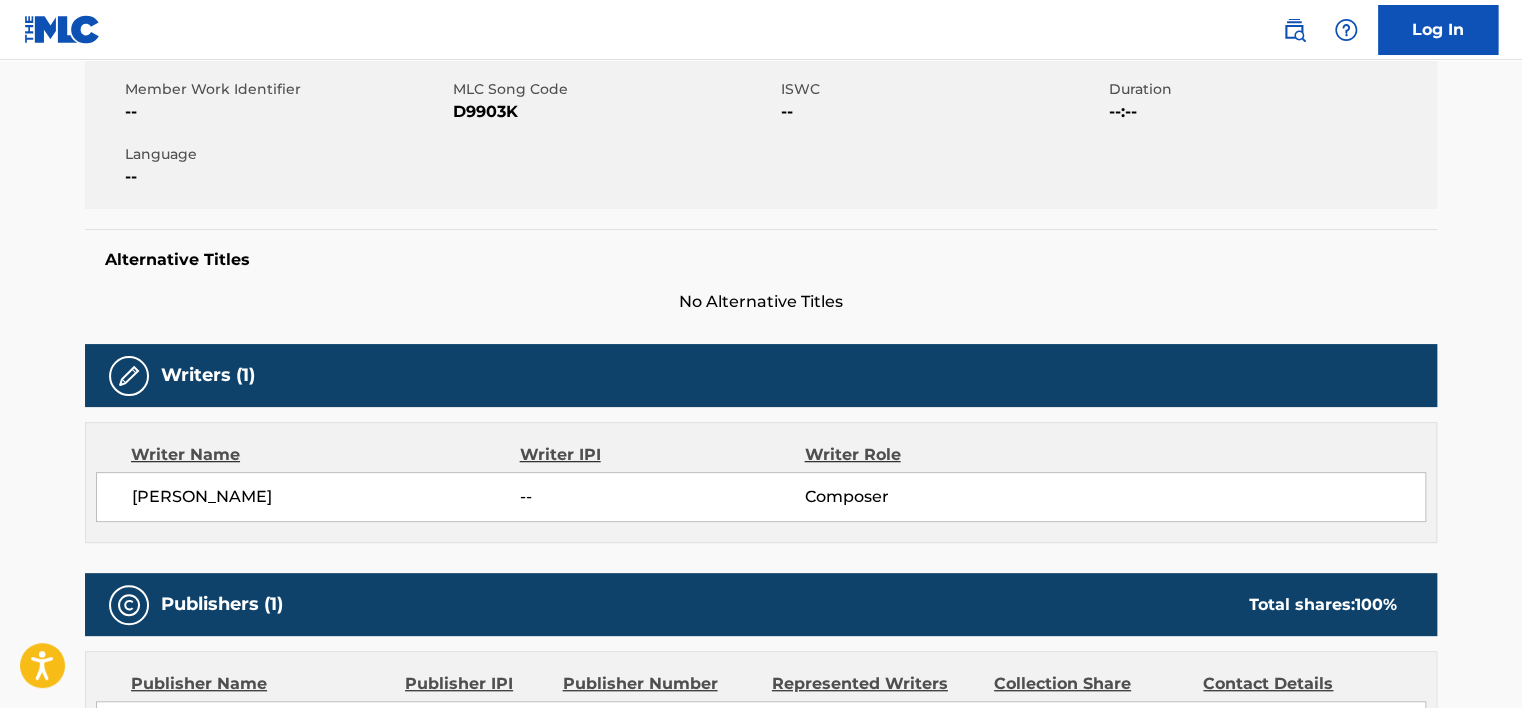 scroll, scrollTop: 0, scrollLeft: 0, axis: both 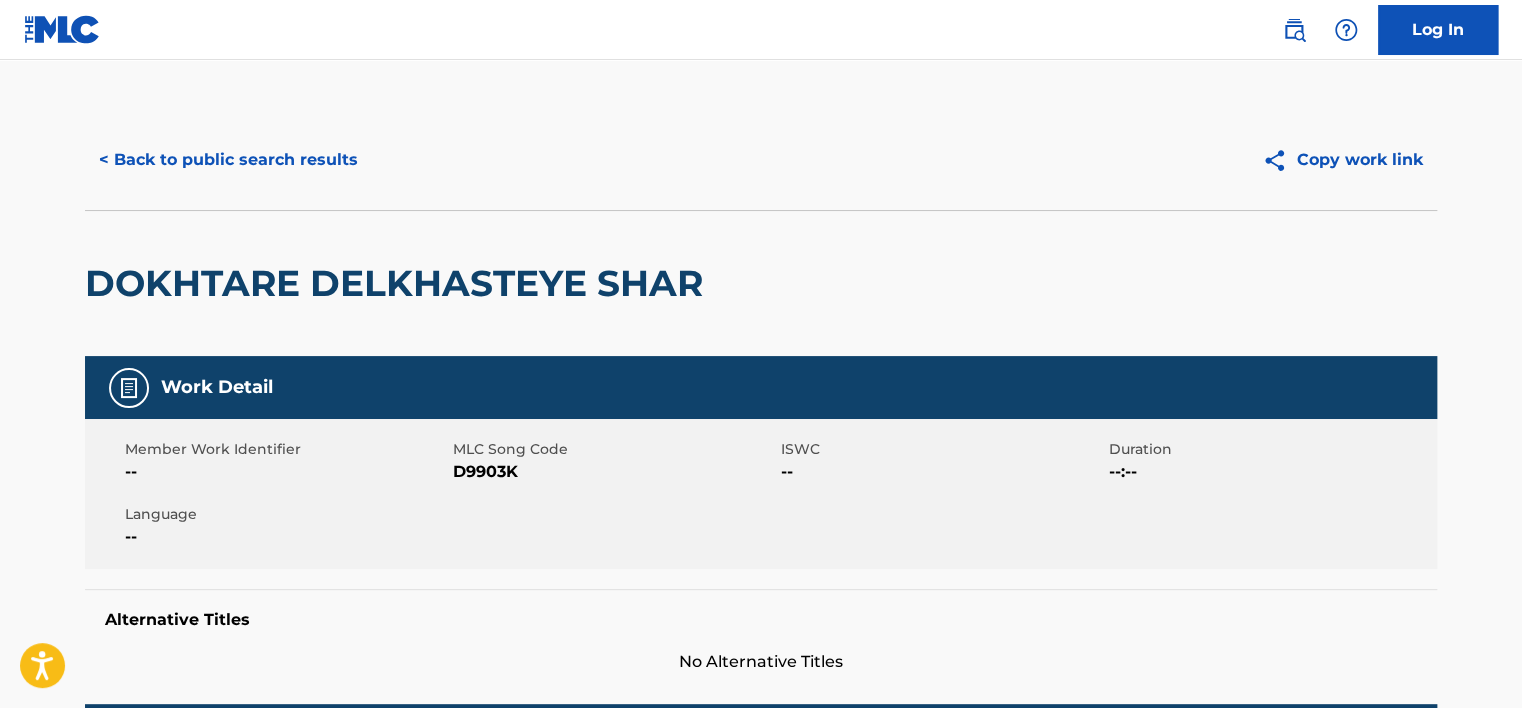 click on "< Back to public search results" at bounding box center (228, 160) 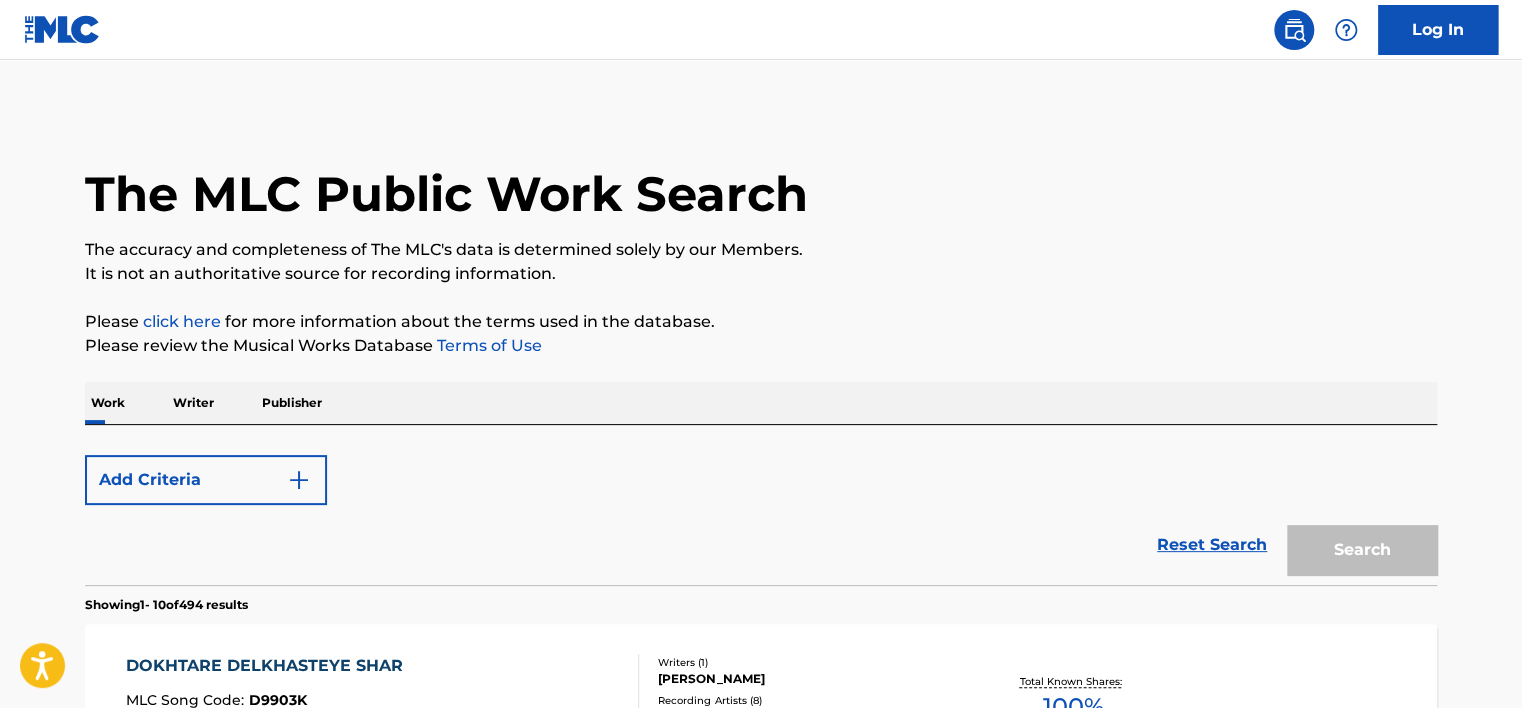 scroll, scrollTop: 360, scrollLeft: 0, axis: vertical 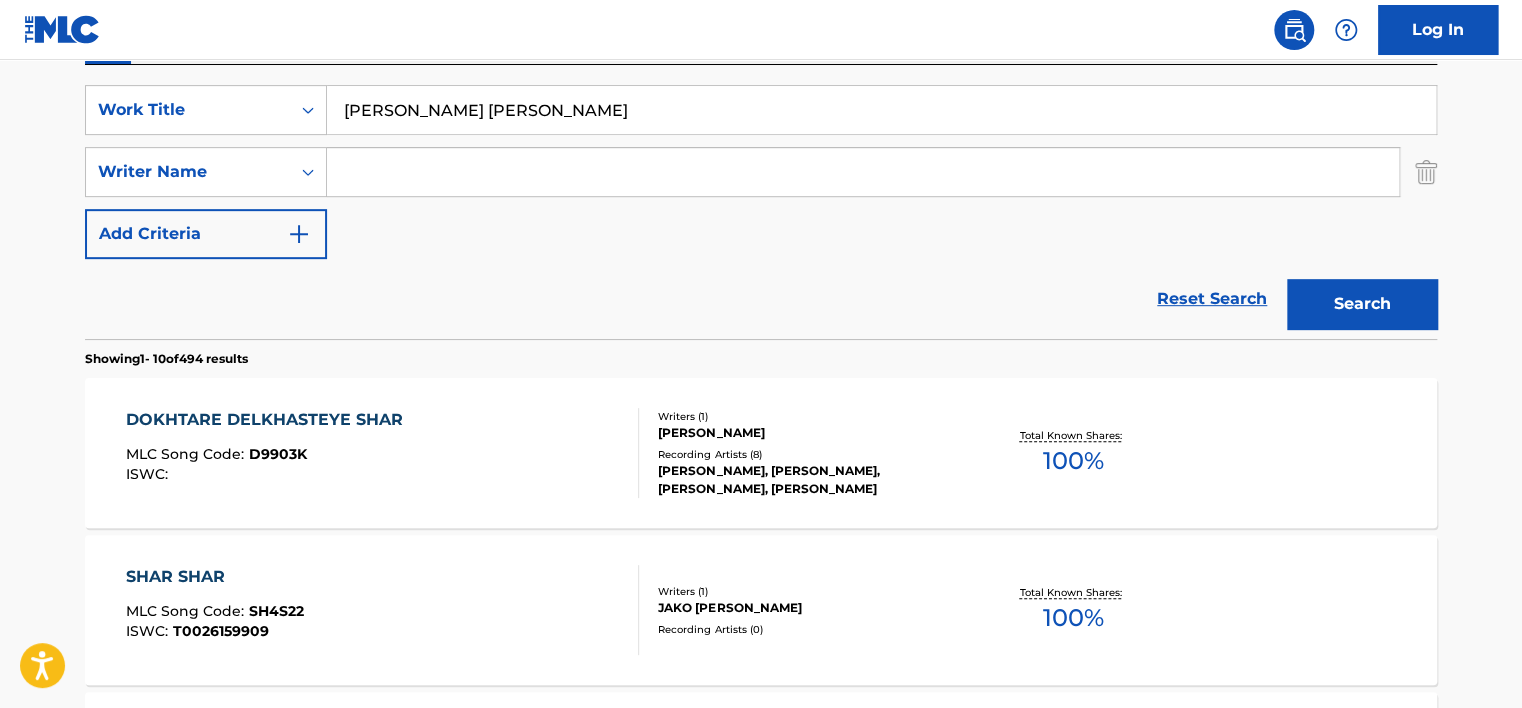 click on "Search" at bounding box center (1362, 304) 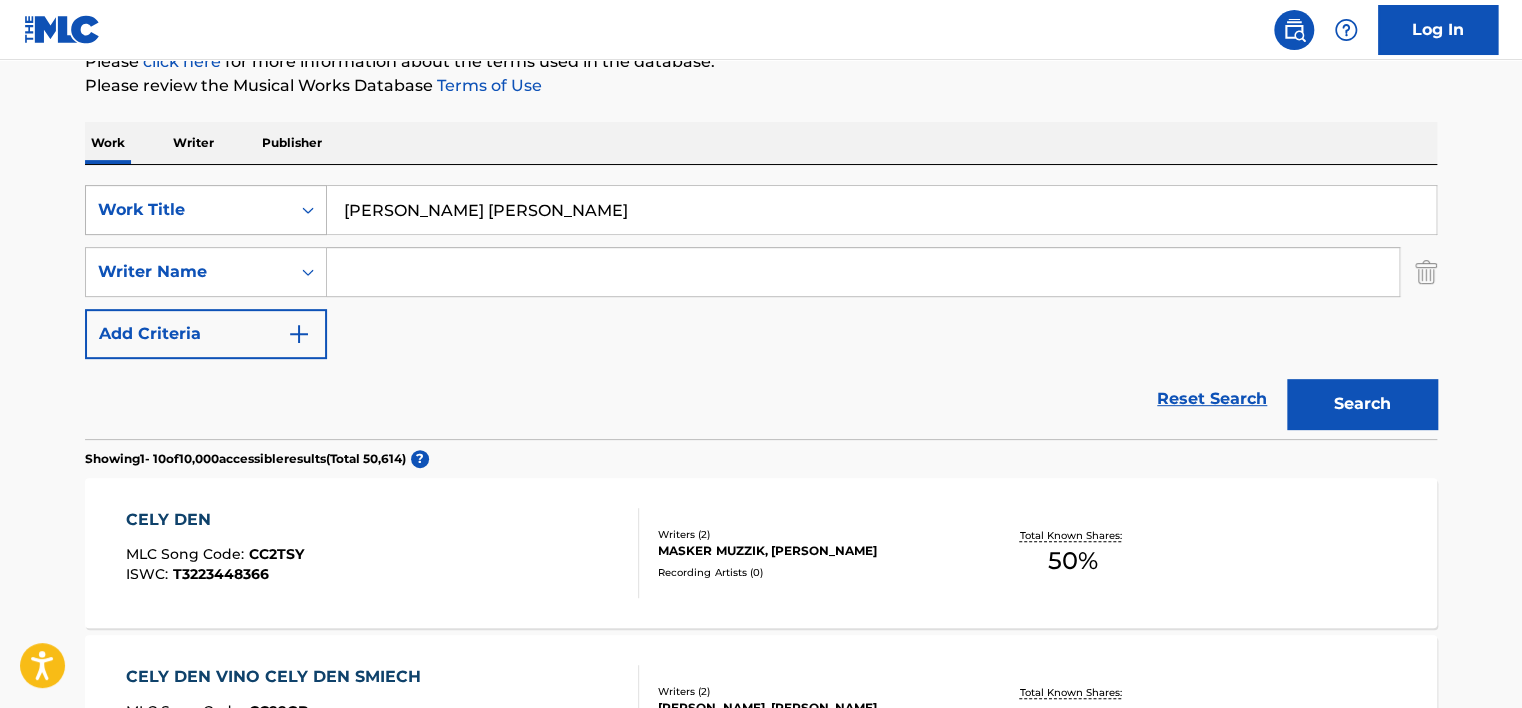 scroll, scrollTop: 260, scrollLeft: 0, axis: vertical 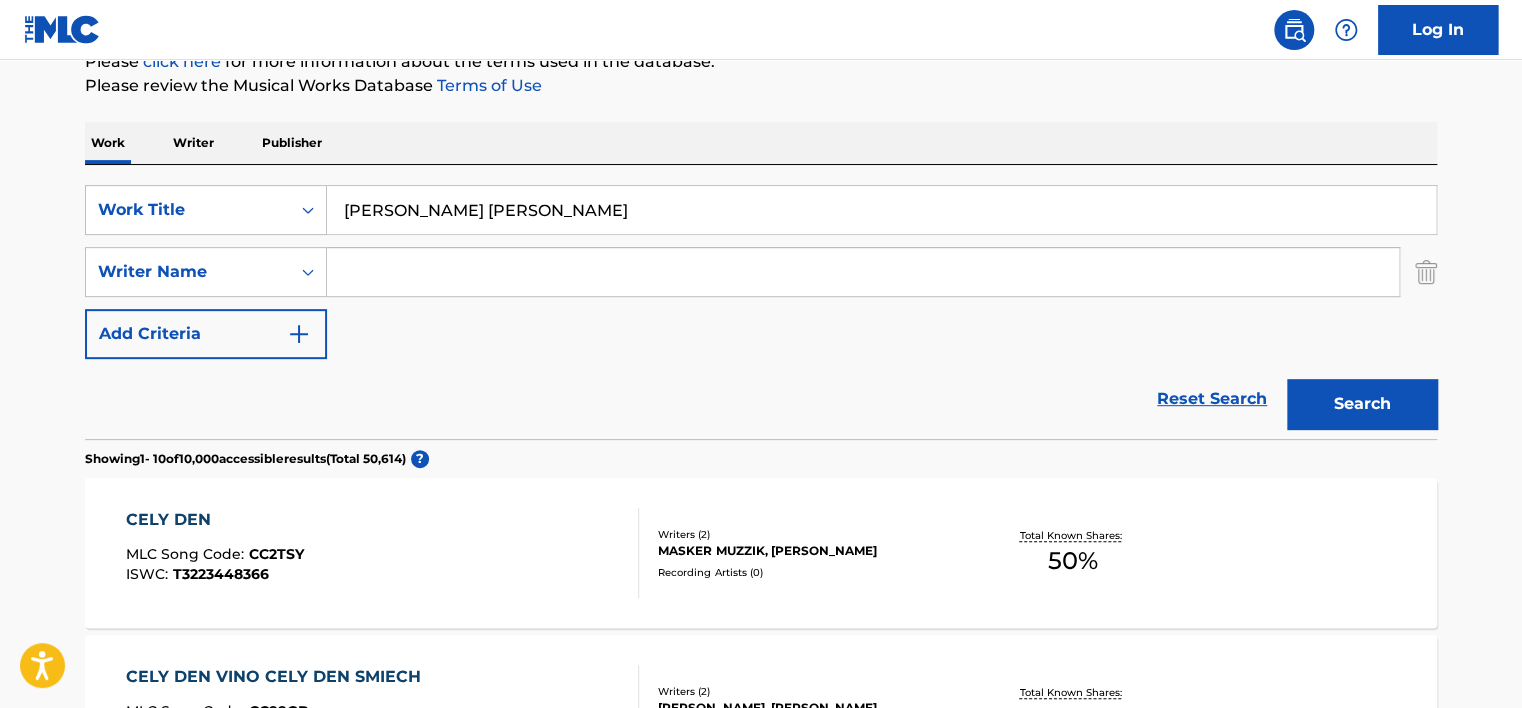 click on "[PERSON_NAME] [PERSON_NAME]" at bounding box center [881, 210] 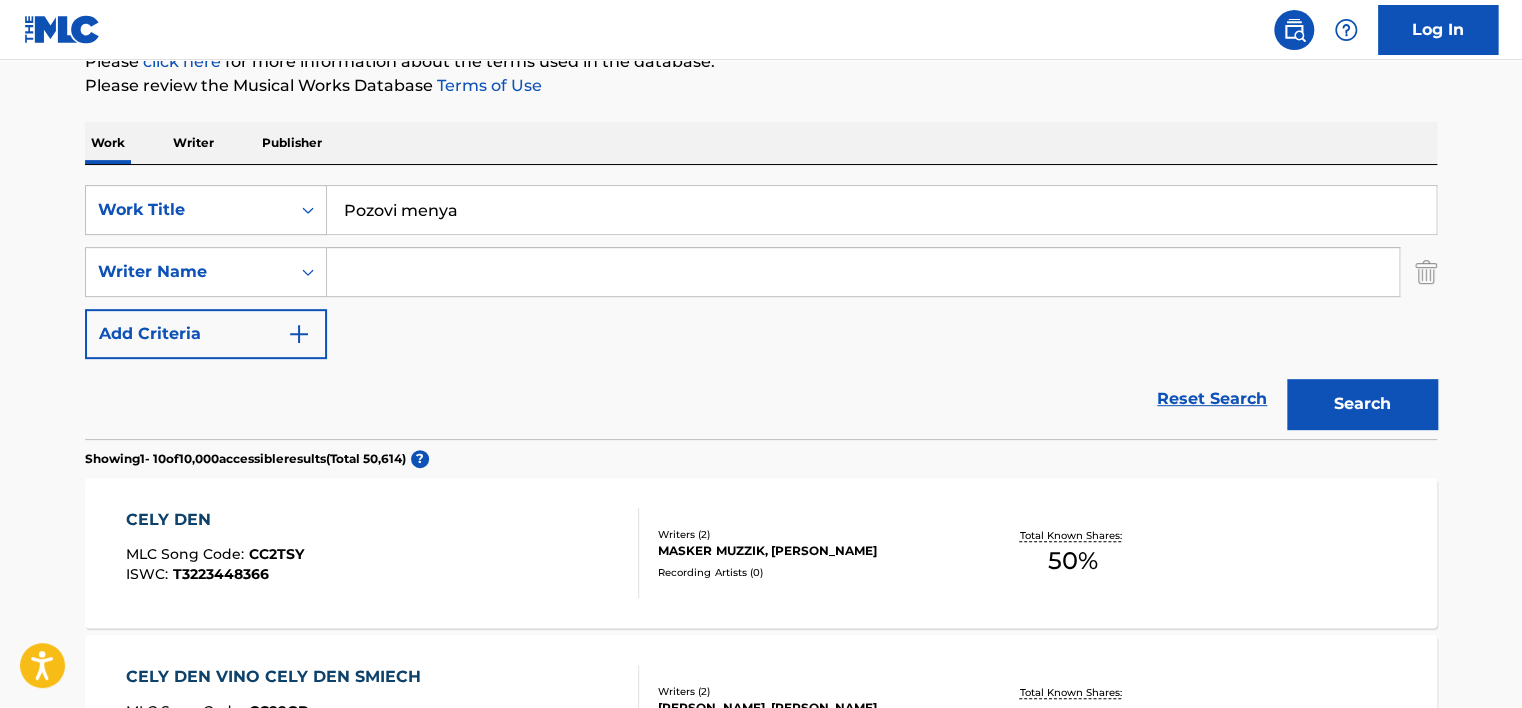click on "Search" at bounding box center [1362, 404] 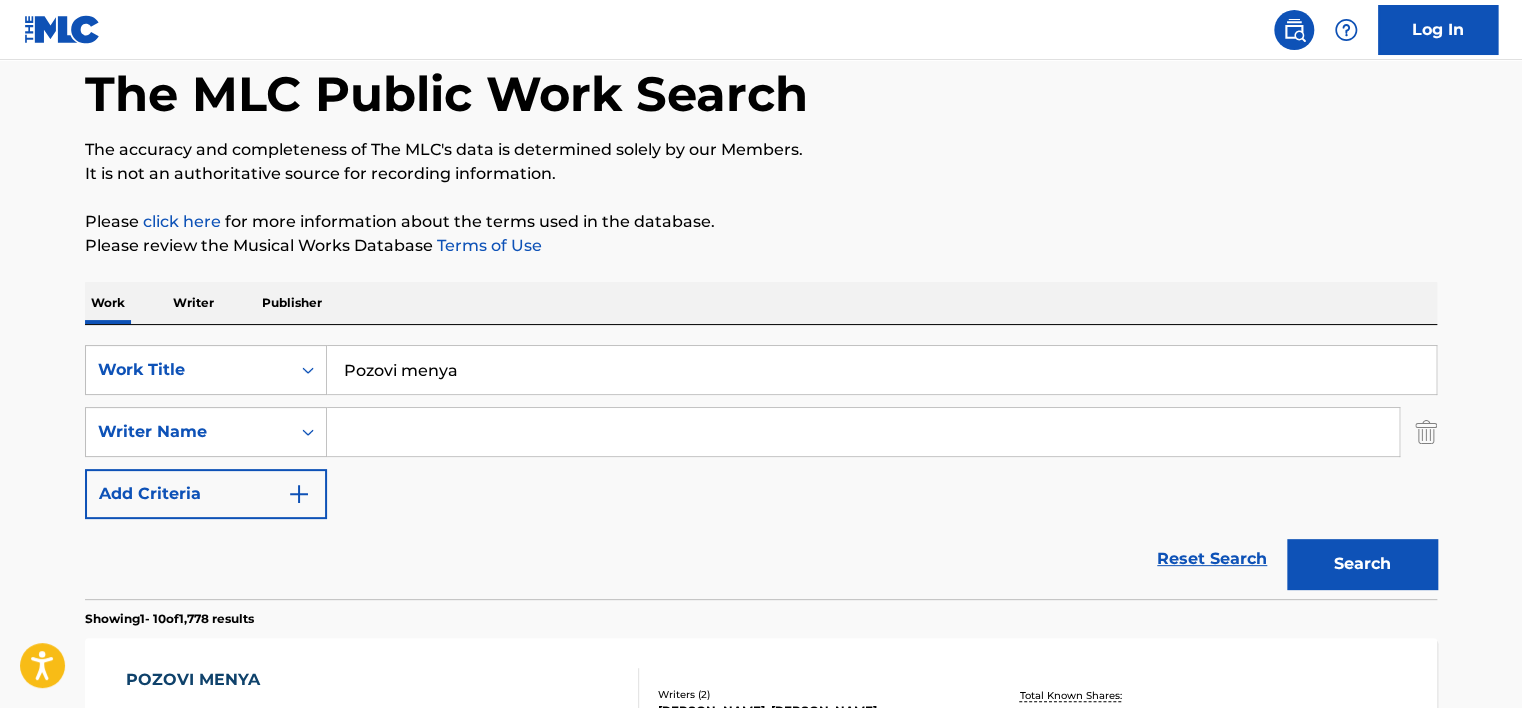 scroll, scrollTop: 100, scrollLeft: 0, axis: vertical 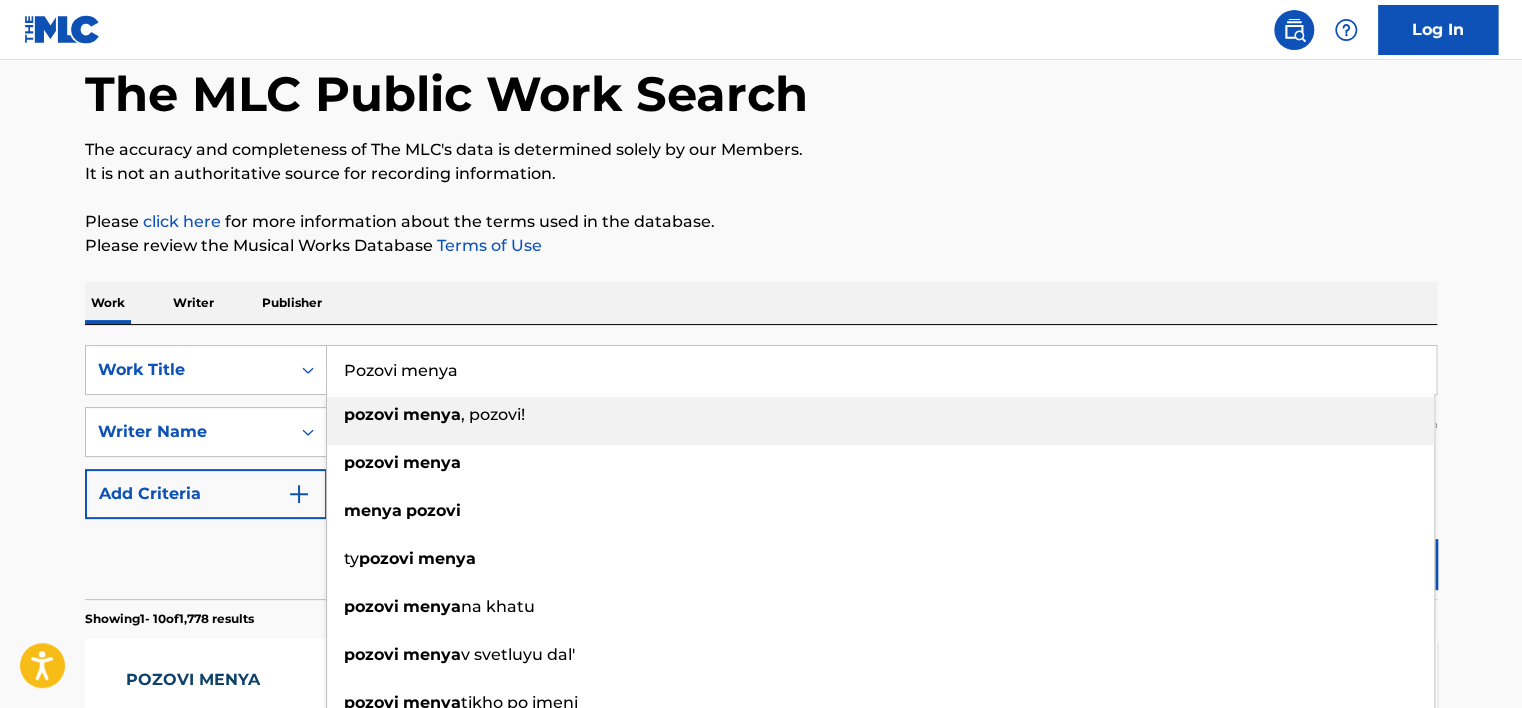 click on "Pozovi menya" at bounding box center [881, 370] 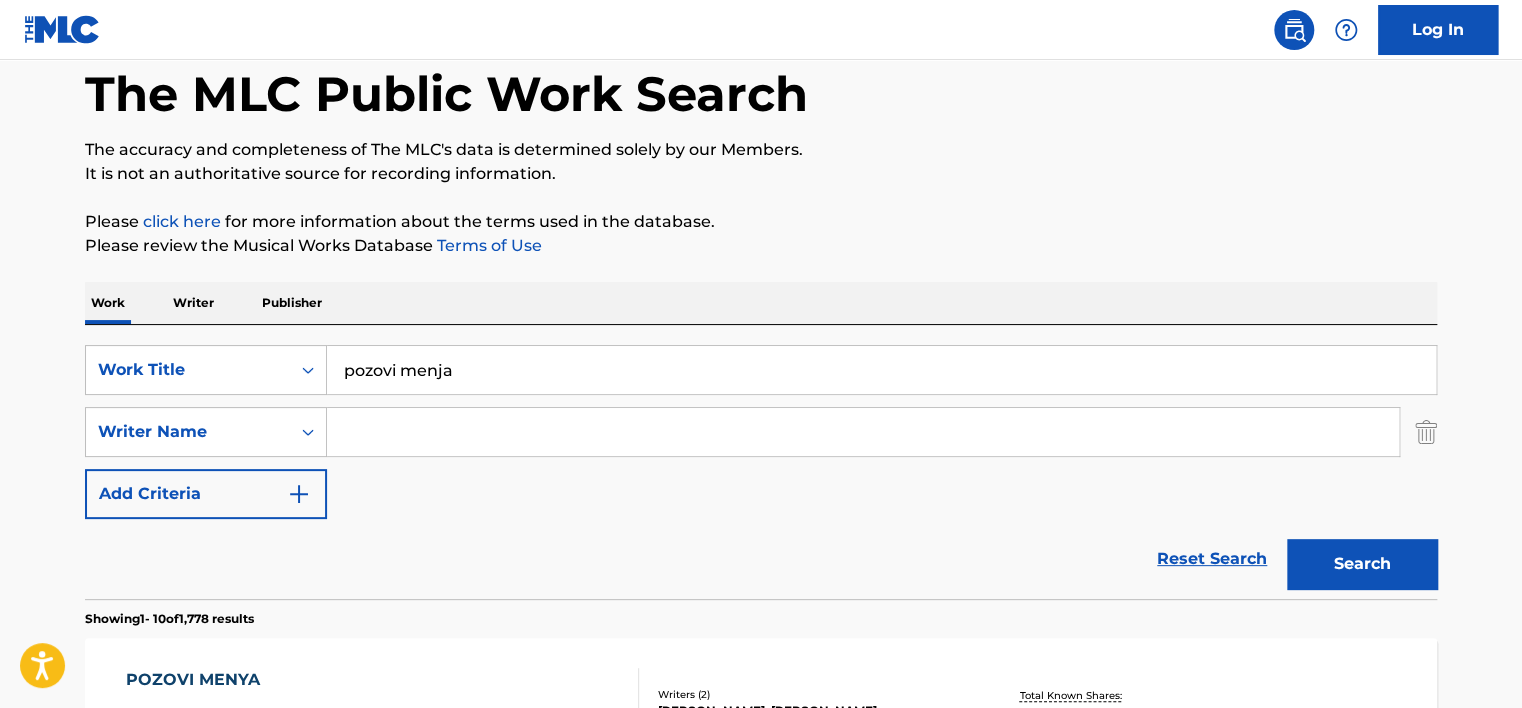 type on "pozovi menja" 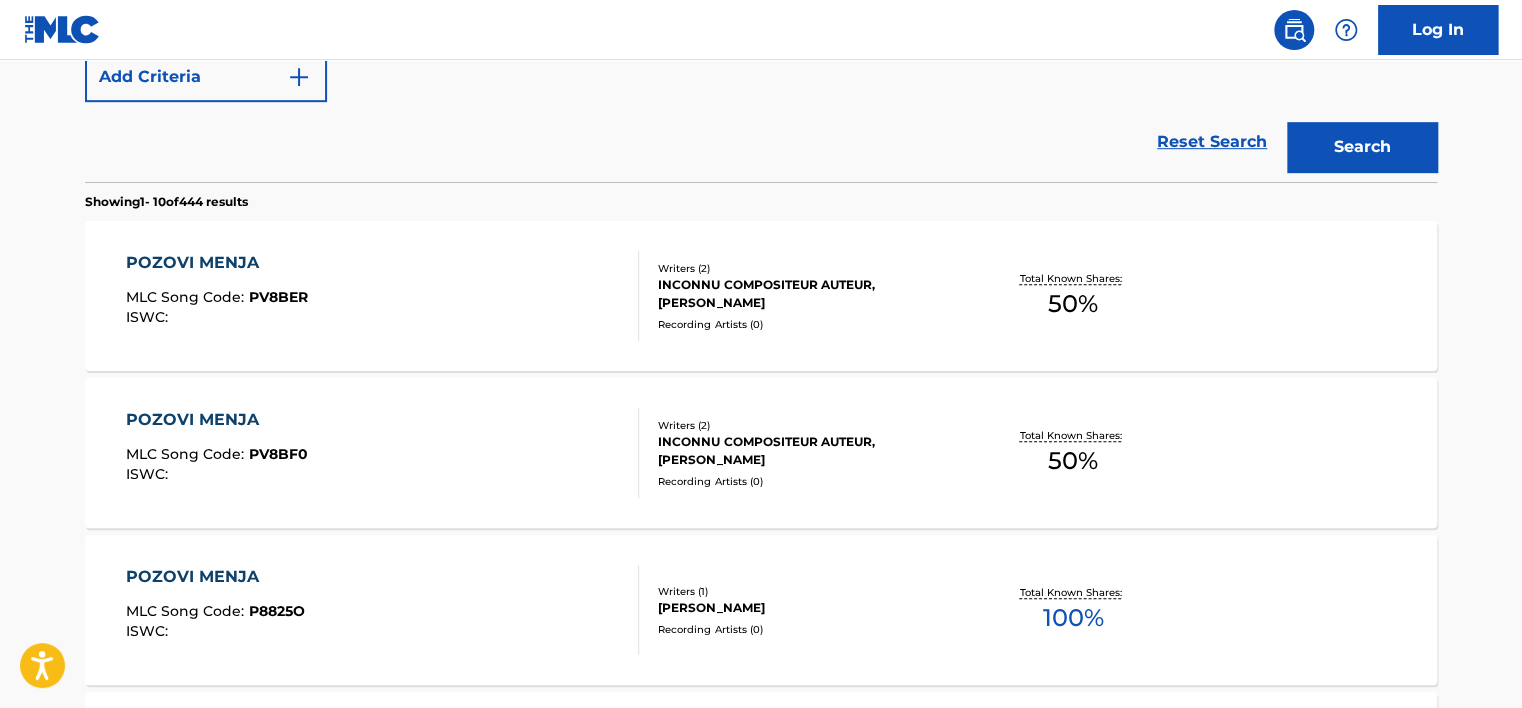 scroll, scrollTop: 400, scrollLeft: 0, axis: vertical 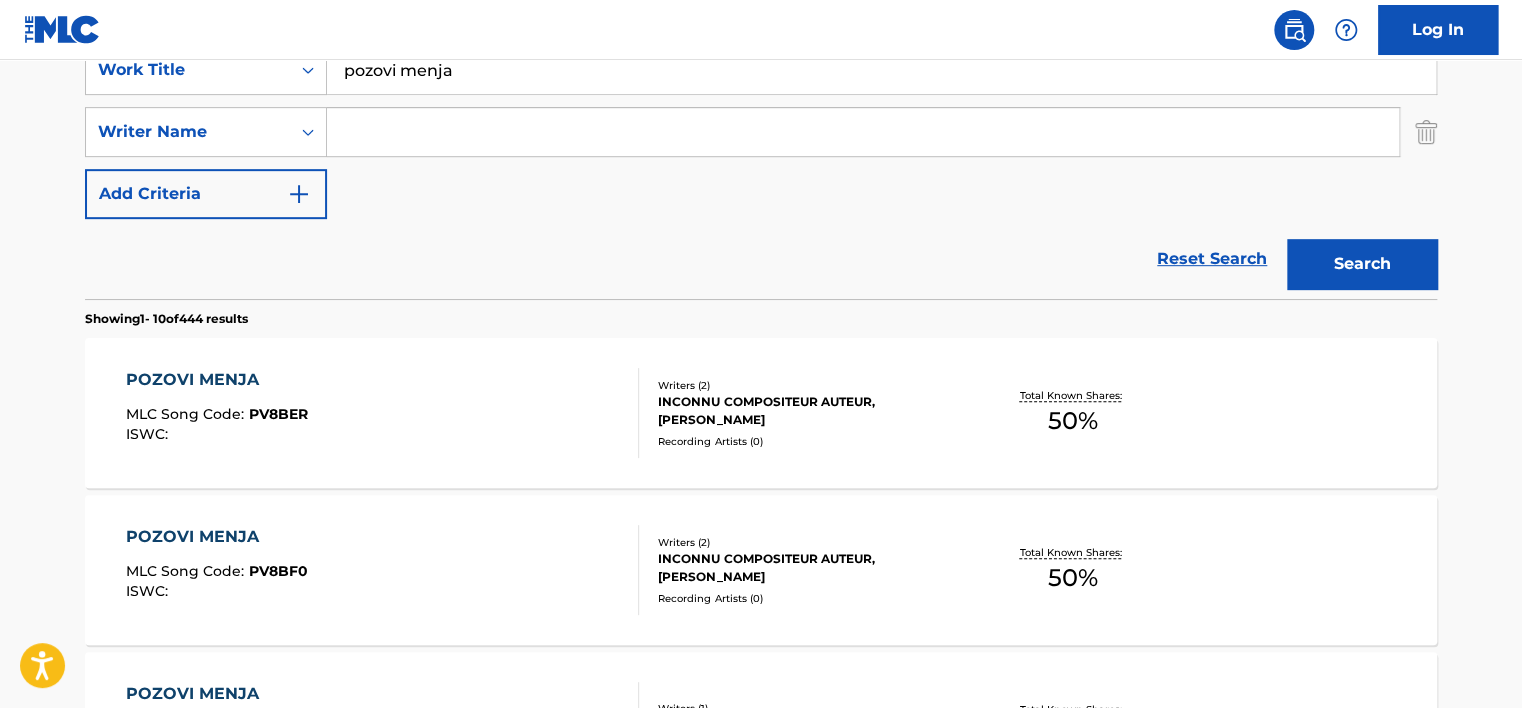 click at bounding box center [863, 132] 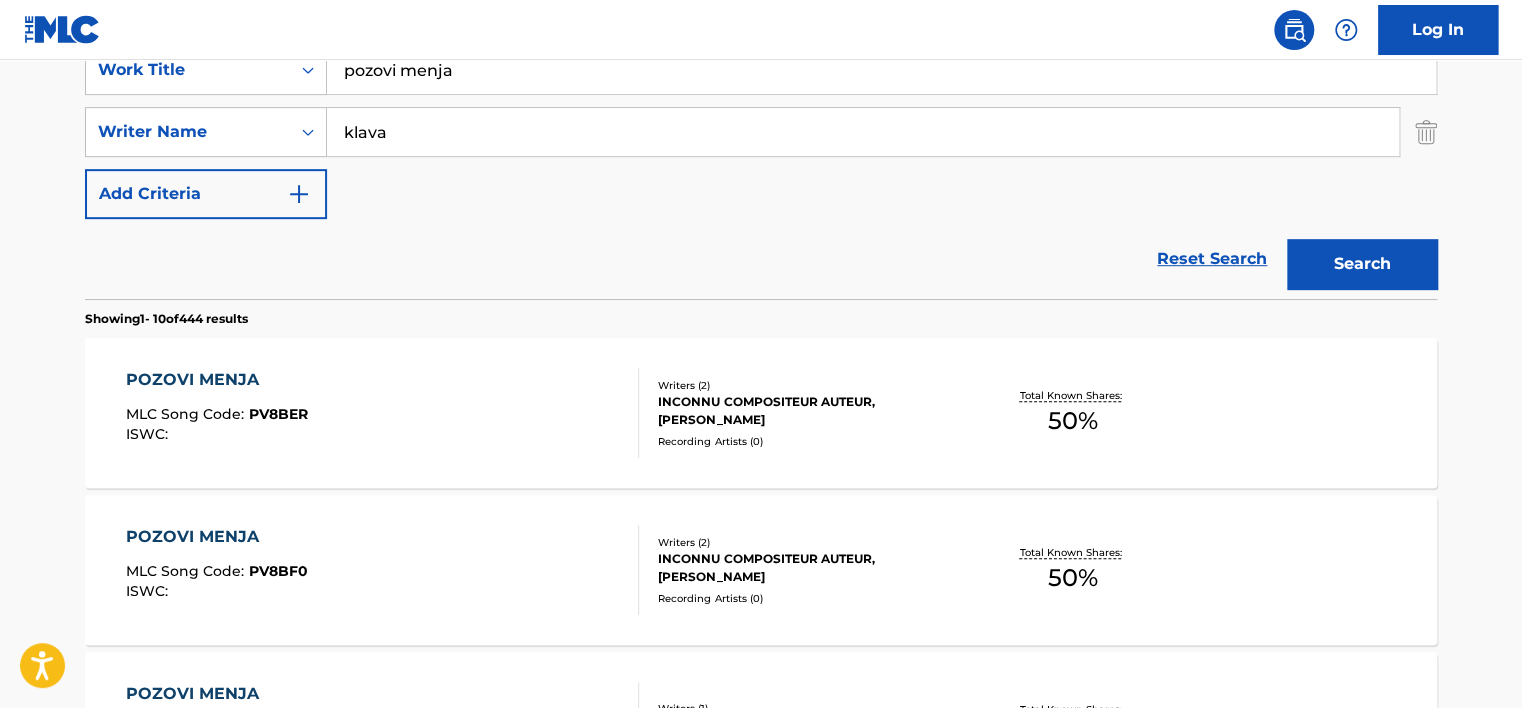 type on "klava" 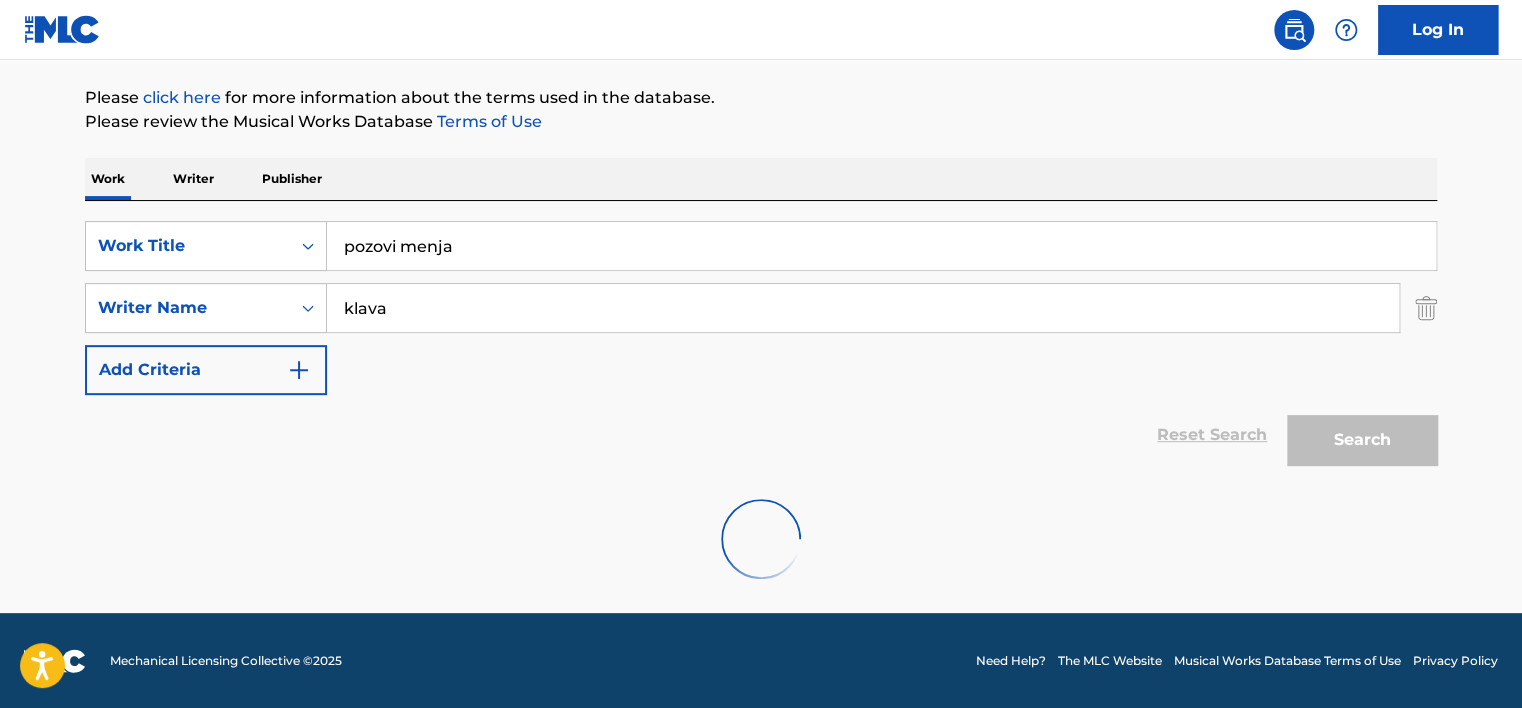 scroll, scrollTop: 160, scrollLeft: 0, axis: vertical 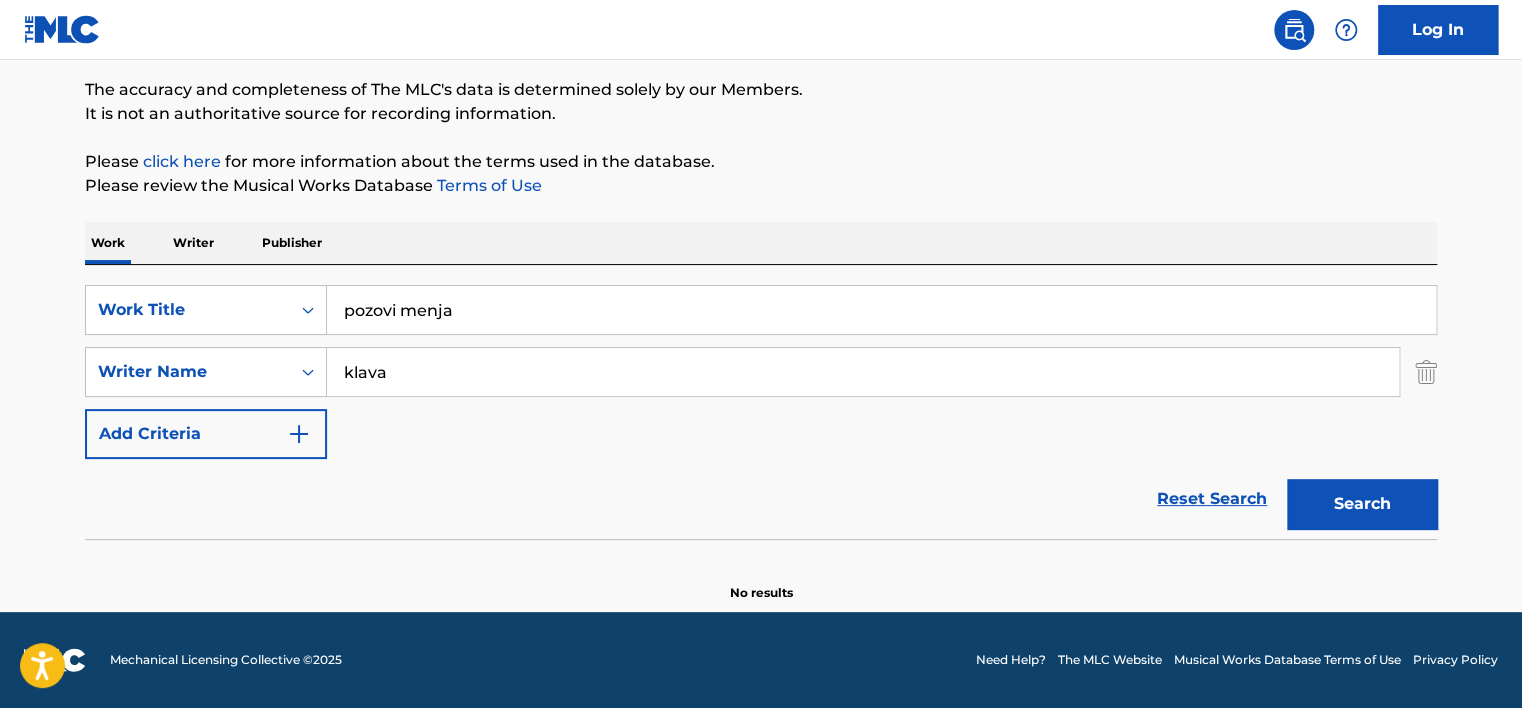 drag, startPoint x: 404, startPoint y: 304, endPoint x: 772, endPoint y: 322, distance: 368.43994 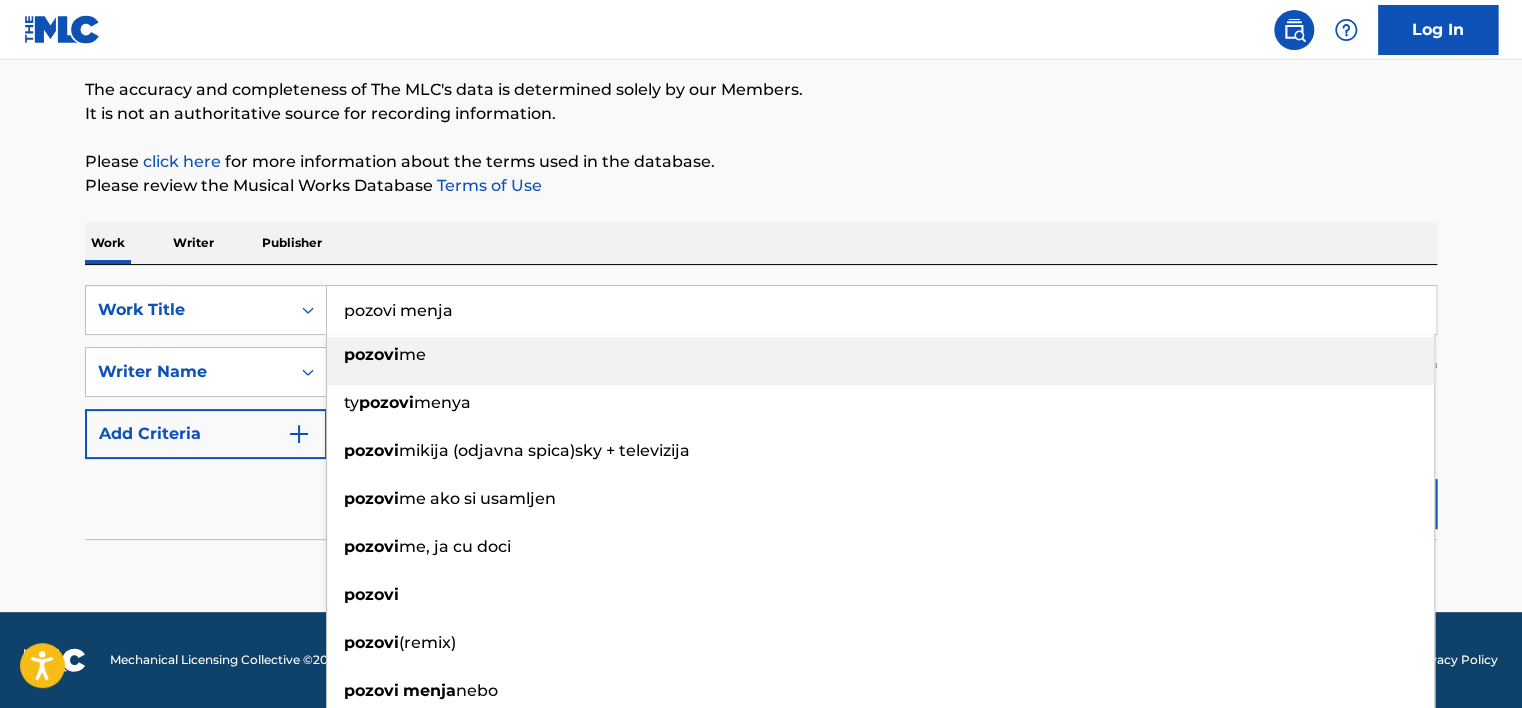 click on "pozovi menja" at bounding box center [881, 310] 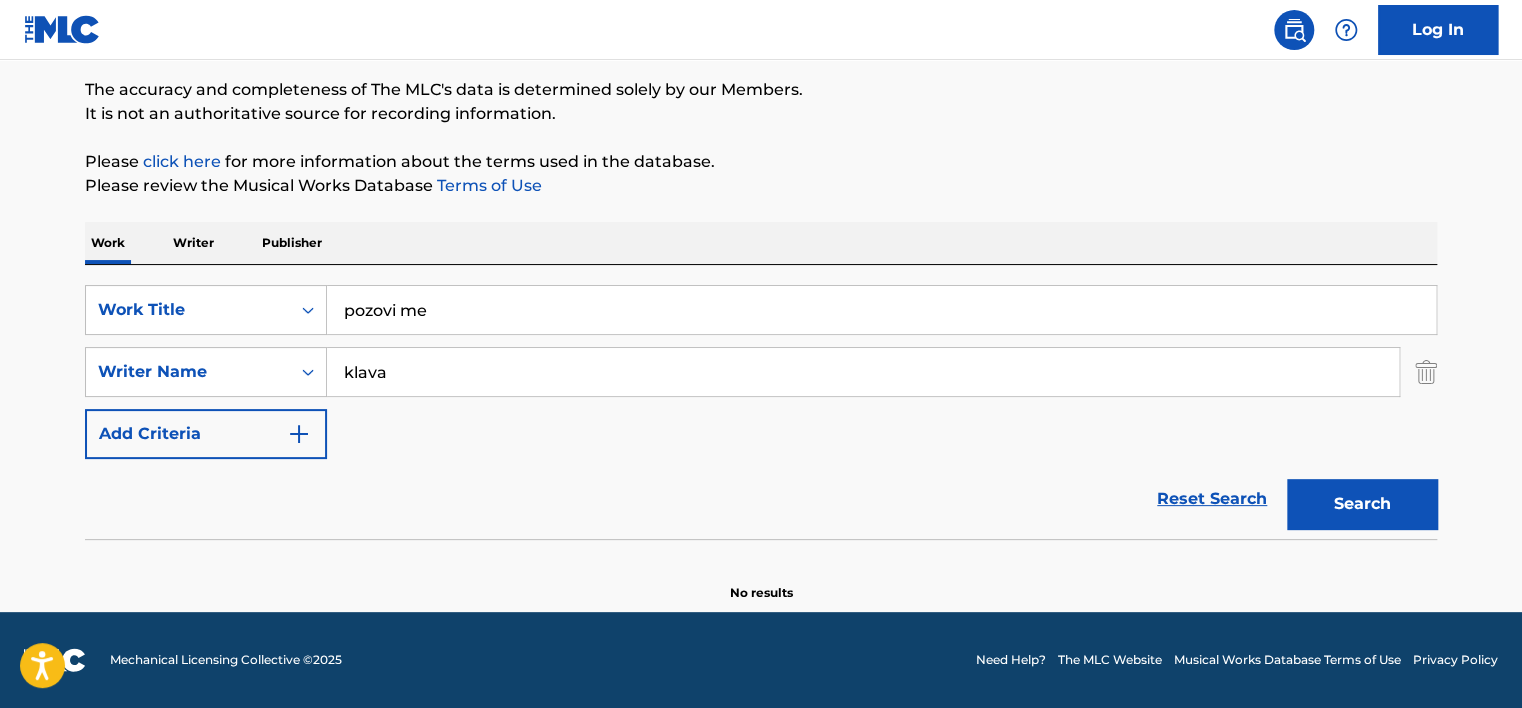 click on "pozovi me" at bounding box center [881, 310] 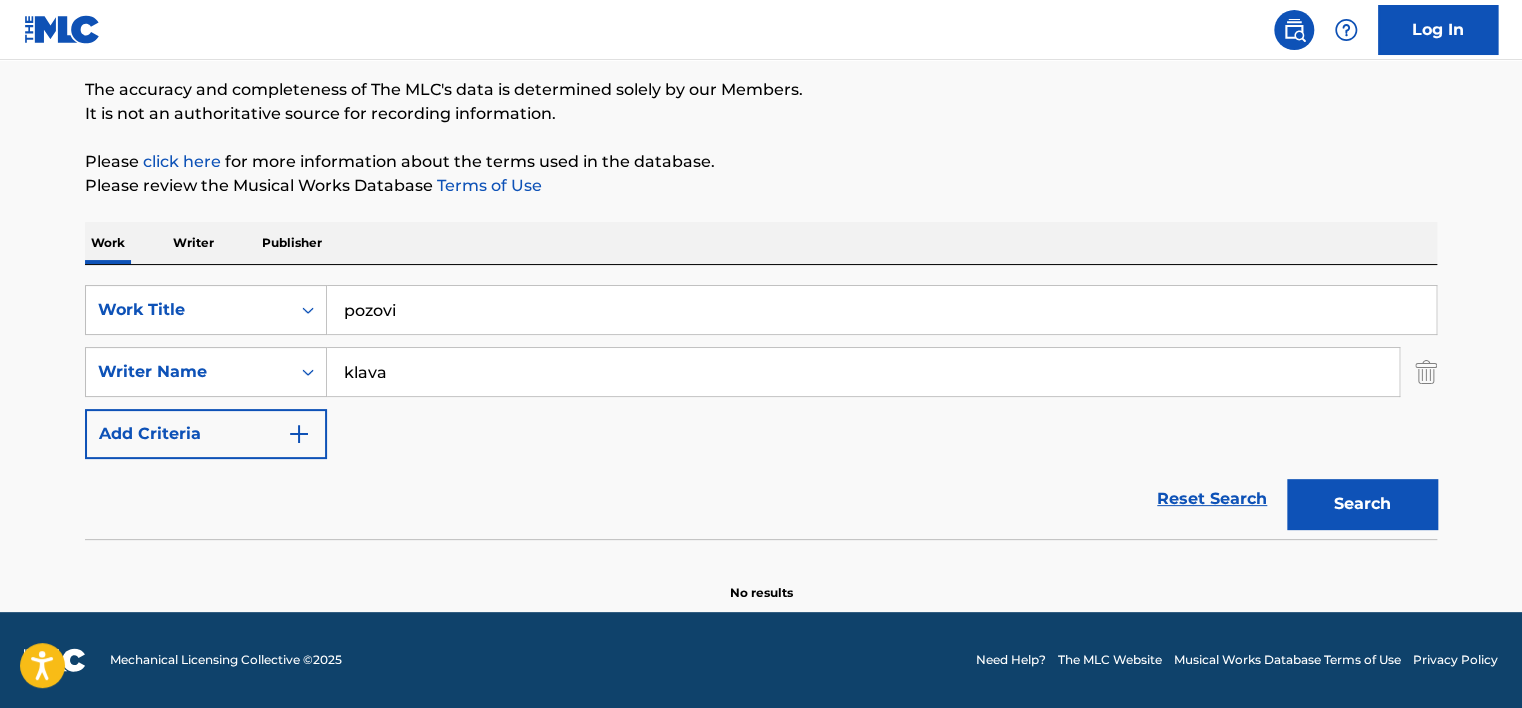 click on "Please review the Musical Works Database   Terms of Use" at bounding box center [761, 186] 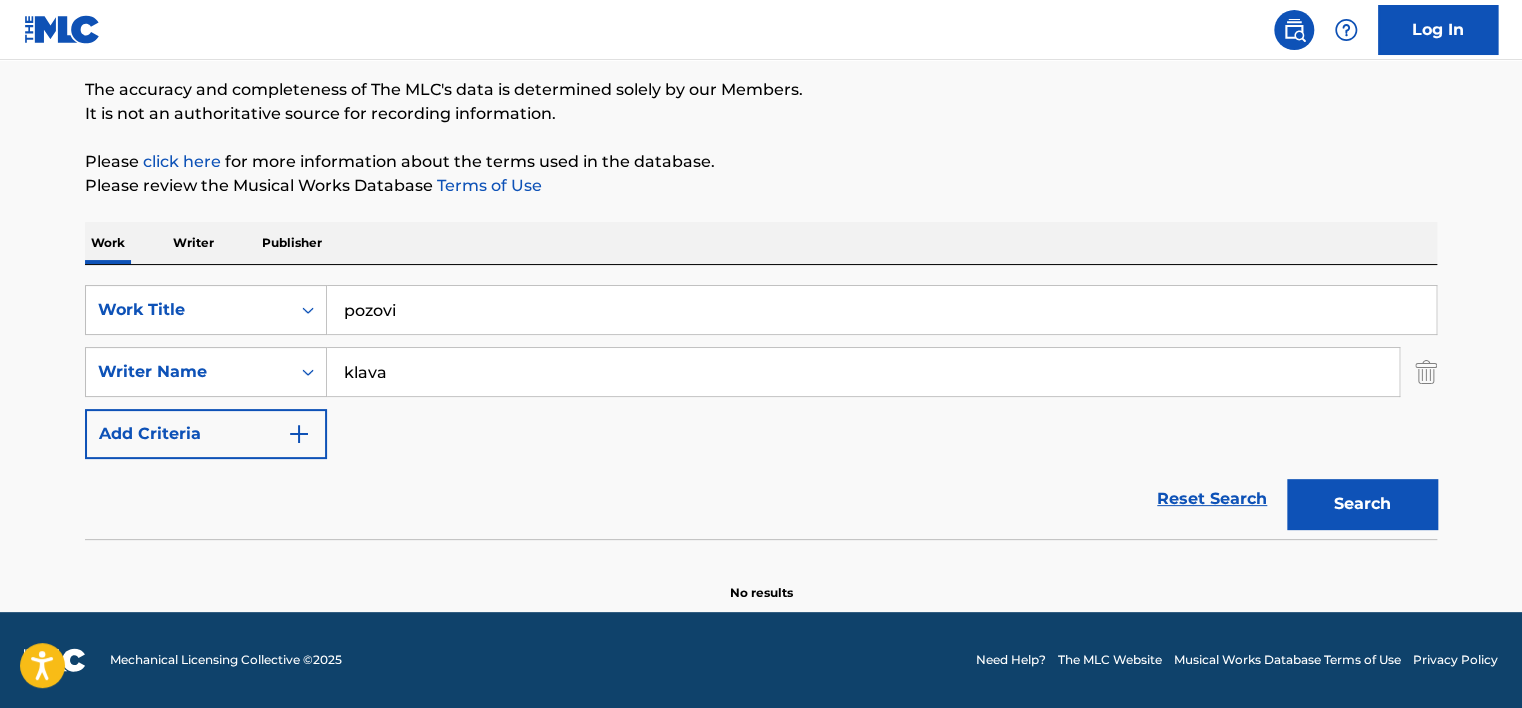 click on "pozovi" at bounding box center [881, 310] 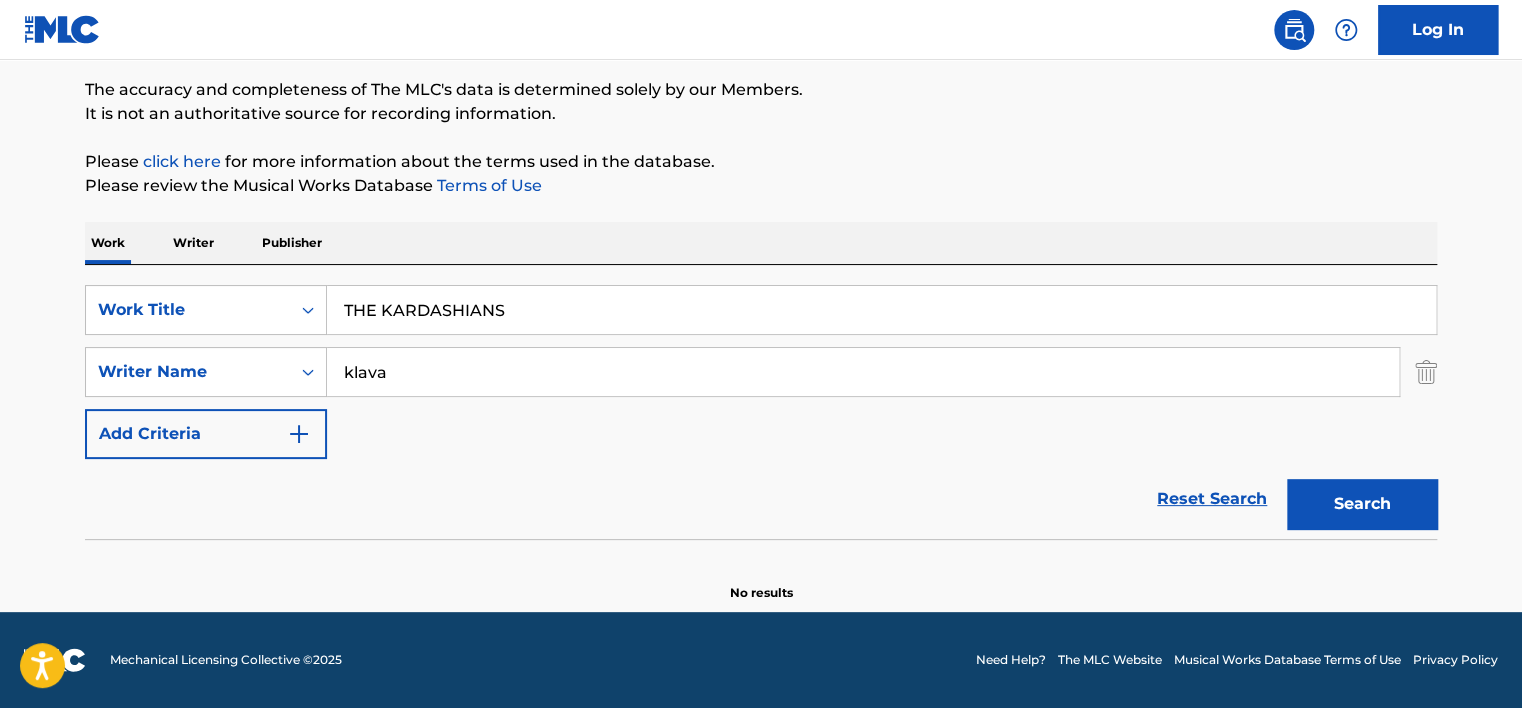 type on "THE KARDASHIANS" 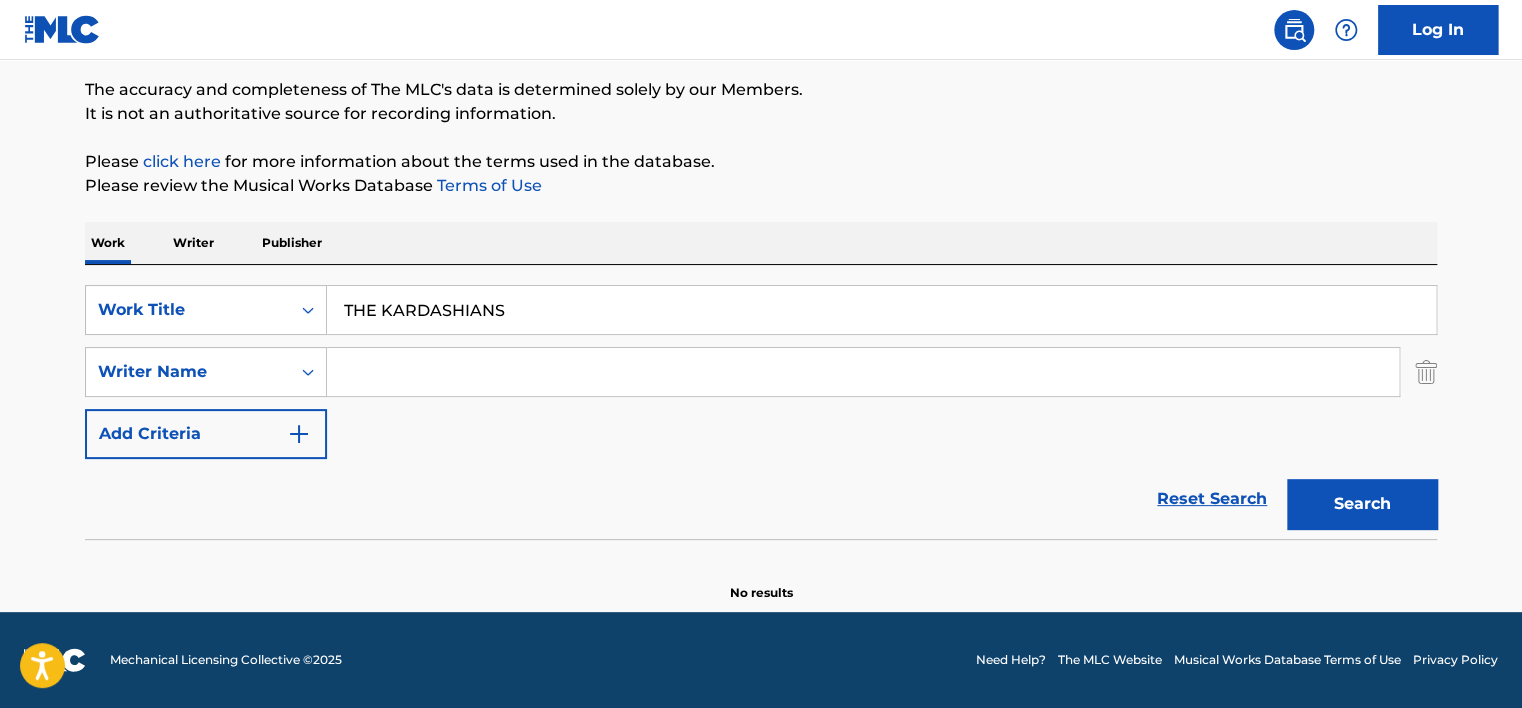 type 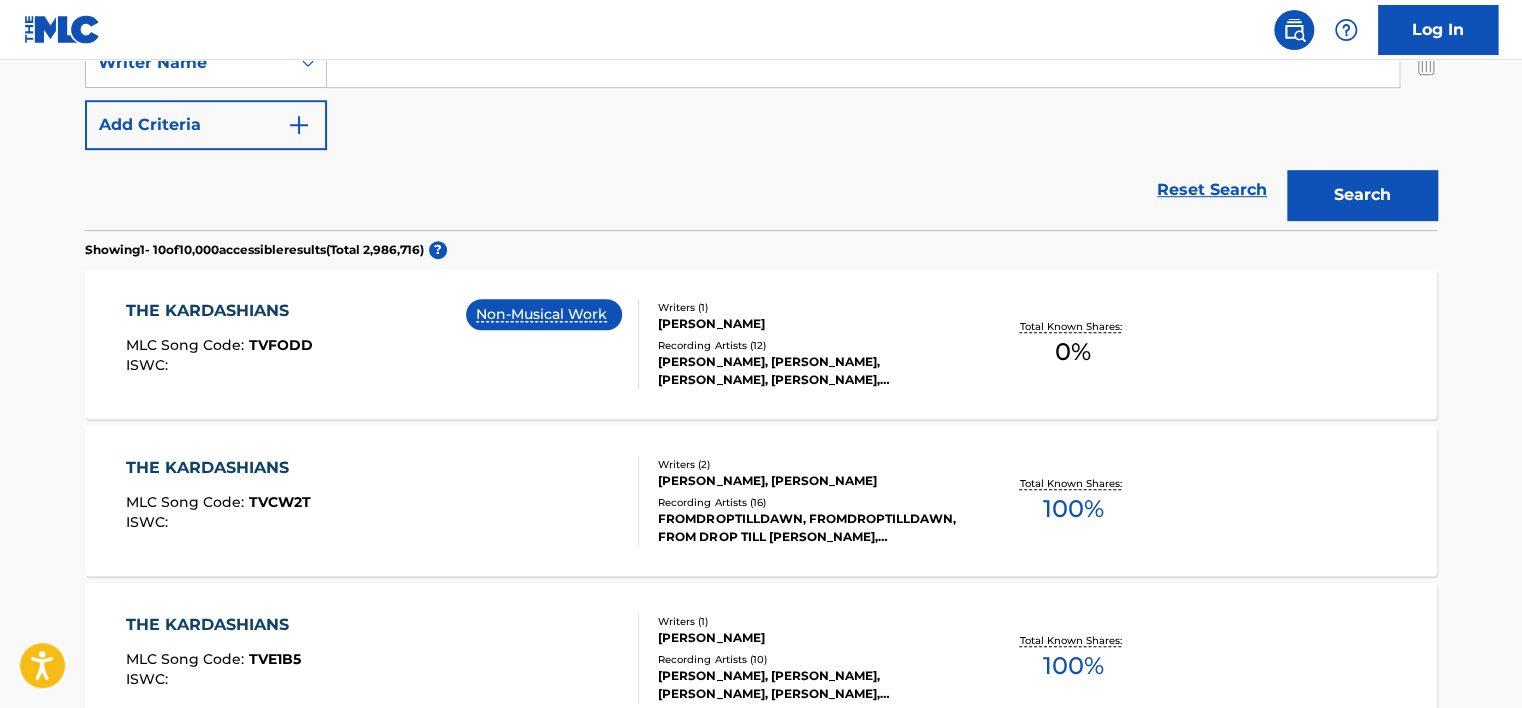 scroll, scrollTop: 560, scrollLeft: 0, axis: vertical 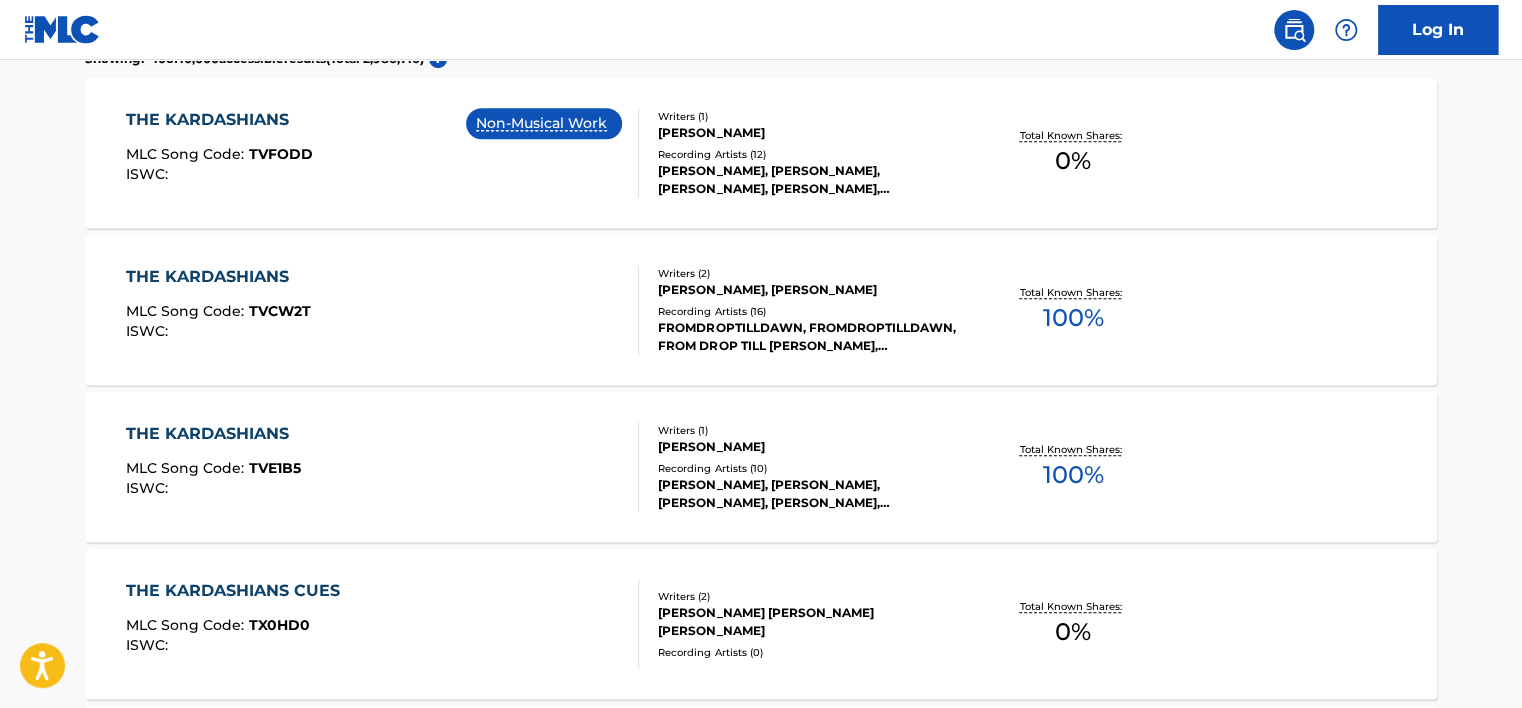 click on "THE KARDASHIANS MLC Song Code : TVFODD ISWC : Non-Musical Work" at bounding box center [383, 153] 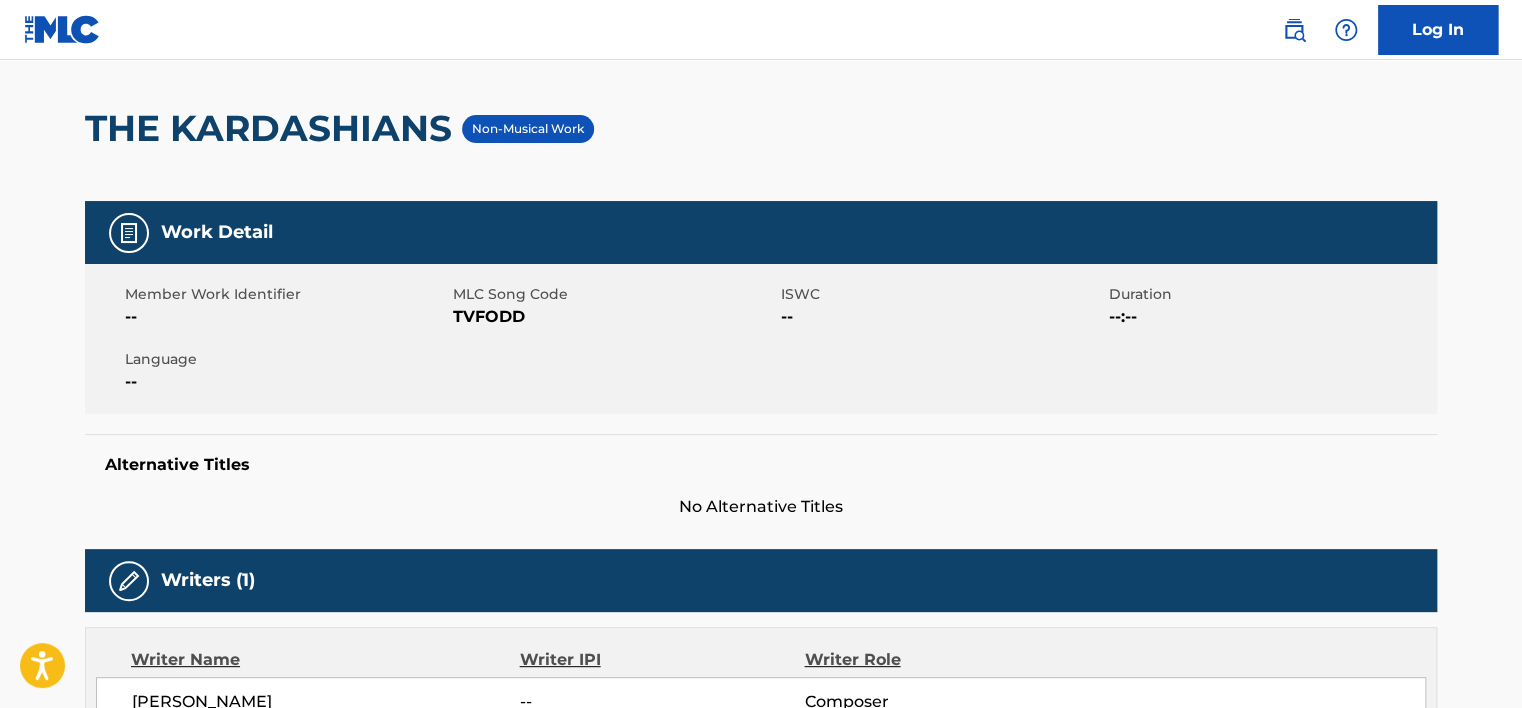 scroll, scrollTop: 0, scrollLeft: 0, axis: both 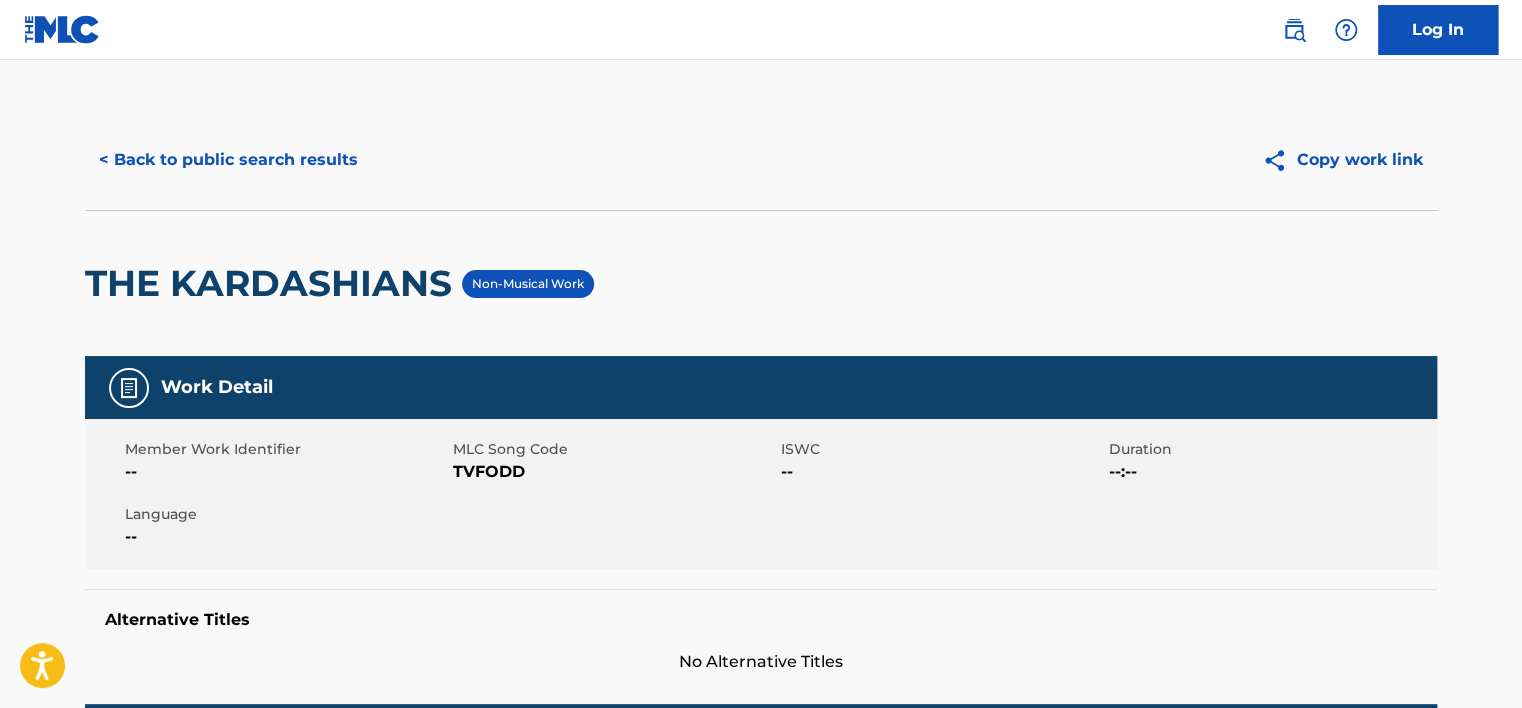 click on "< Back to public search results Copy work link" at bounding box center (761, 160) 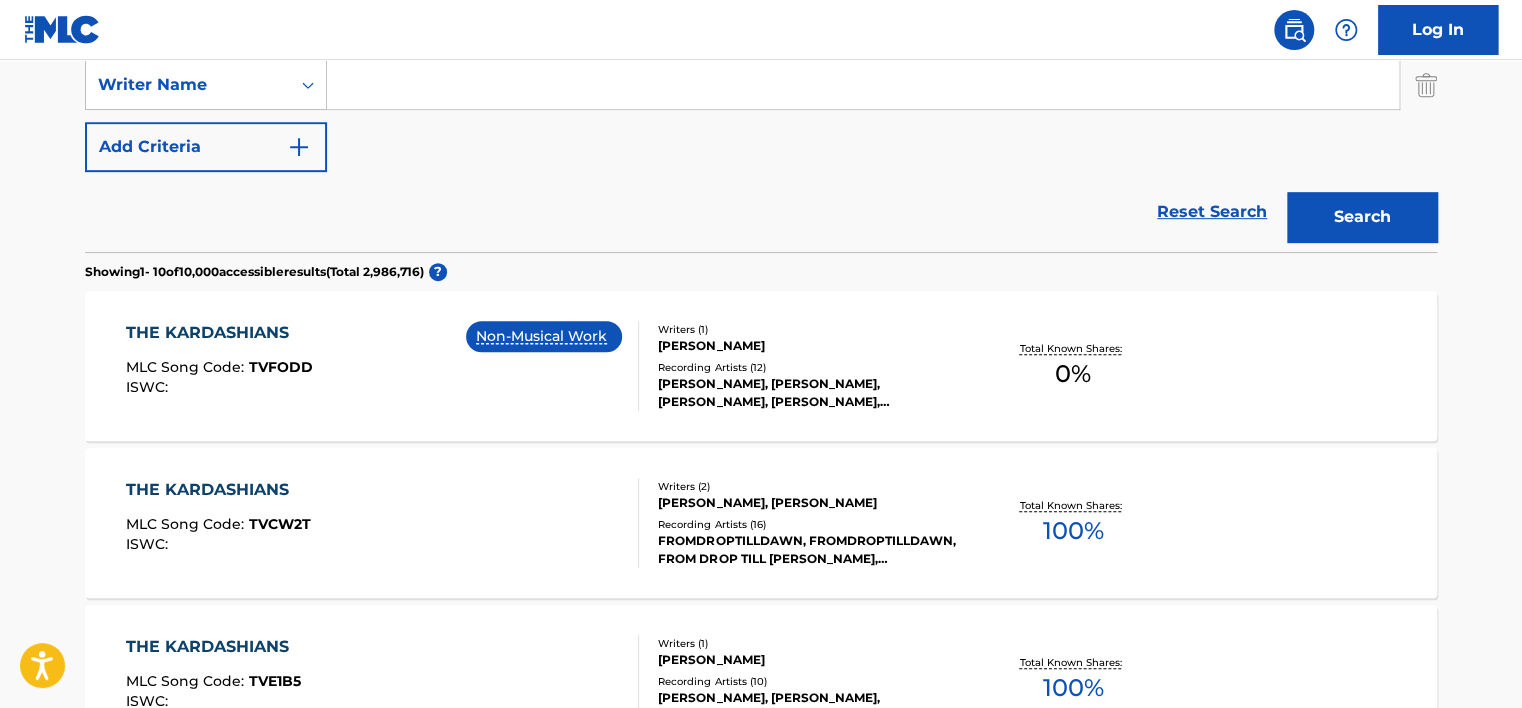 scroll, scrollTop: 74, scrollLeft: 0, axis: vertical 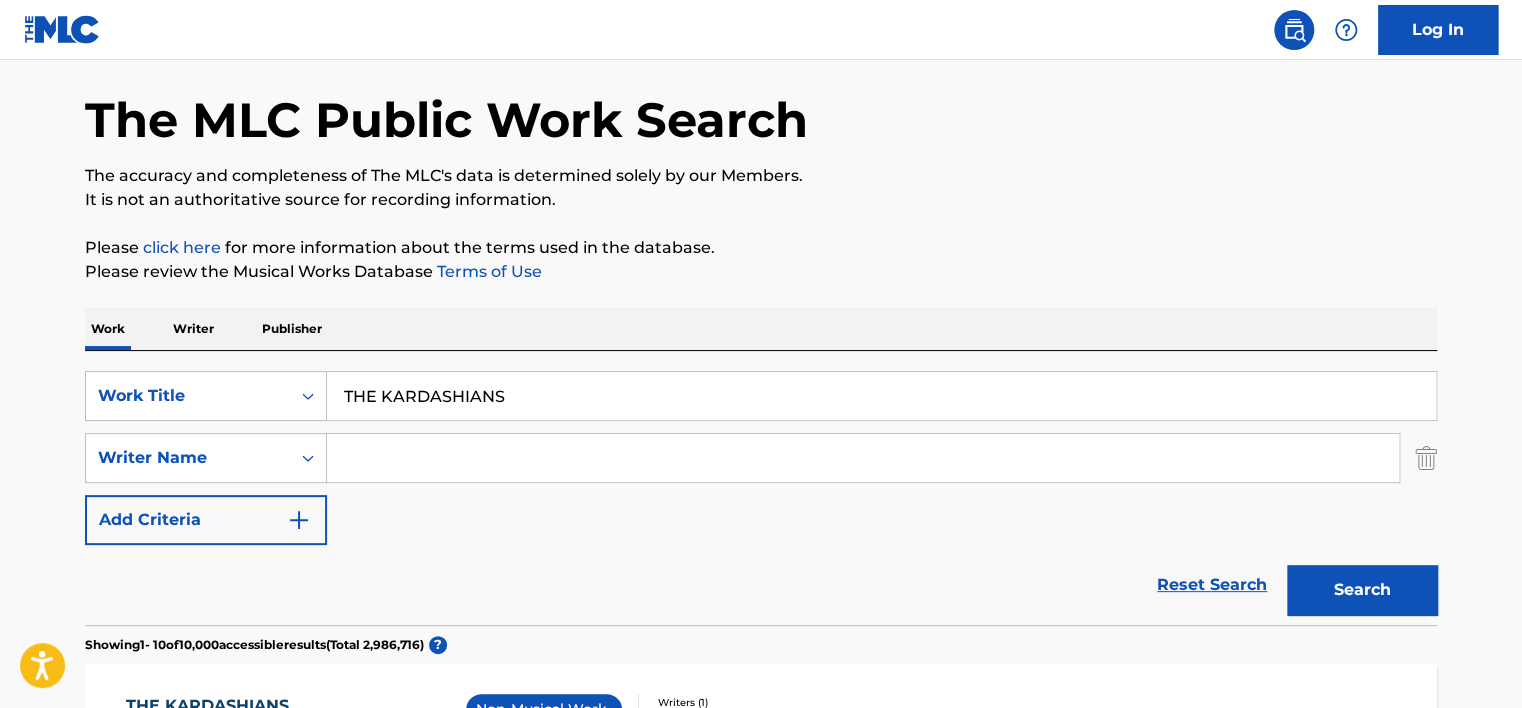 click on "THE KARDASHIANS" at bounding box center [881, 396] 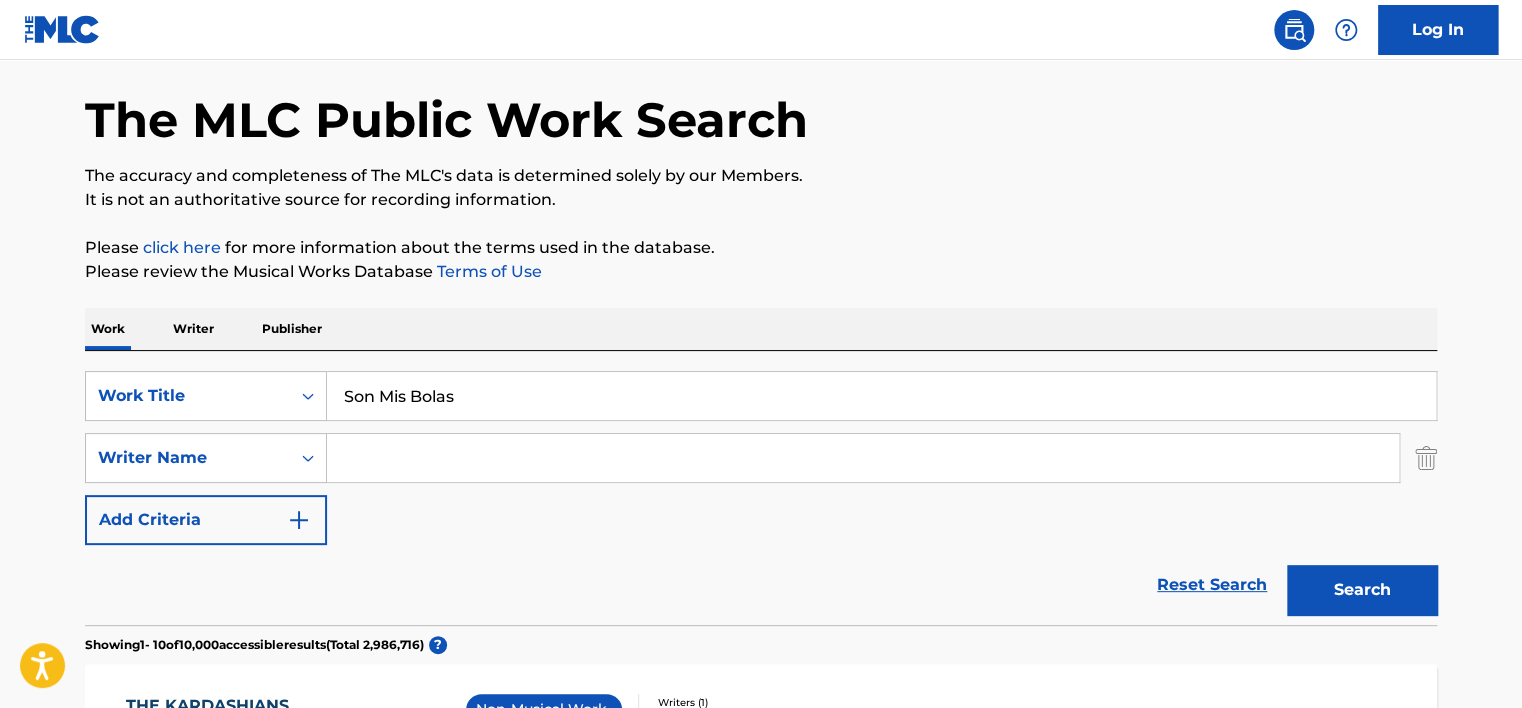 type on "Son Mis Bolas" 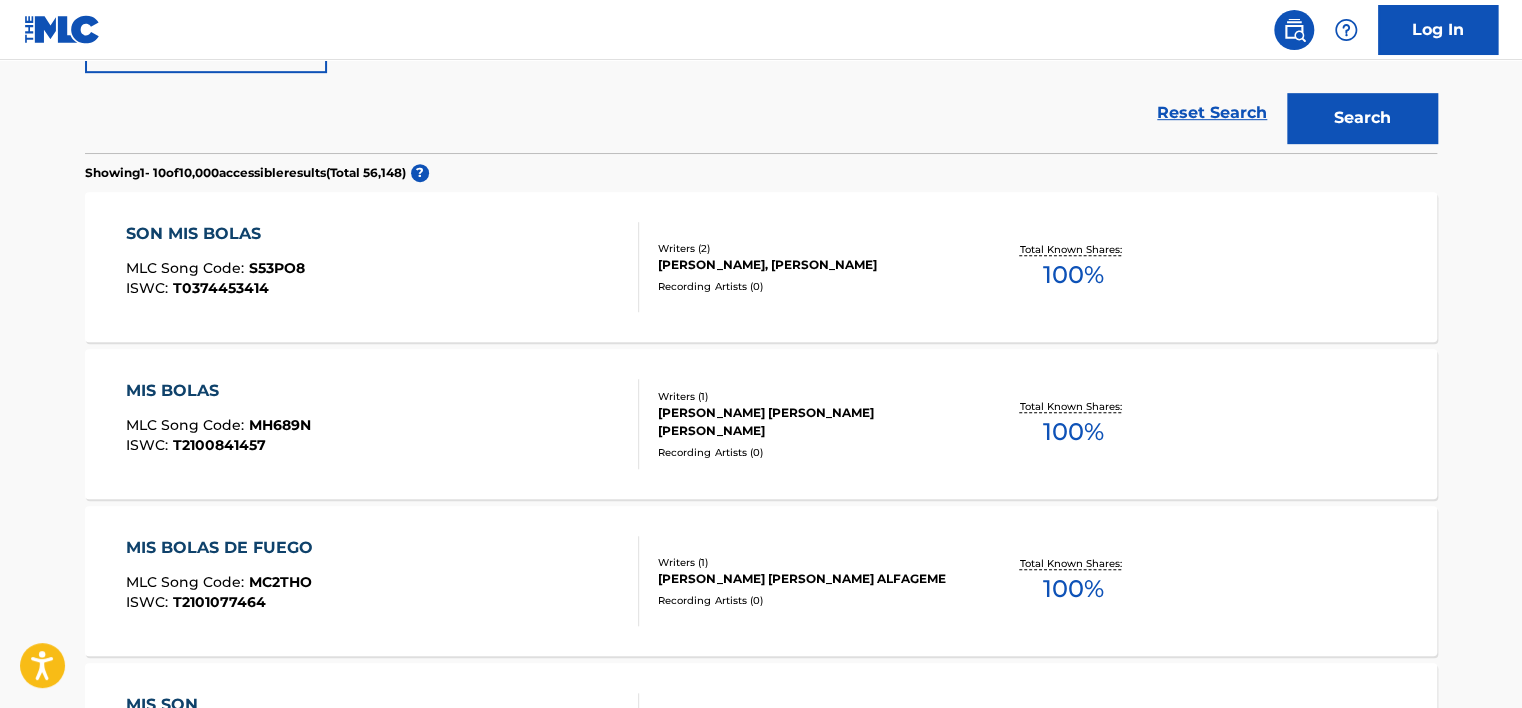 scroll, scrollTop: 574, scrollLeft: 0, axis: vertical 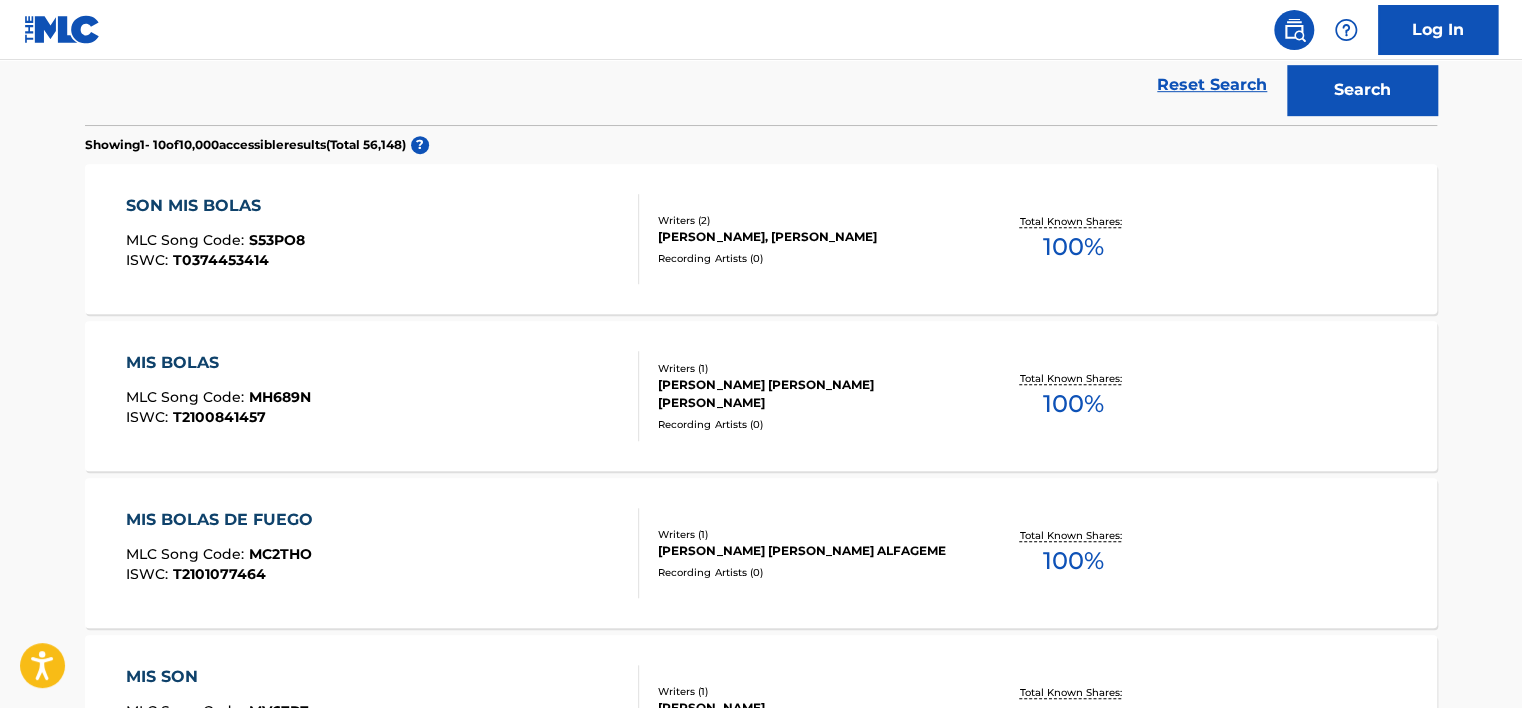 click on "SON MIS BOLAS MLC Song Code : S53PO8 ISWC : T0374453414" at bounding box center (383, 239) 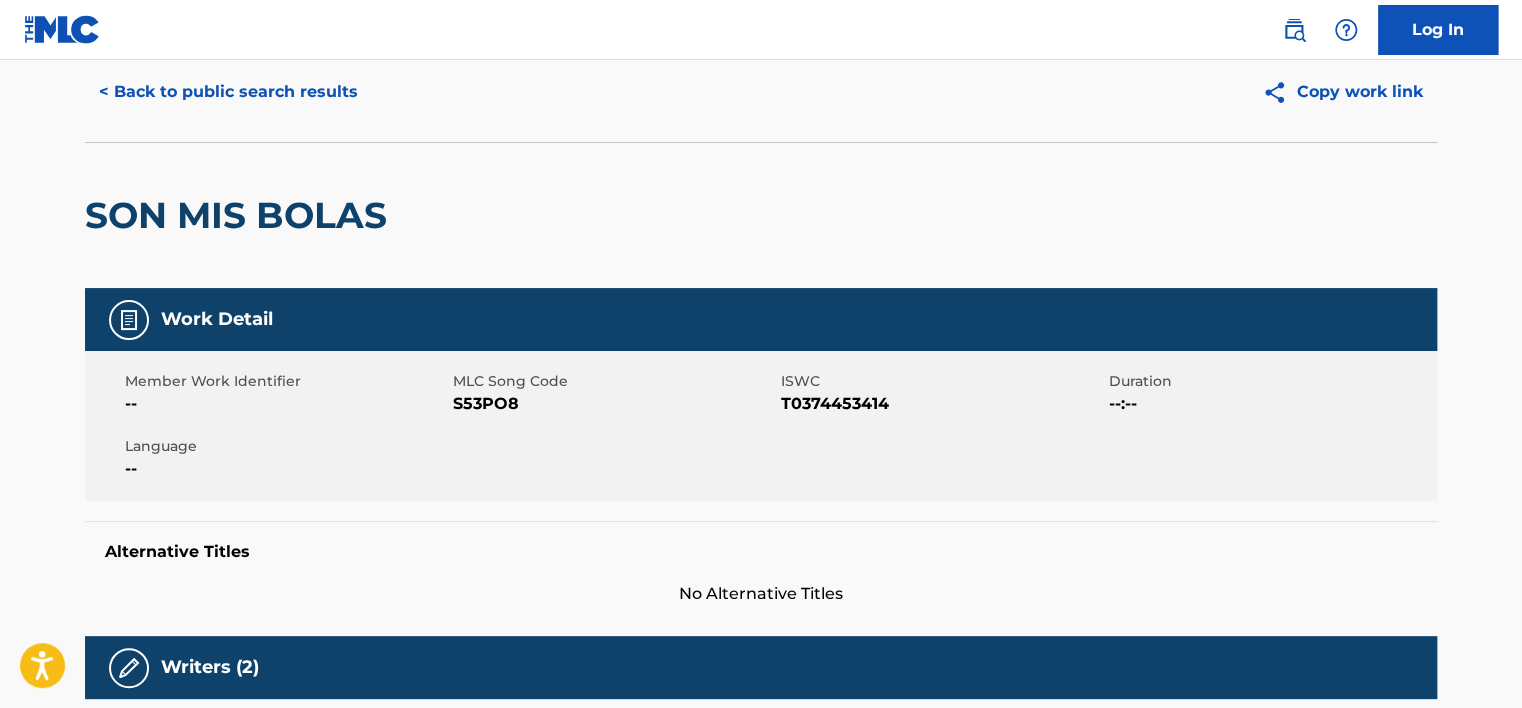 scroll, scrollTop: 500, scrollLeft: 0, axis: vertical 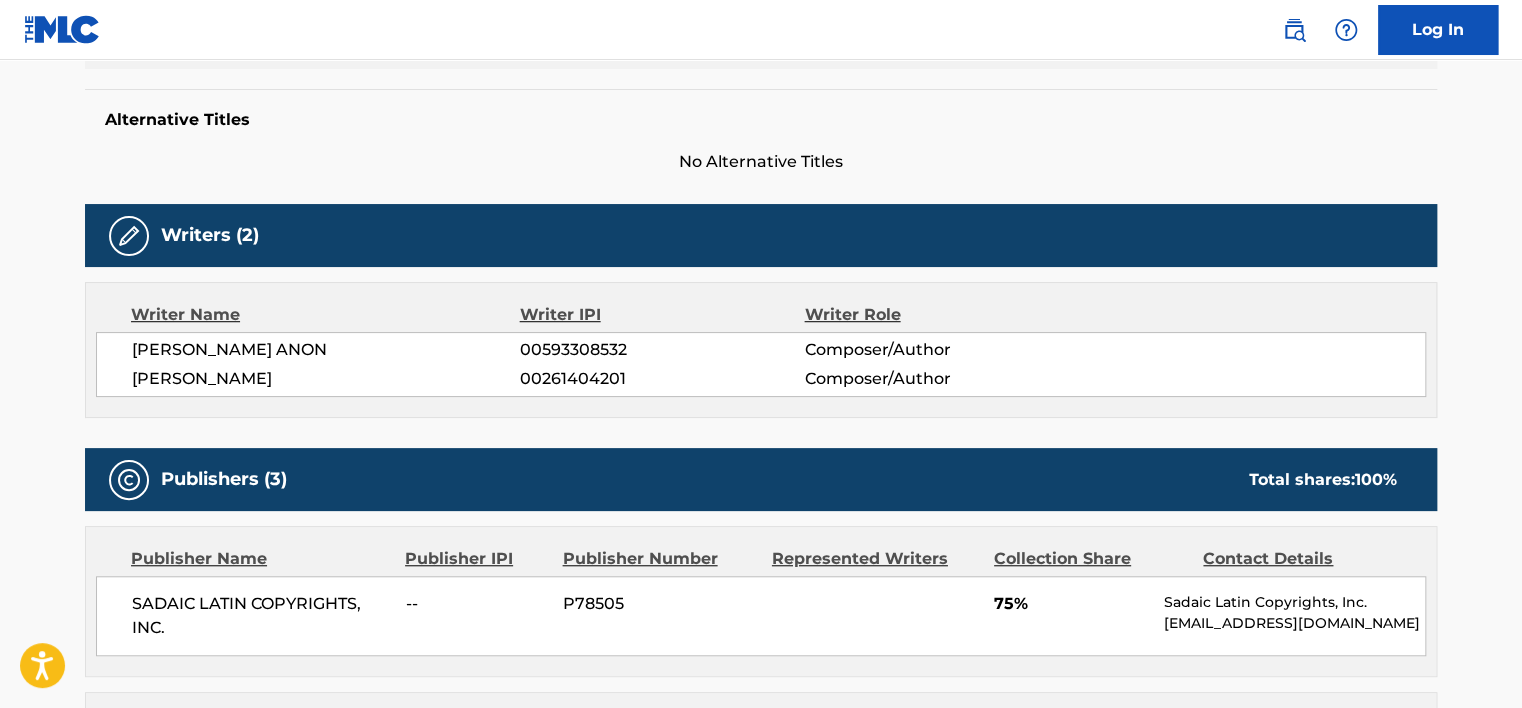 click on "[PERSON_NAME] ANON" at bounding box center [326, 350] 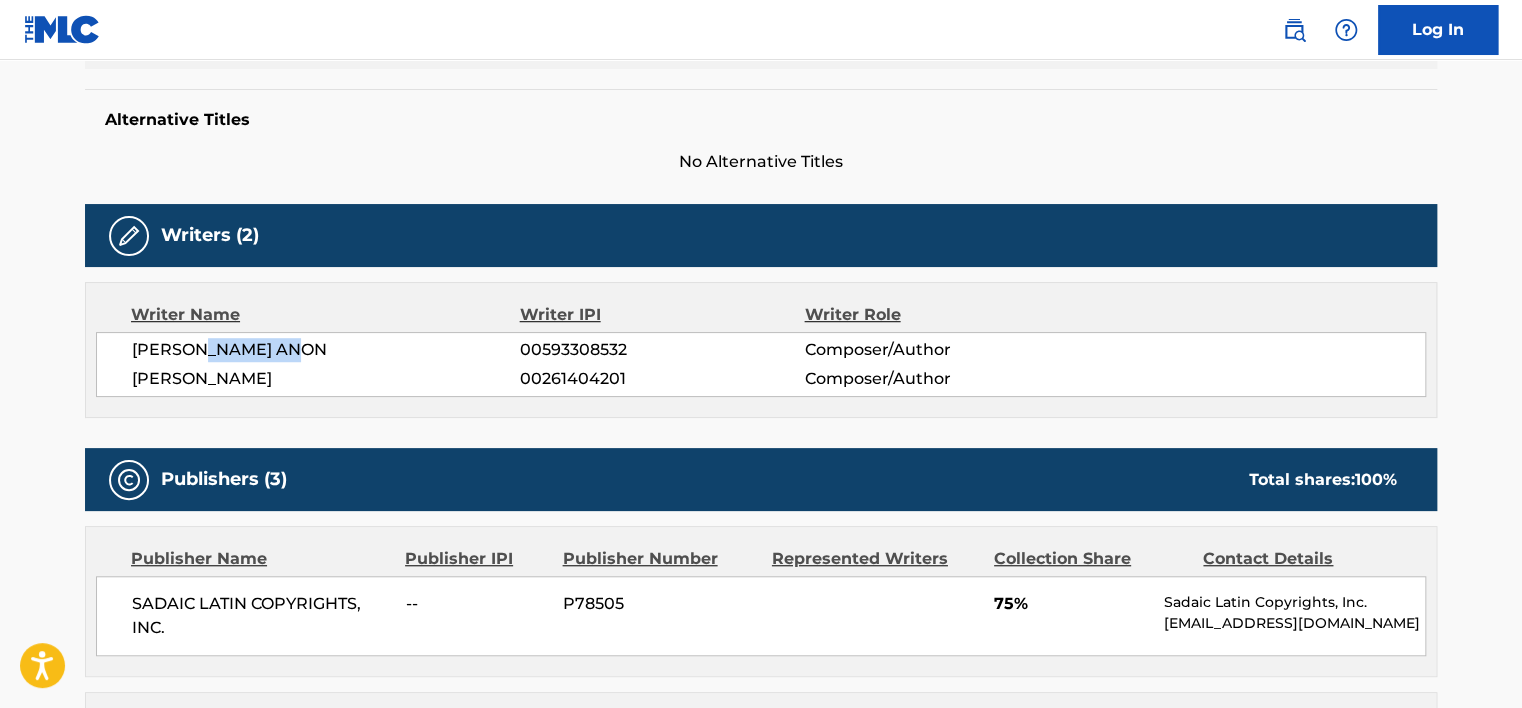 click on "[PERSON_NAME] ANON" at bounding box center (326, 350) 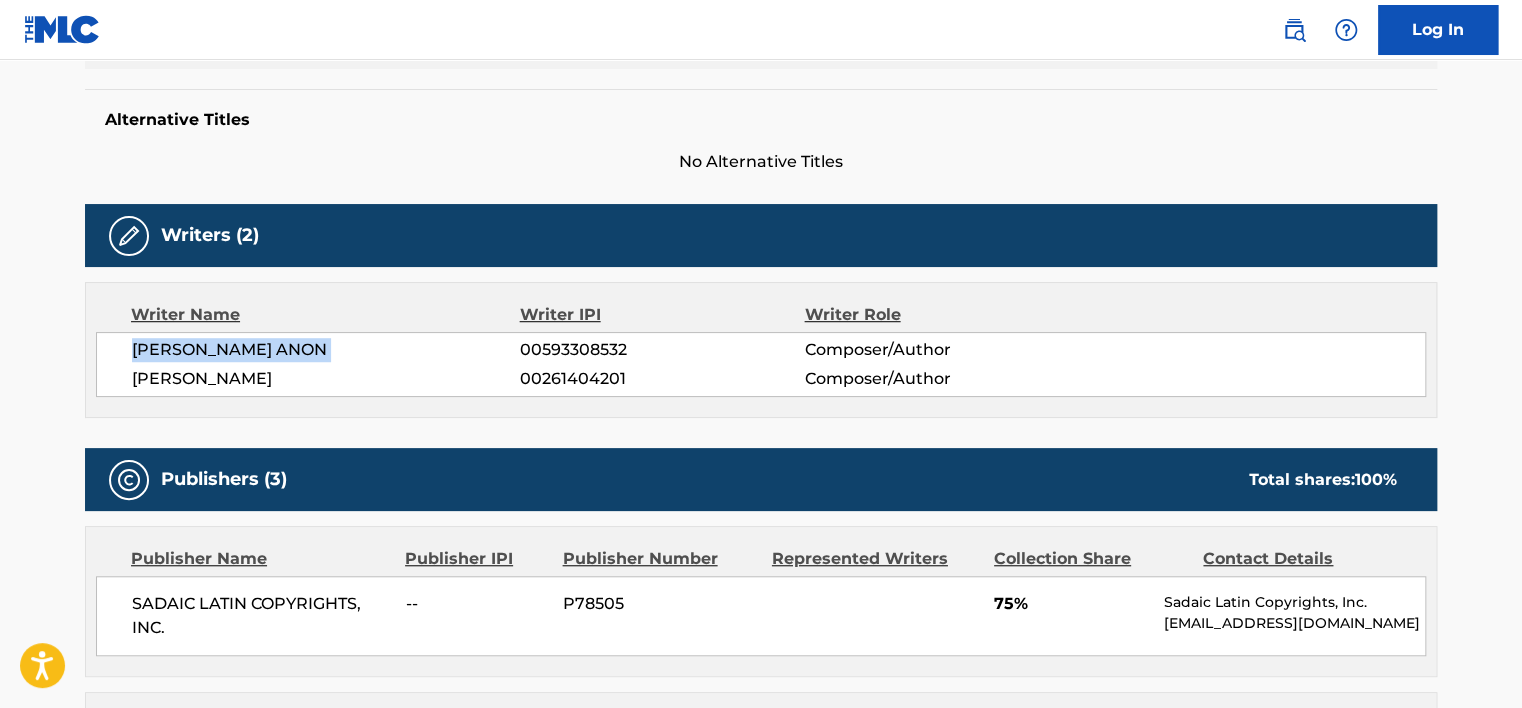 click on "[PERSON_NAME] ANON 00593308532 Composer/Author [PERSON_NAME] 00261404201 Composer/Author" at bounding box center (761, 364) 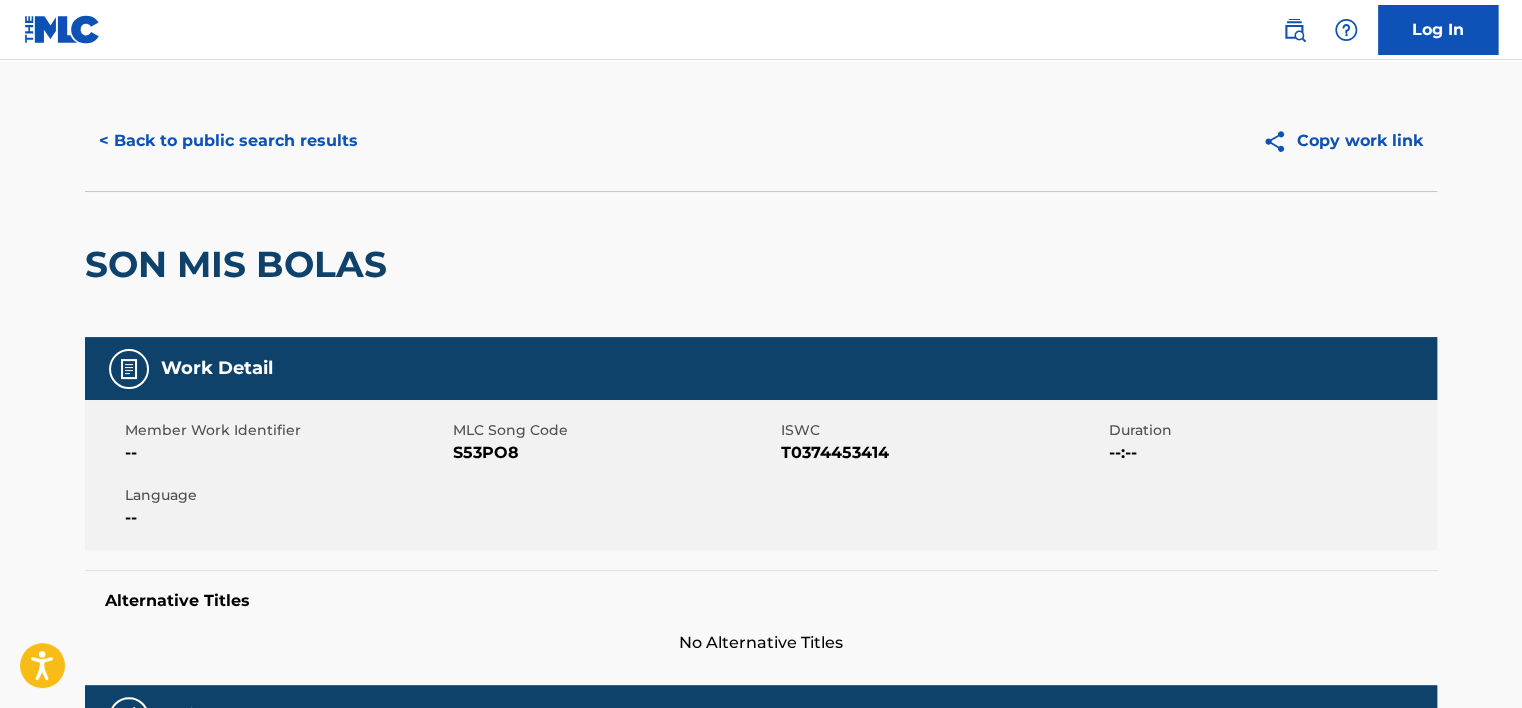 scroll, scrollTop: 0, scrollLeft: 0, axis: both 